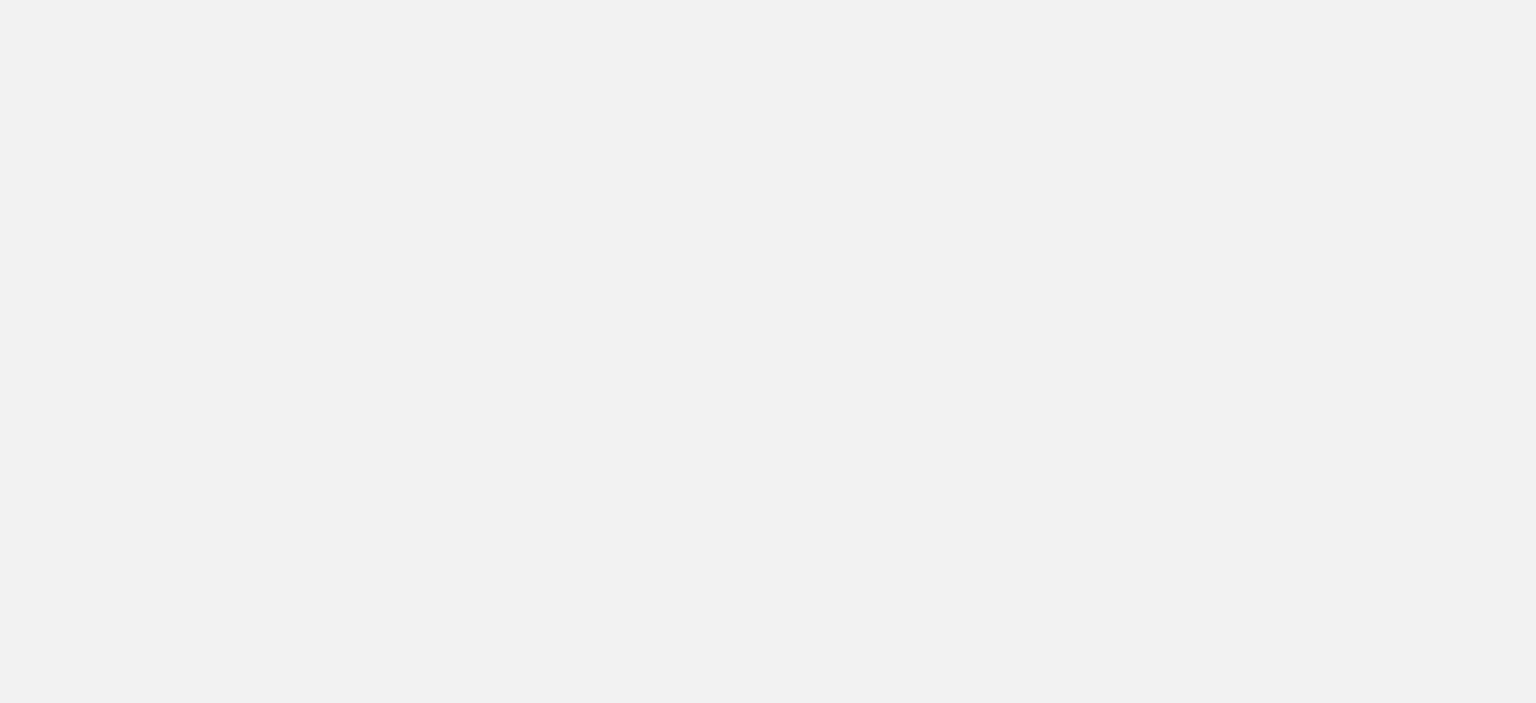 scroll, scrollTop: 0, scrollLeft: 0, axis: both 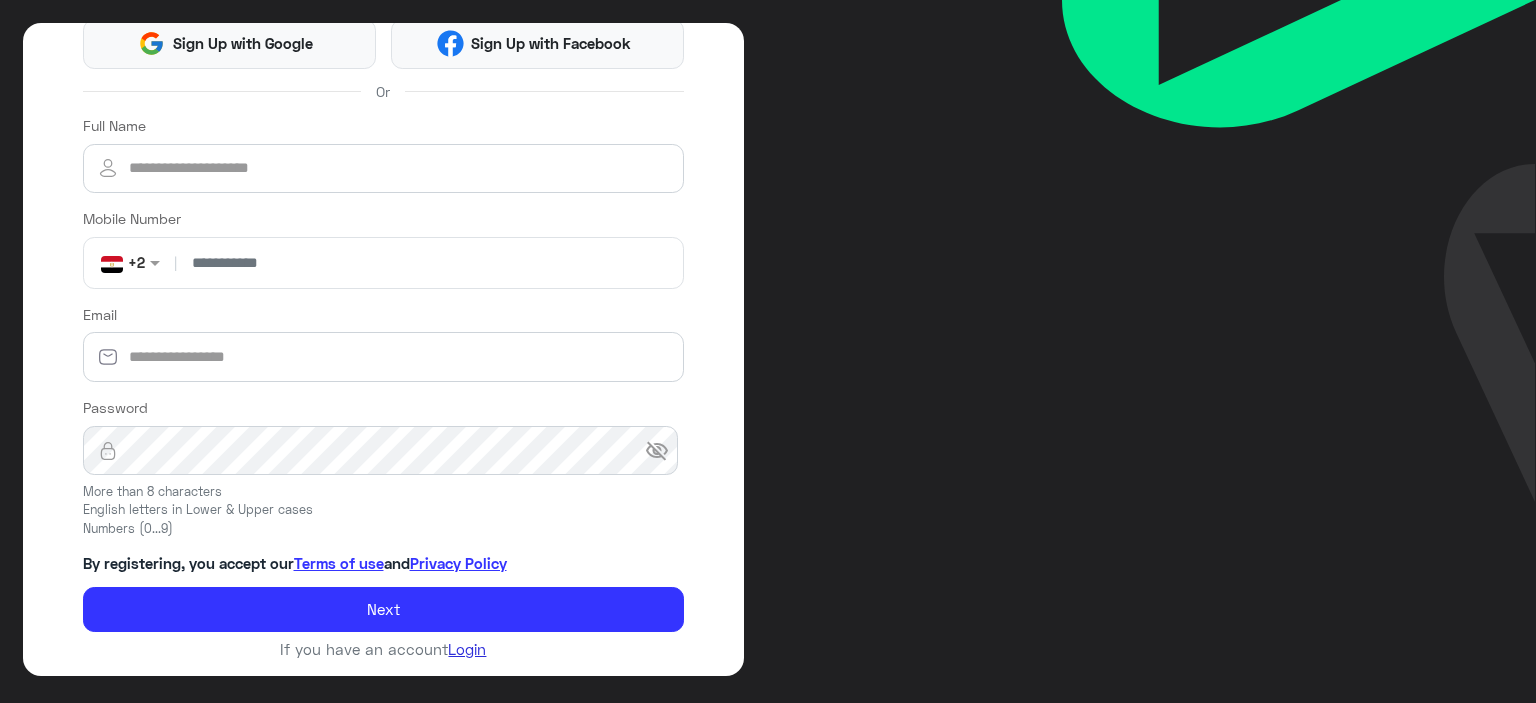 click on "Login" 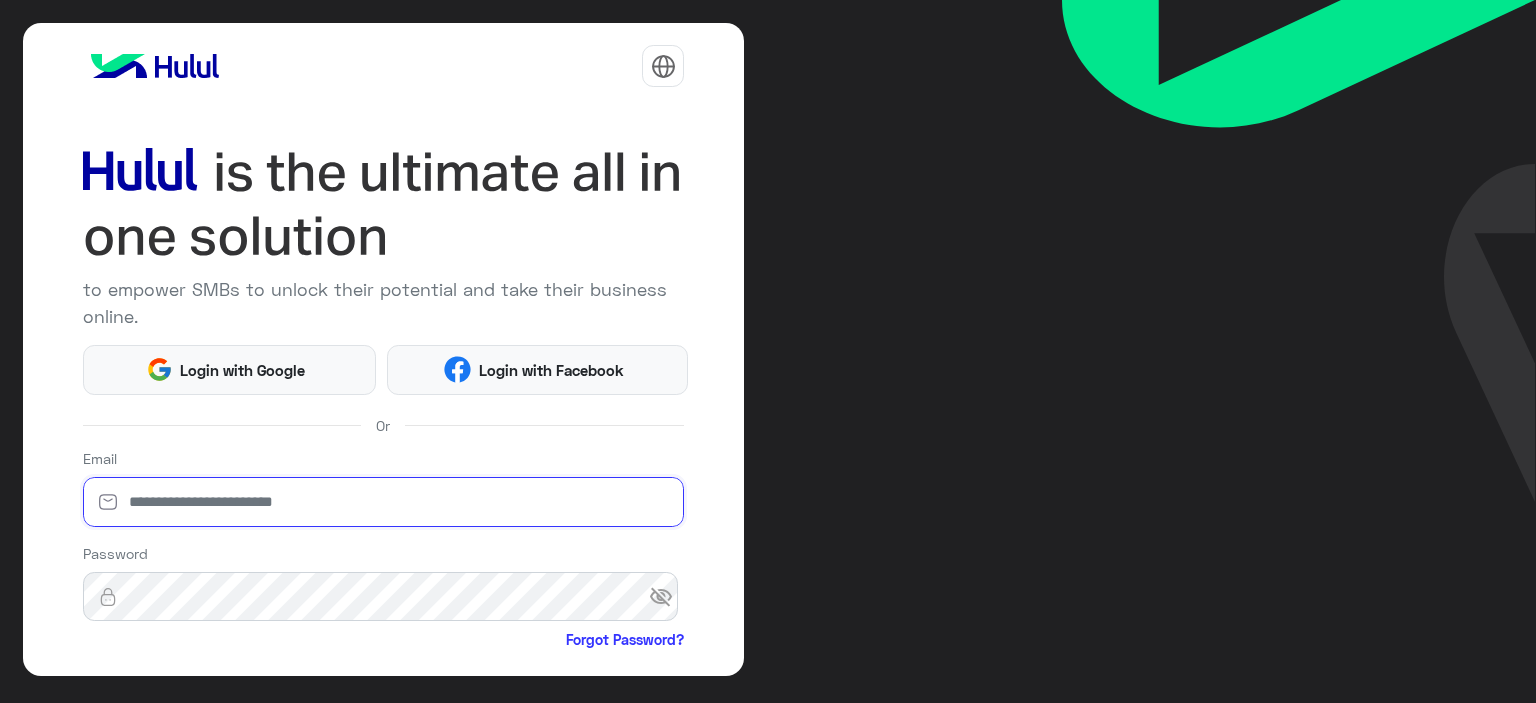click at bounding box center [384, 502] 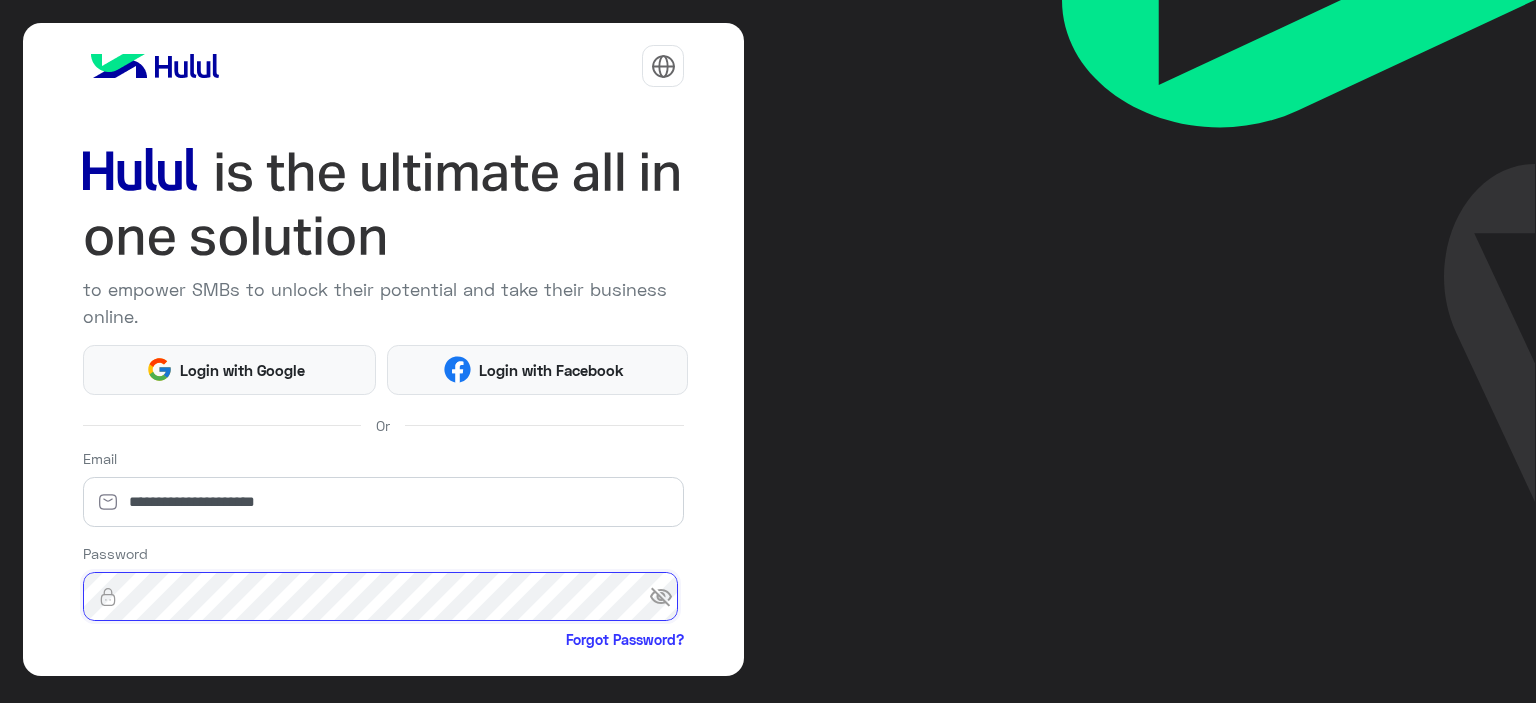 click on "Login" 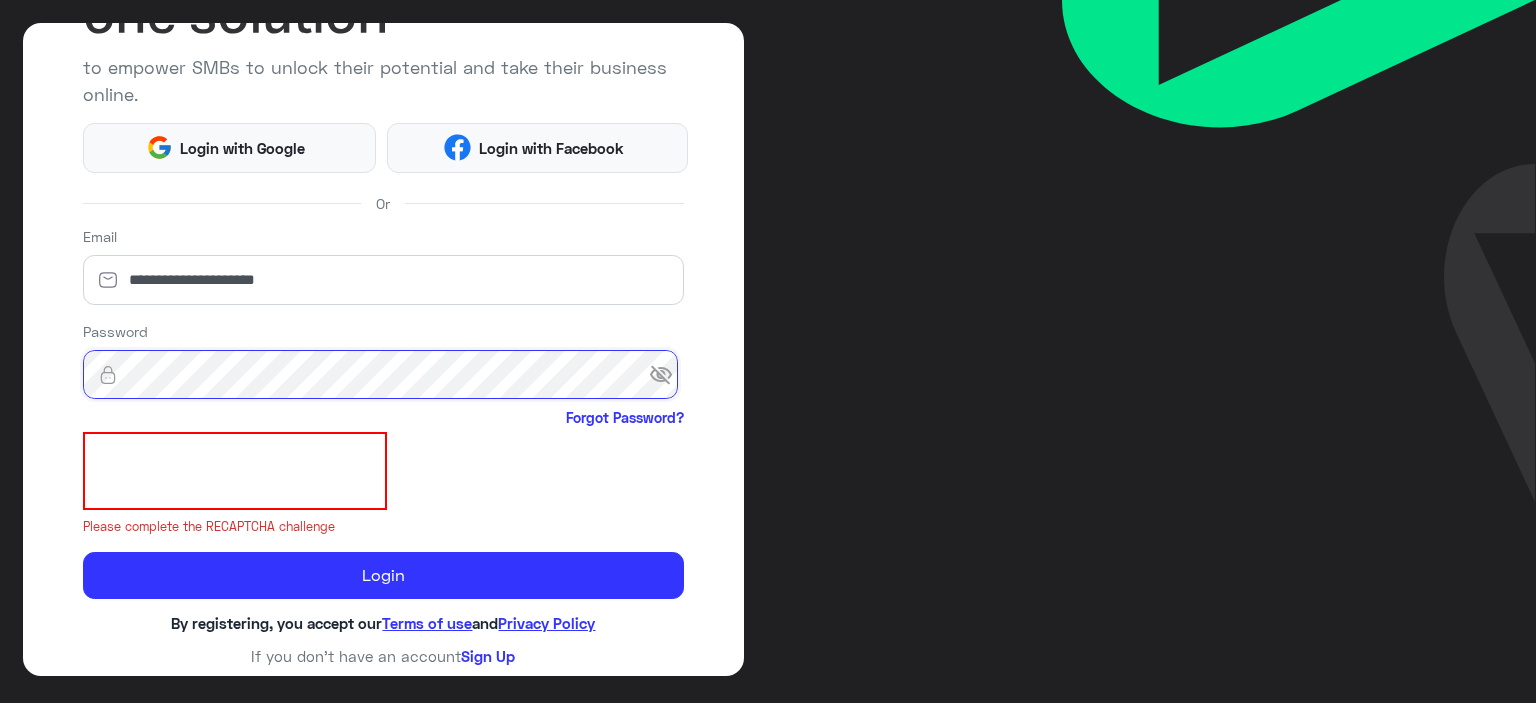 scroll, scrollTop: 223, scrollLeft: 0, axis: vertical 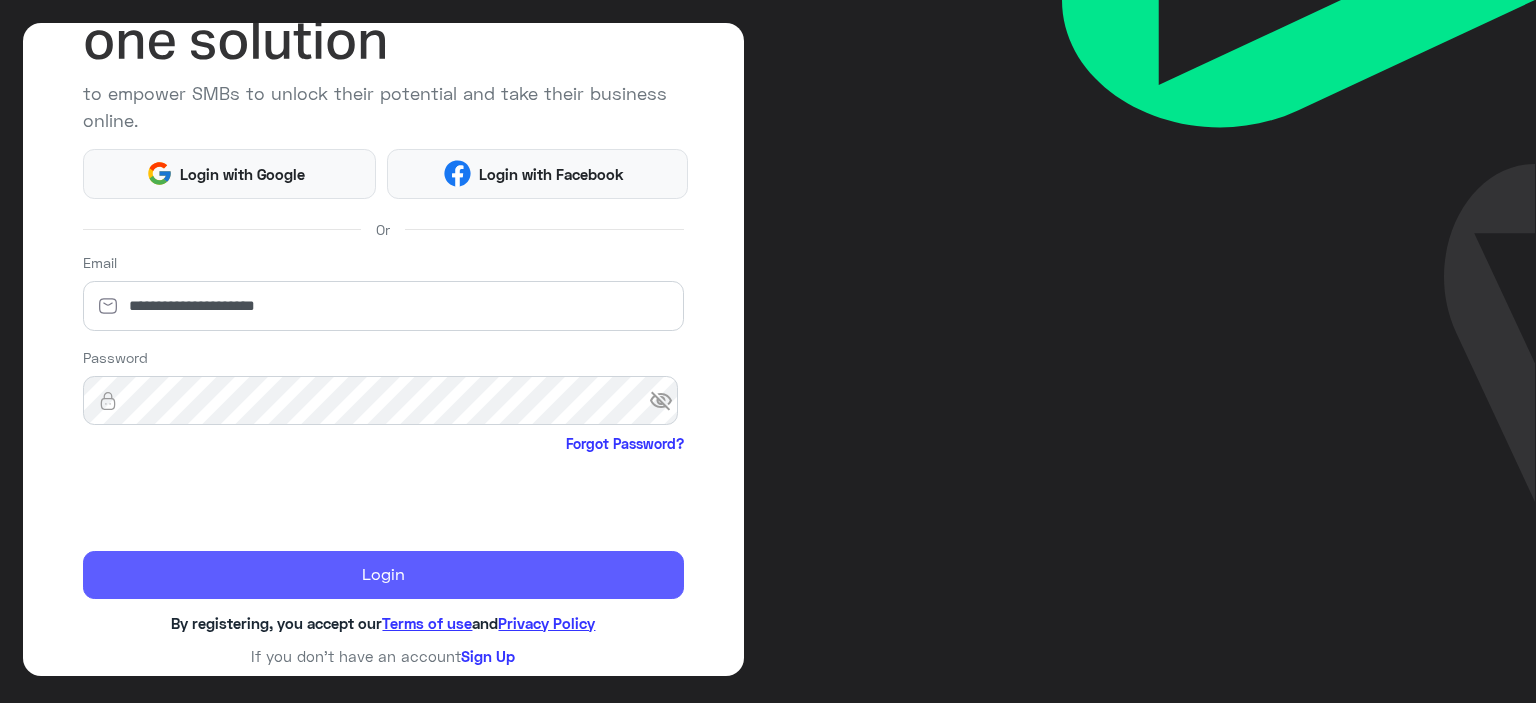 click on "Login" 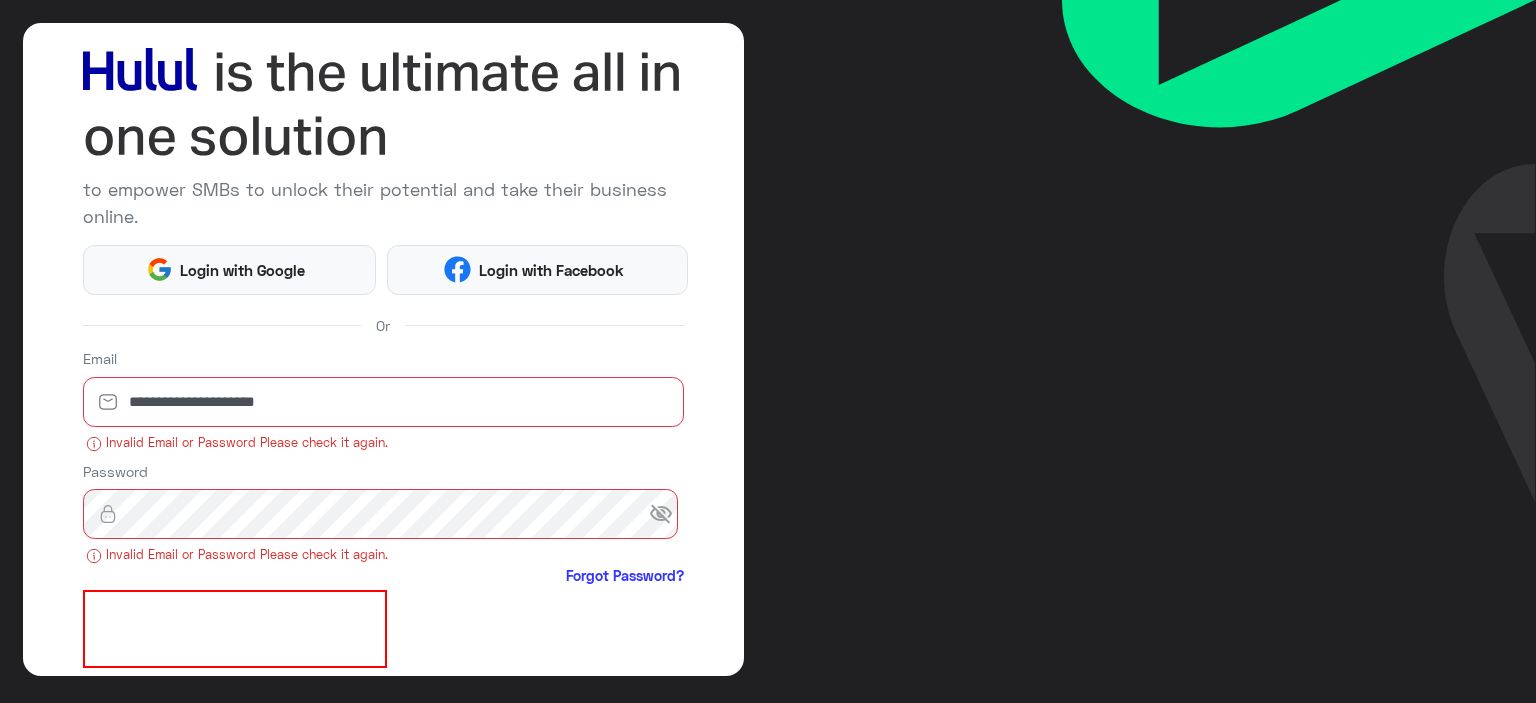 scroll, scrollTop: 101, scrollLeft: 0, axis: vertical 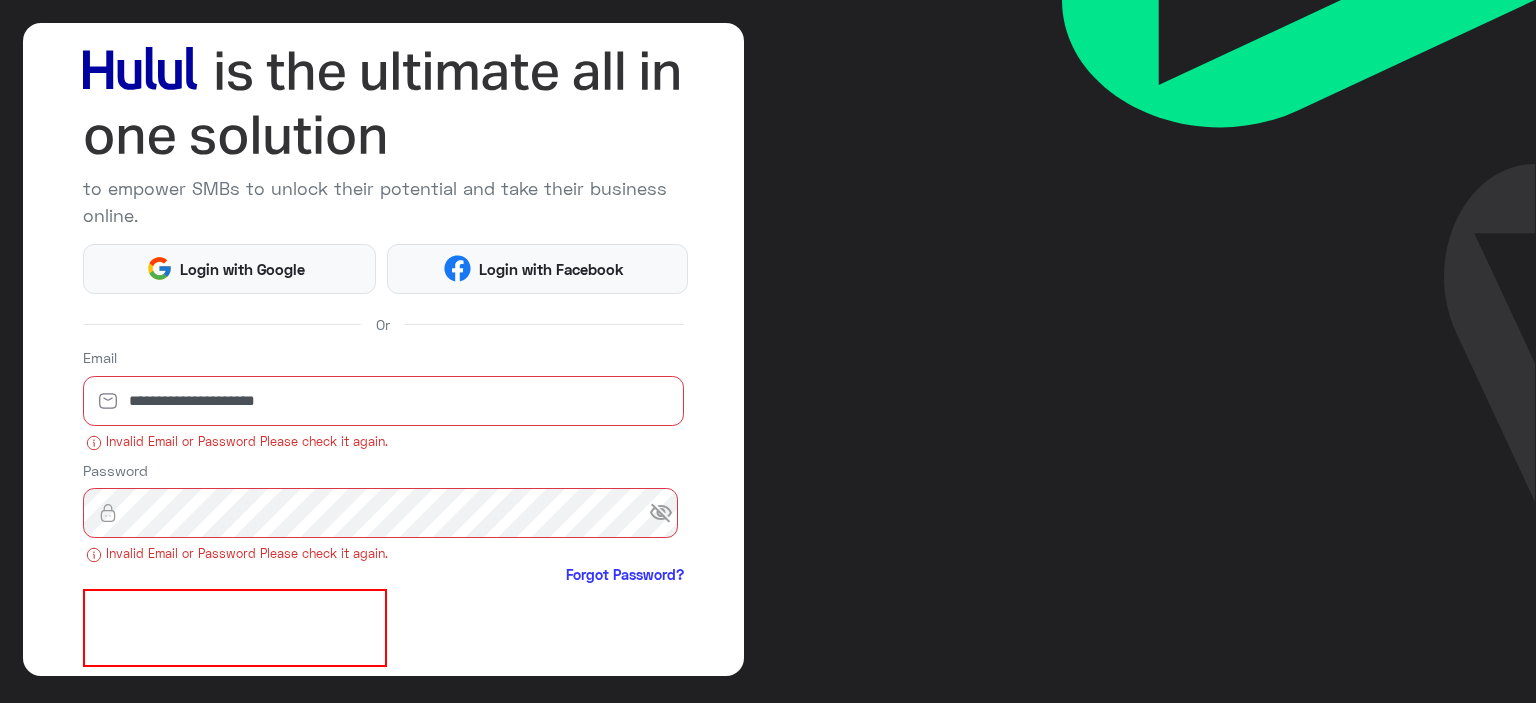 type 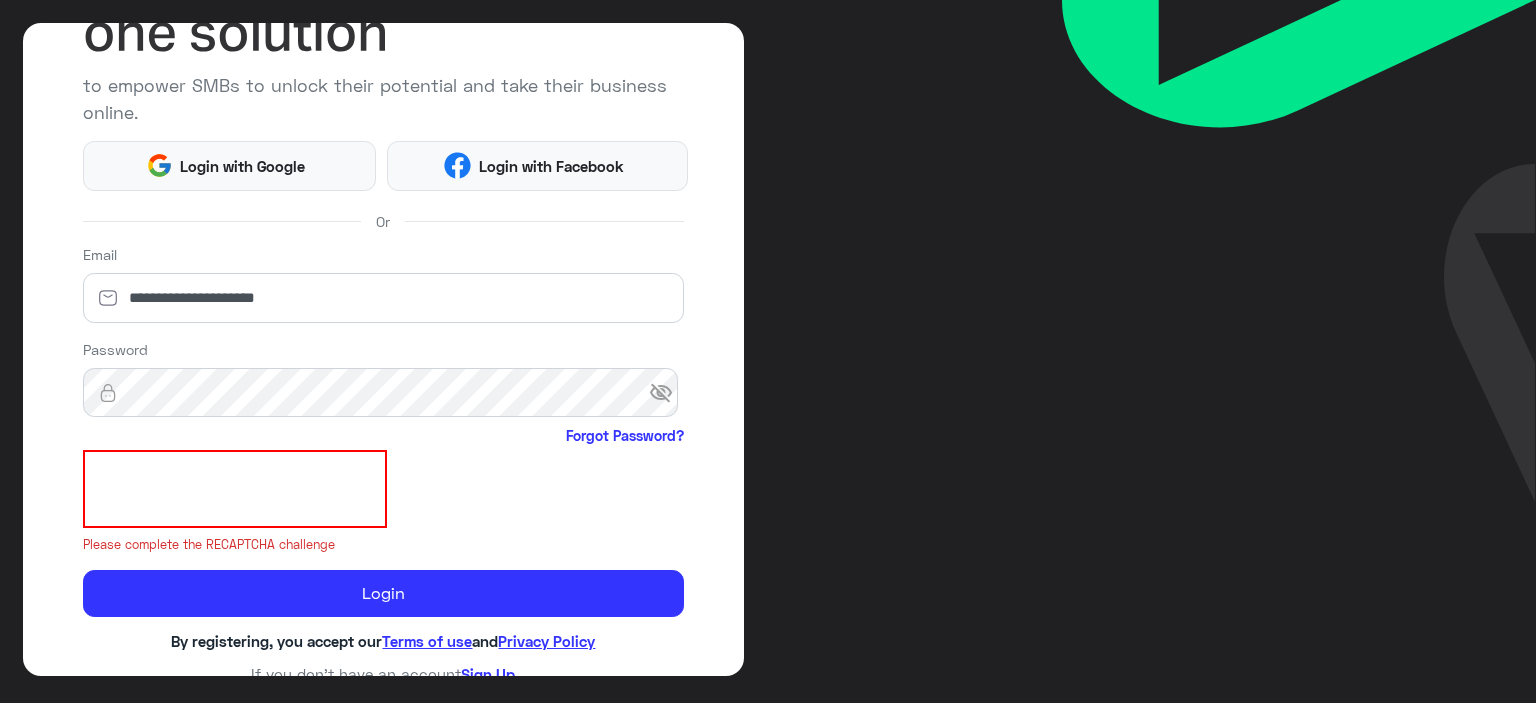 scroll, scrollTop: 205, scrollLeft: 0, axis: vertical 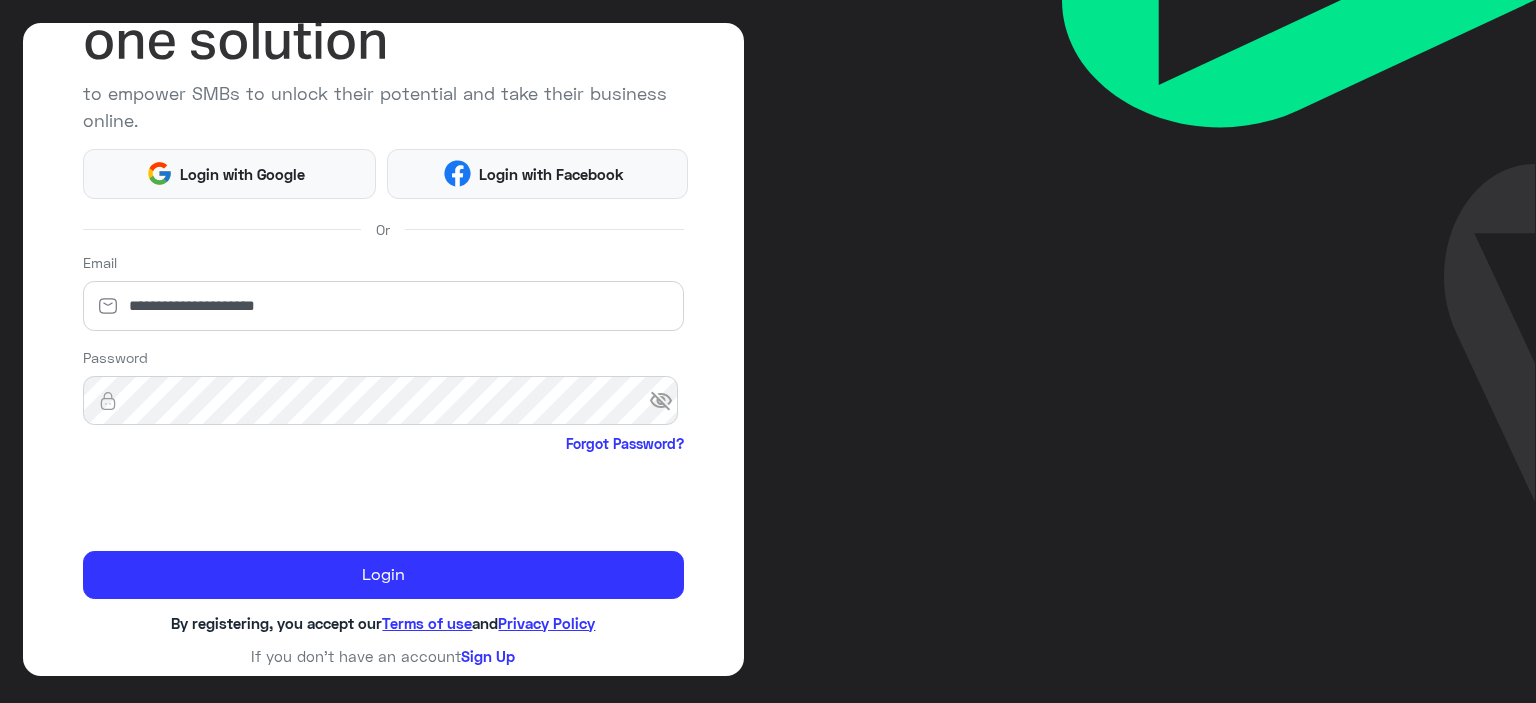 click on "visibility_off" at bounding box center (667, 401) 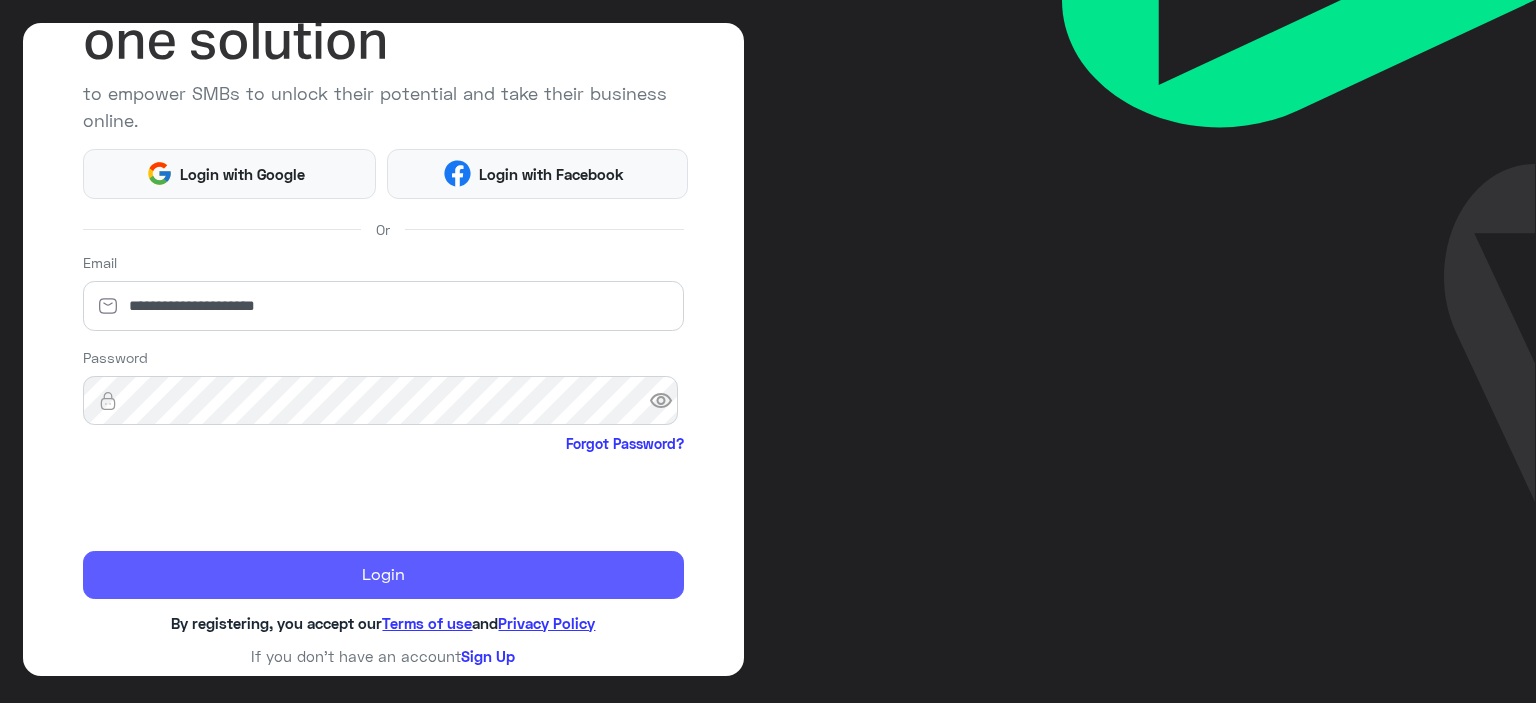 click on "Login" 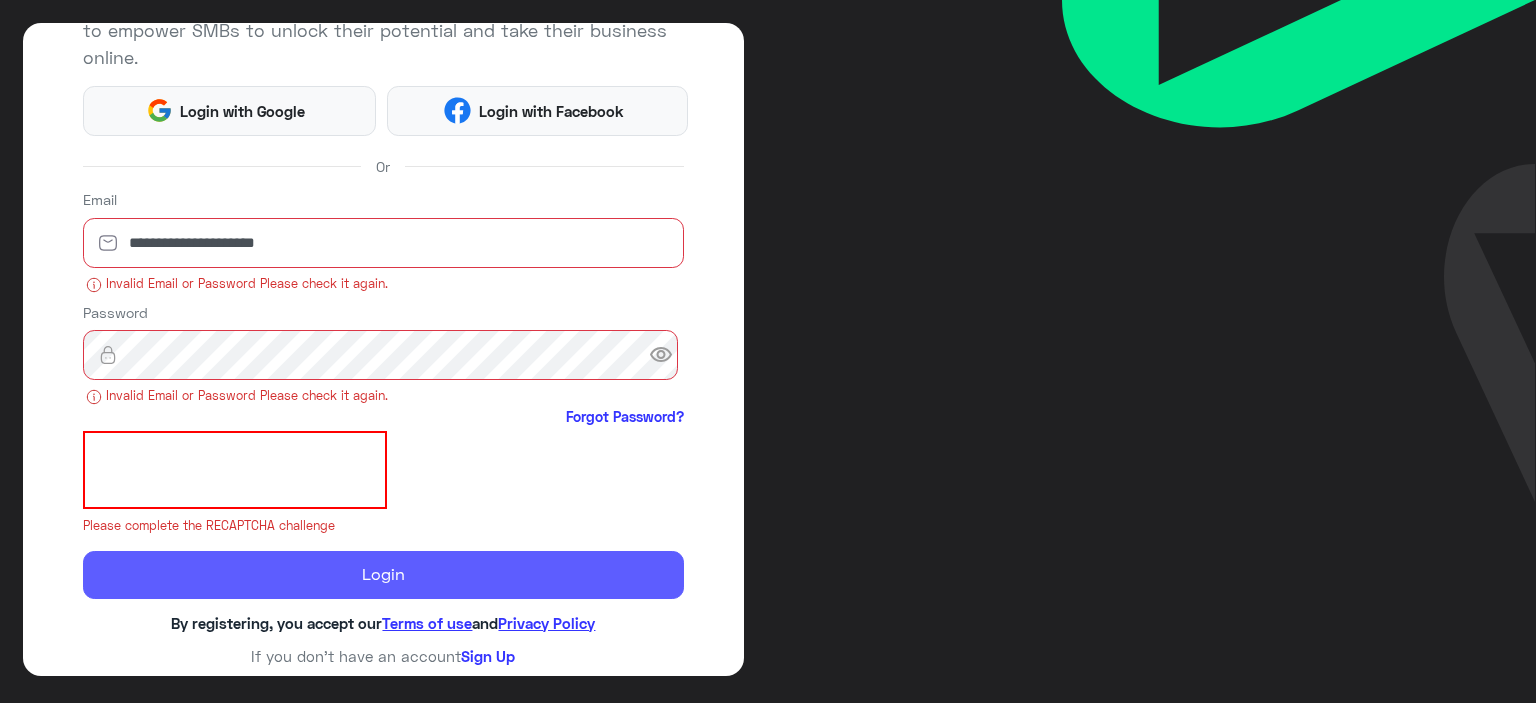 scroll, scrollTop: 258, scrollLeft: 0, axis: vertical 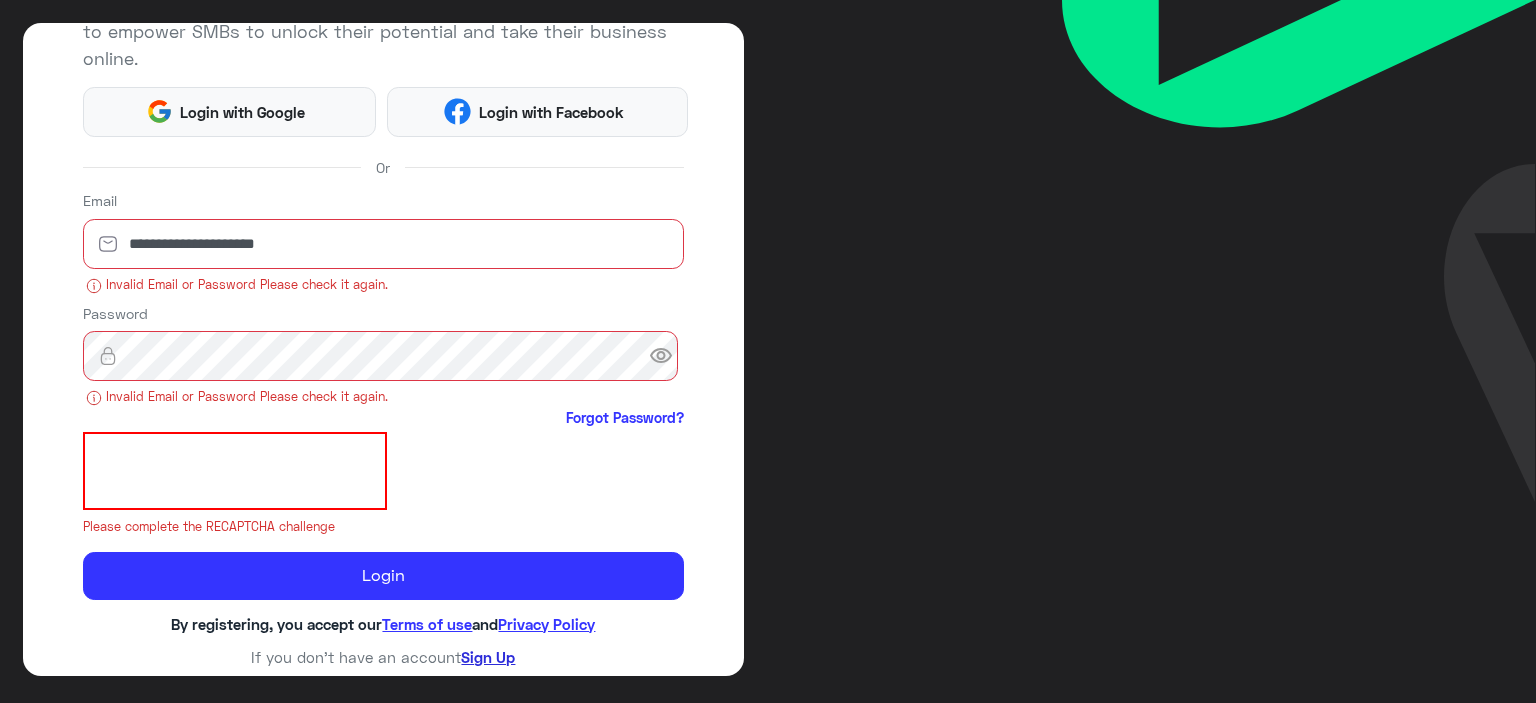 click on "Sign Up" 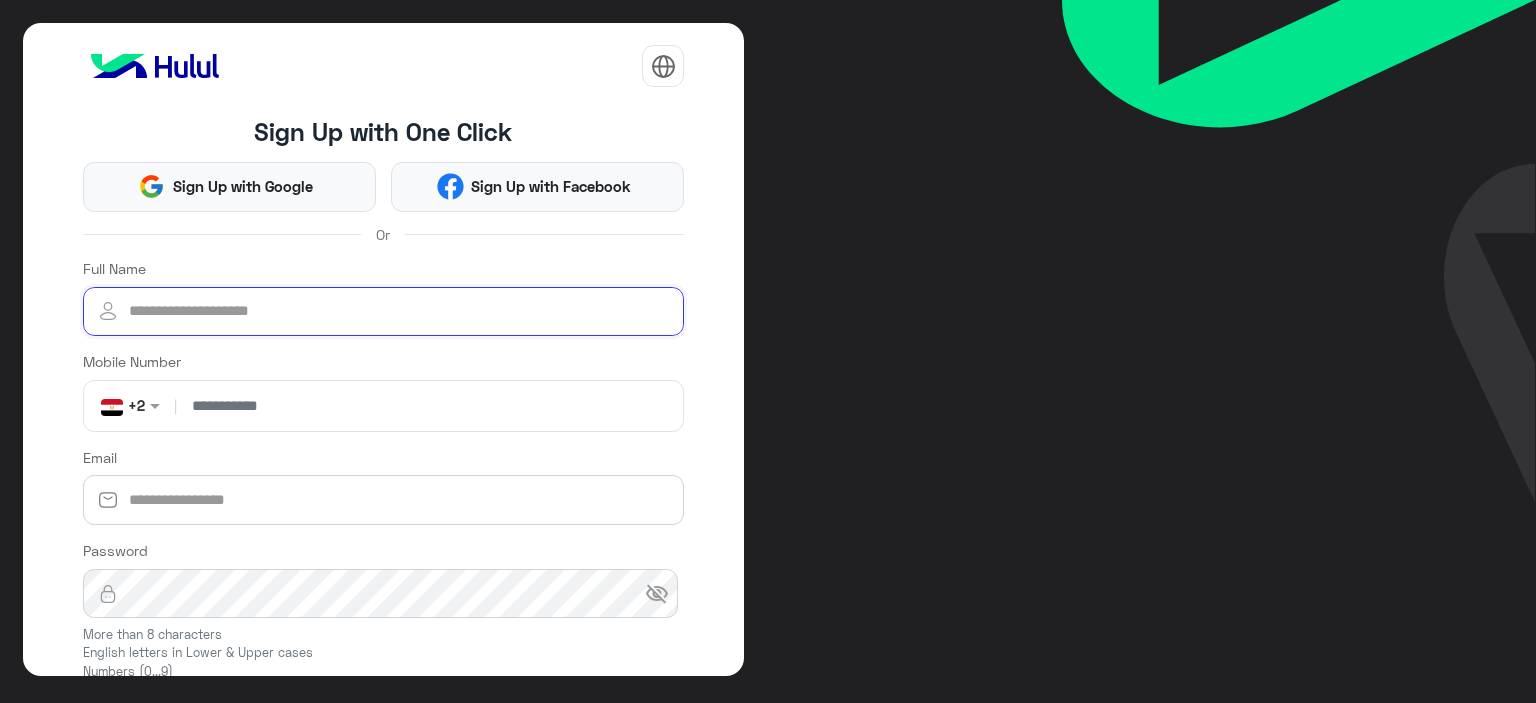 click on "Full Name" at bounding box center [384, 312] 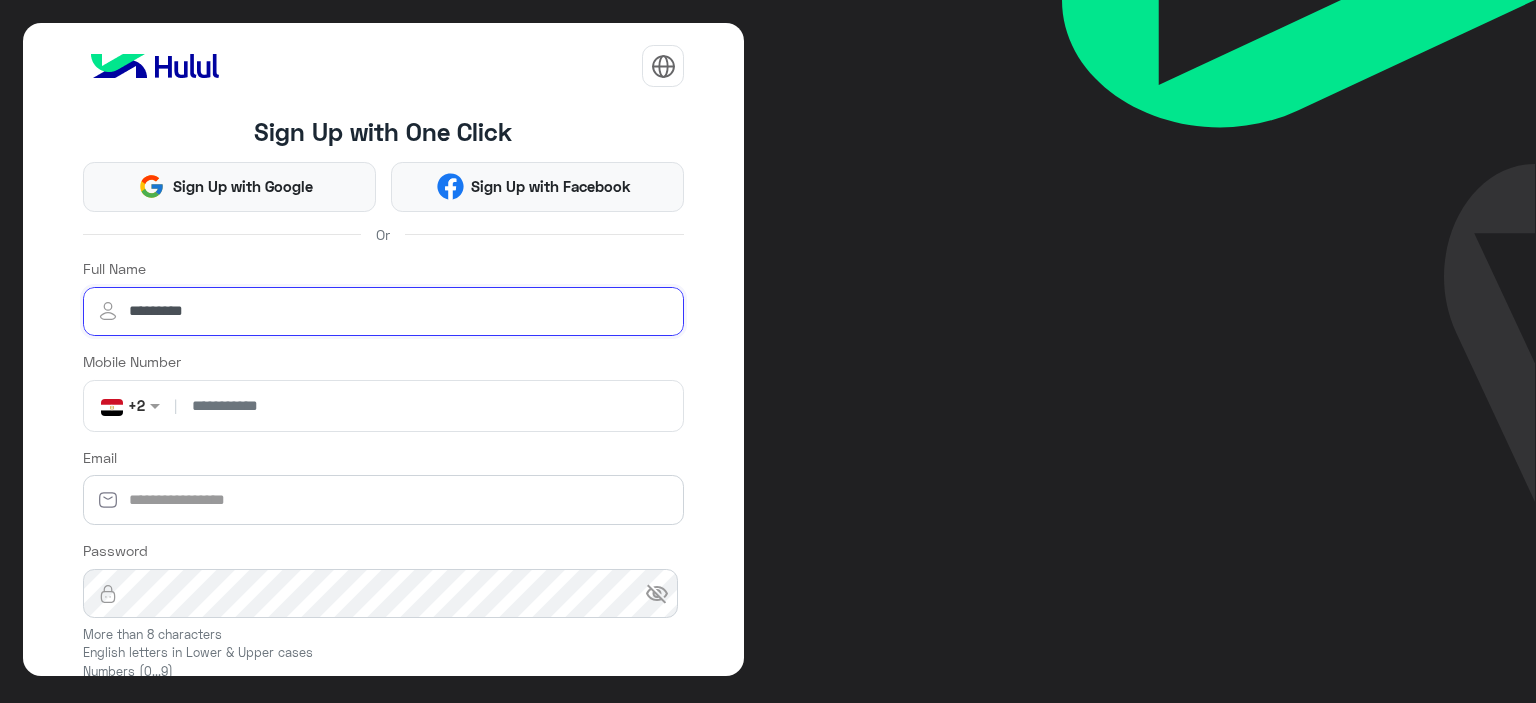 type on "*********" 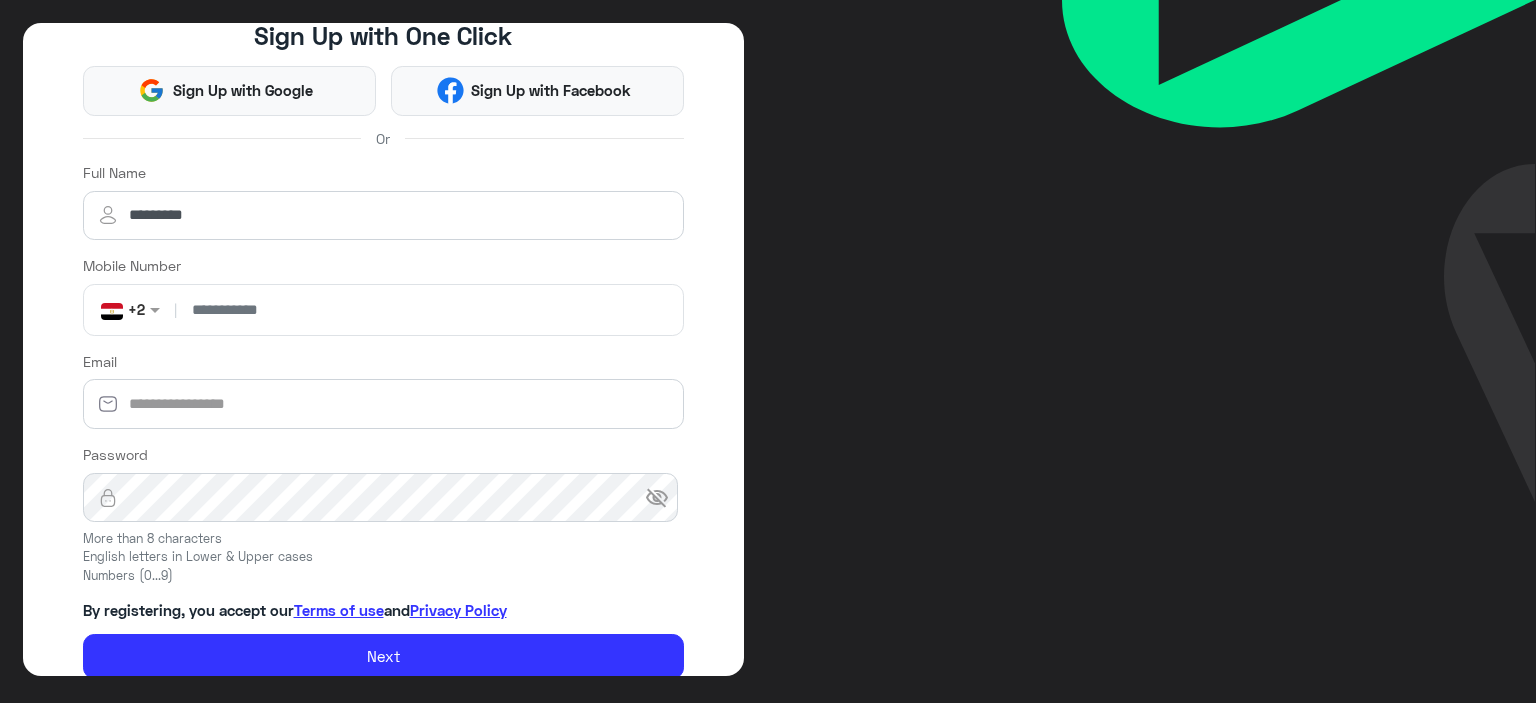 scroll, scrollTop: 111, scrollLeft: 0, axis: vertical 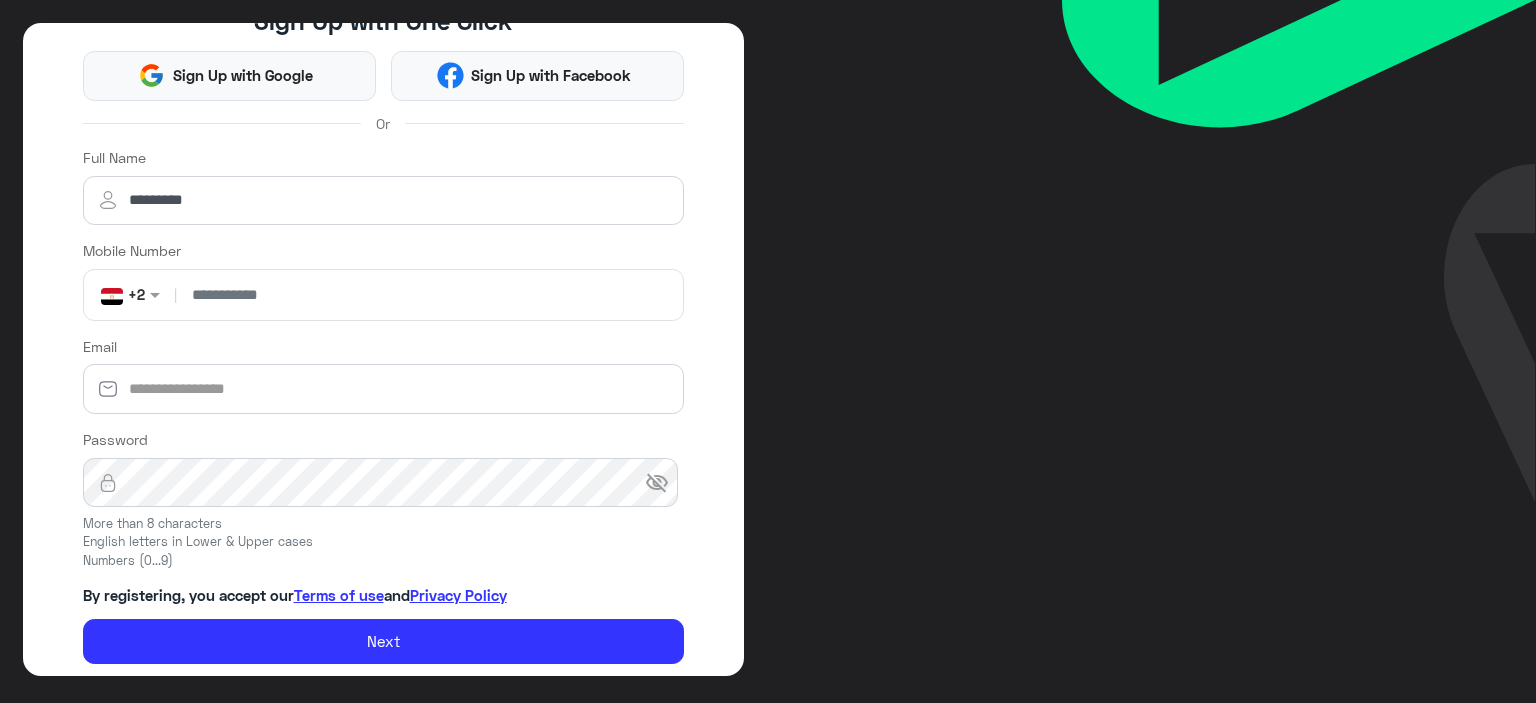 type on "**********" 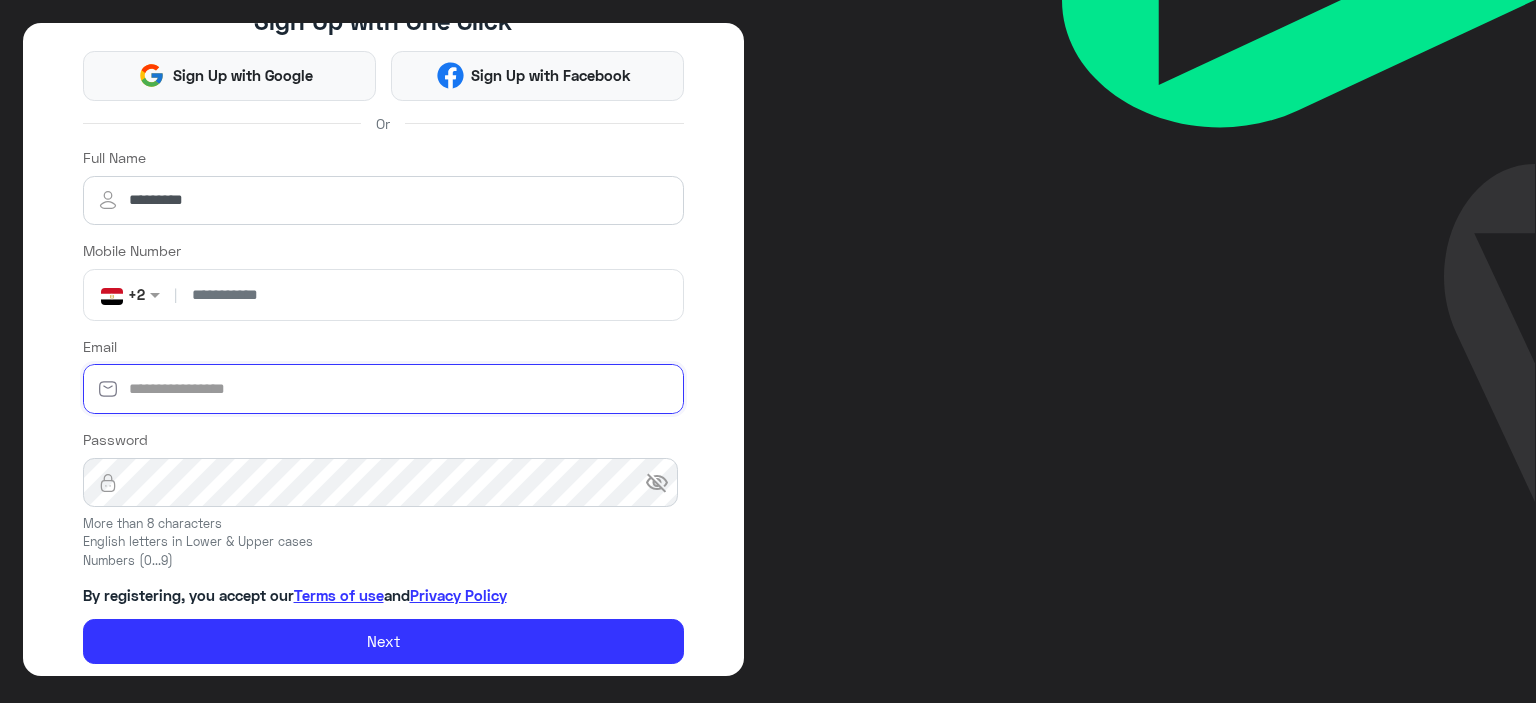click on "Email" at bounding box center (384, 389) 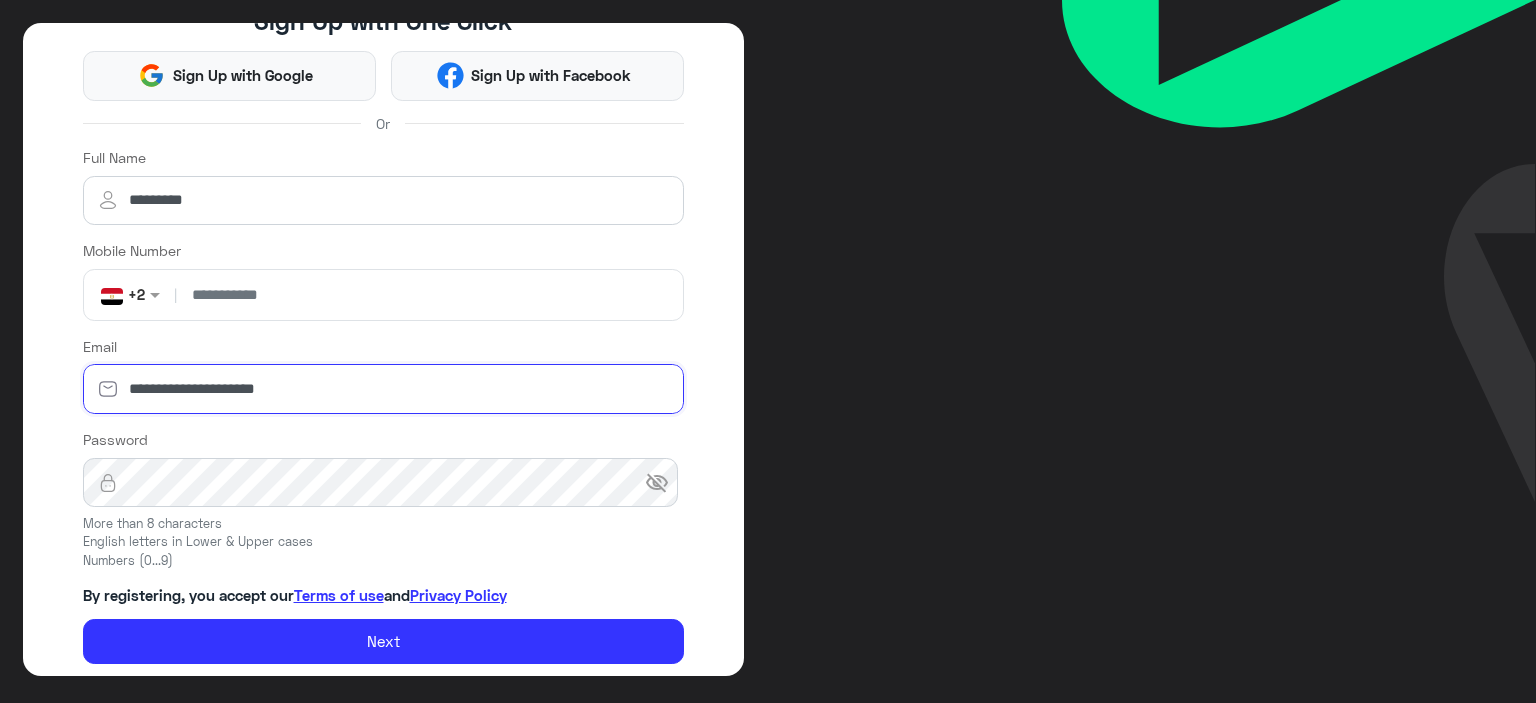 type on "**********" 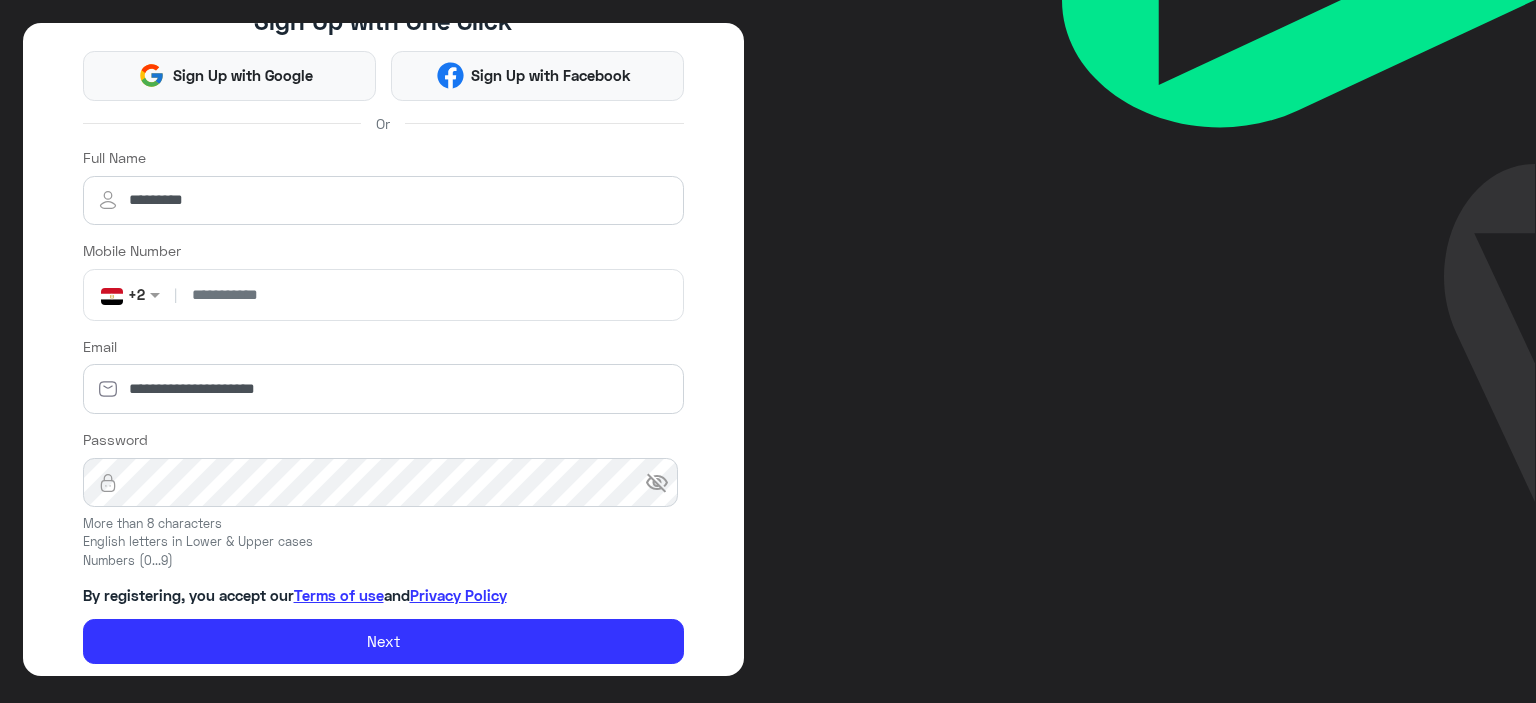 click on "visibility_off" at bounding box center [657, 483] 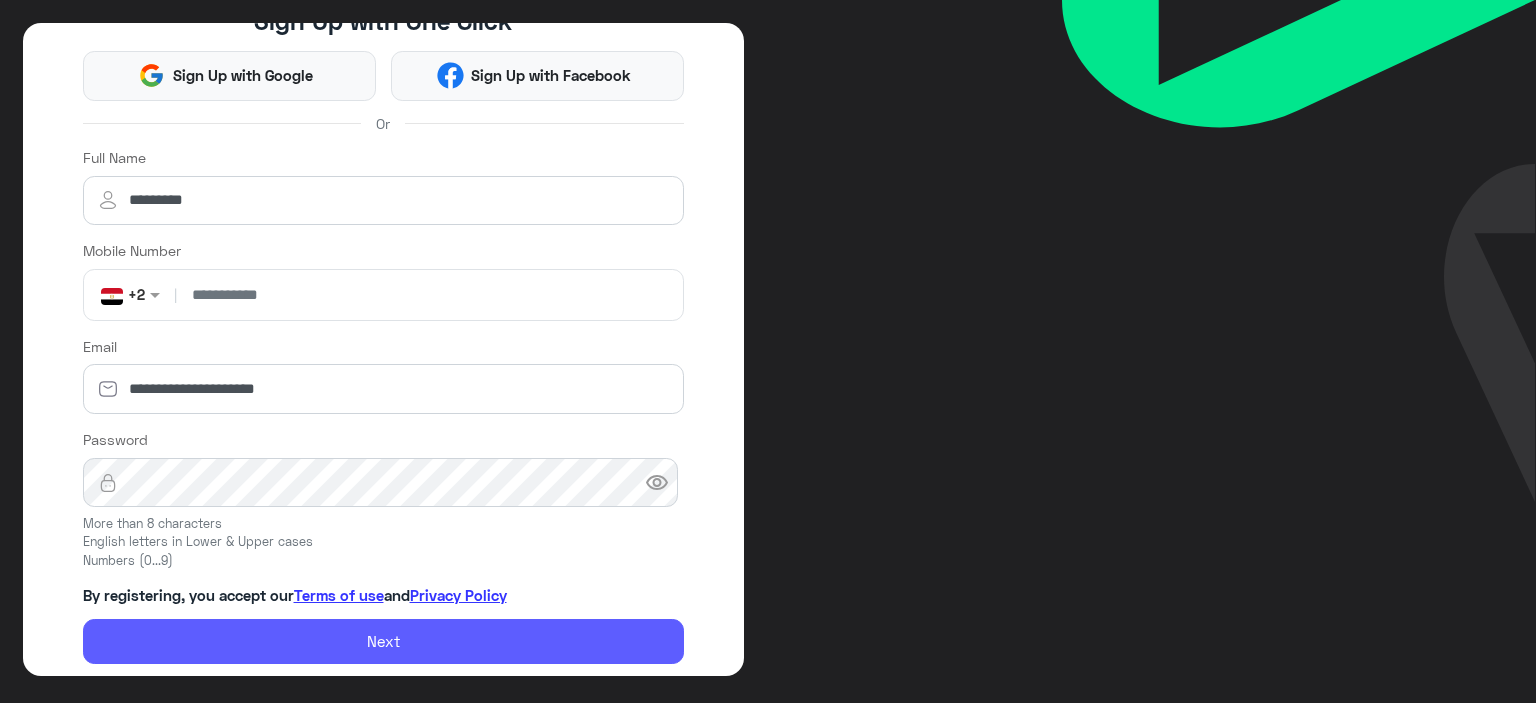 click on "Next" 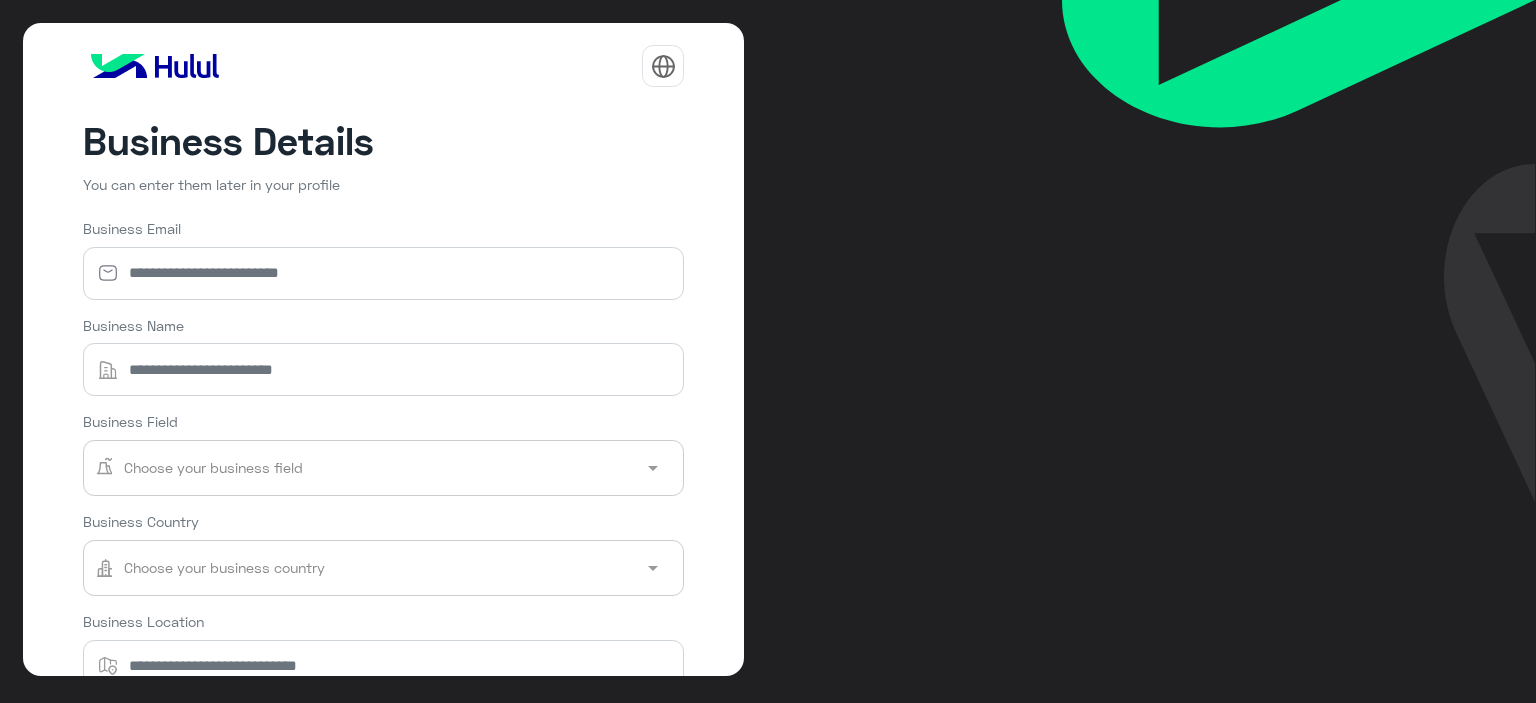 scroll, scrollTop: 141, scrollLeft: 0, axis: vertical 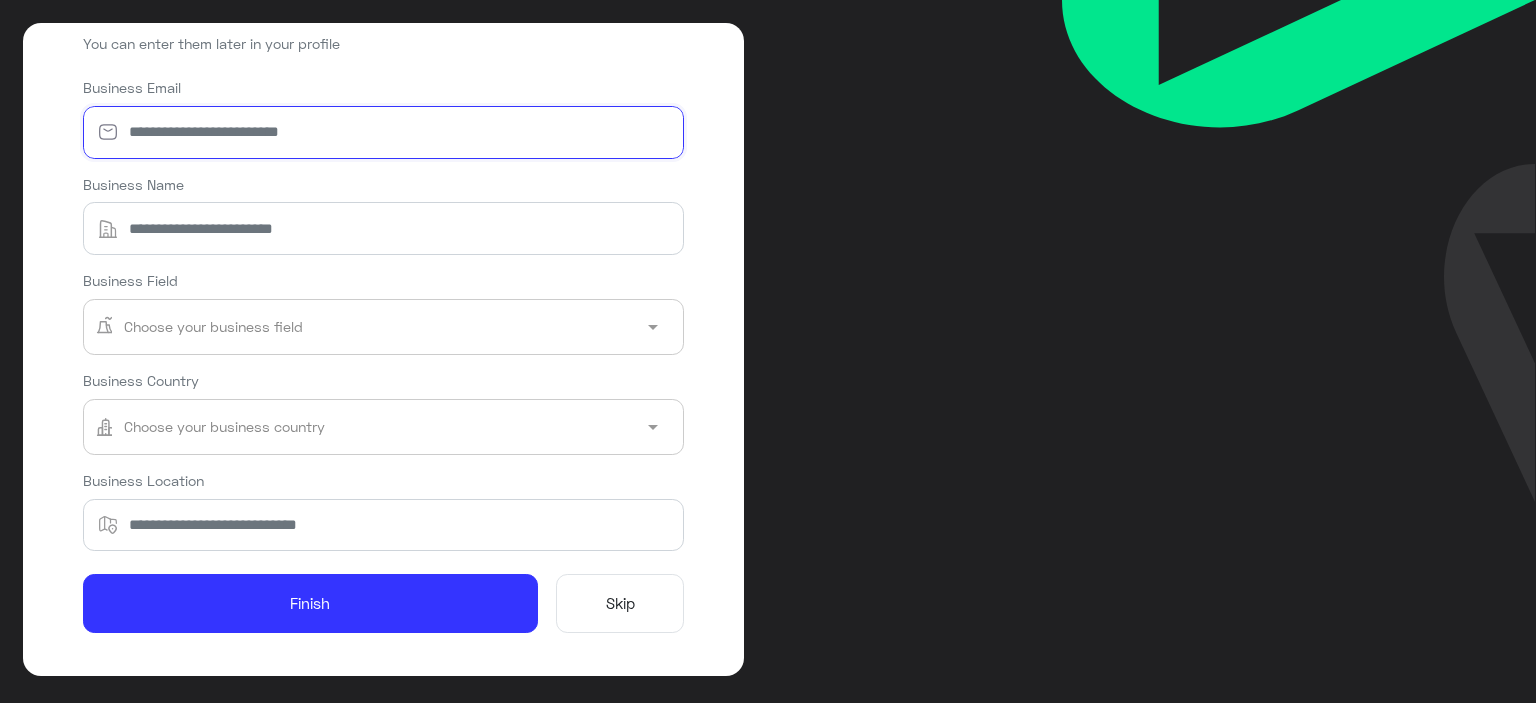 click on "Business Email" at bounding box center (384, 132) 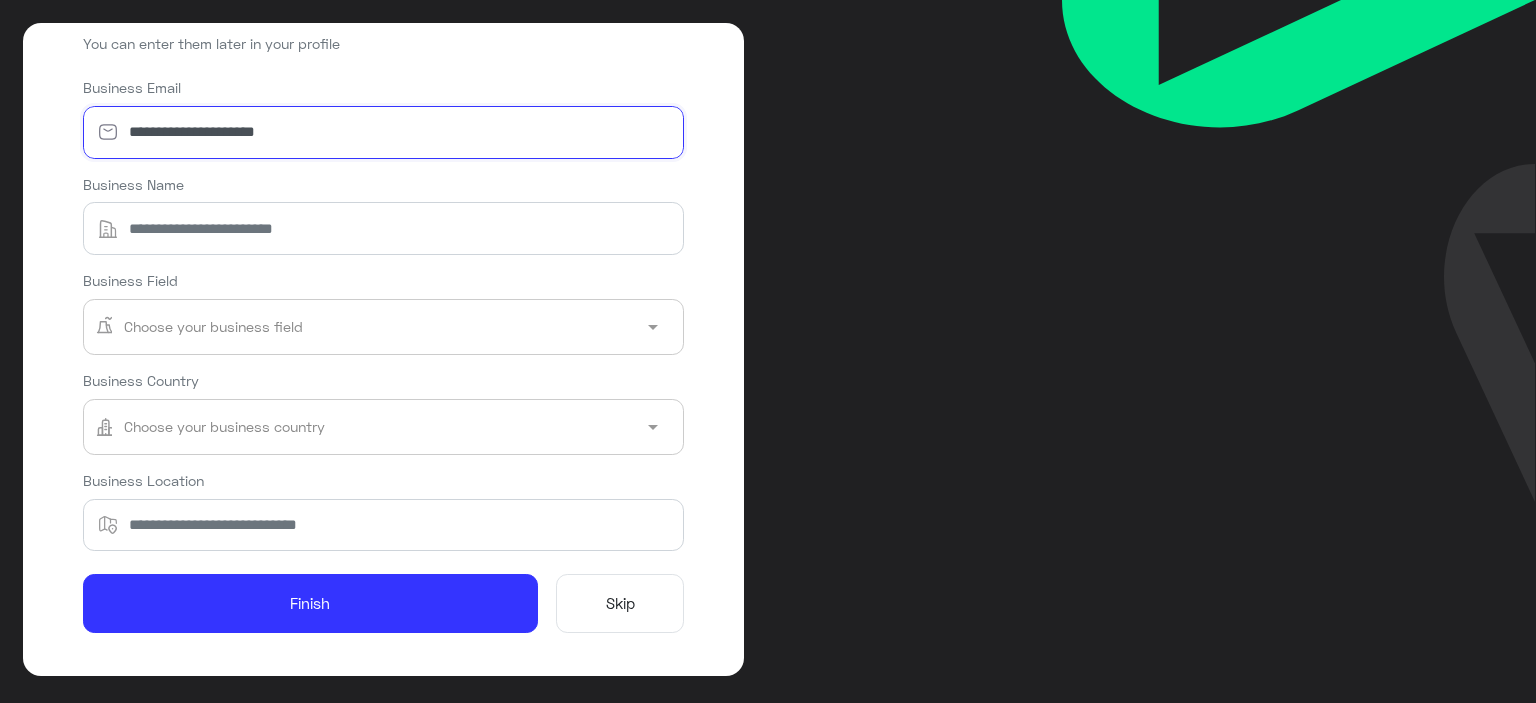 type on "**********" 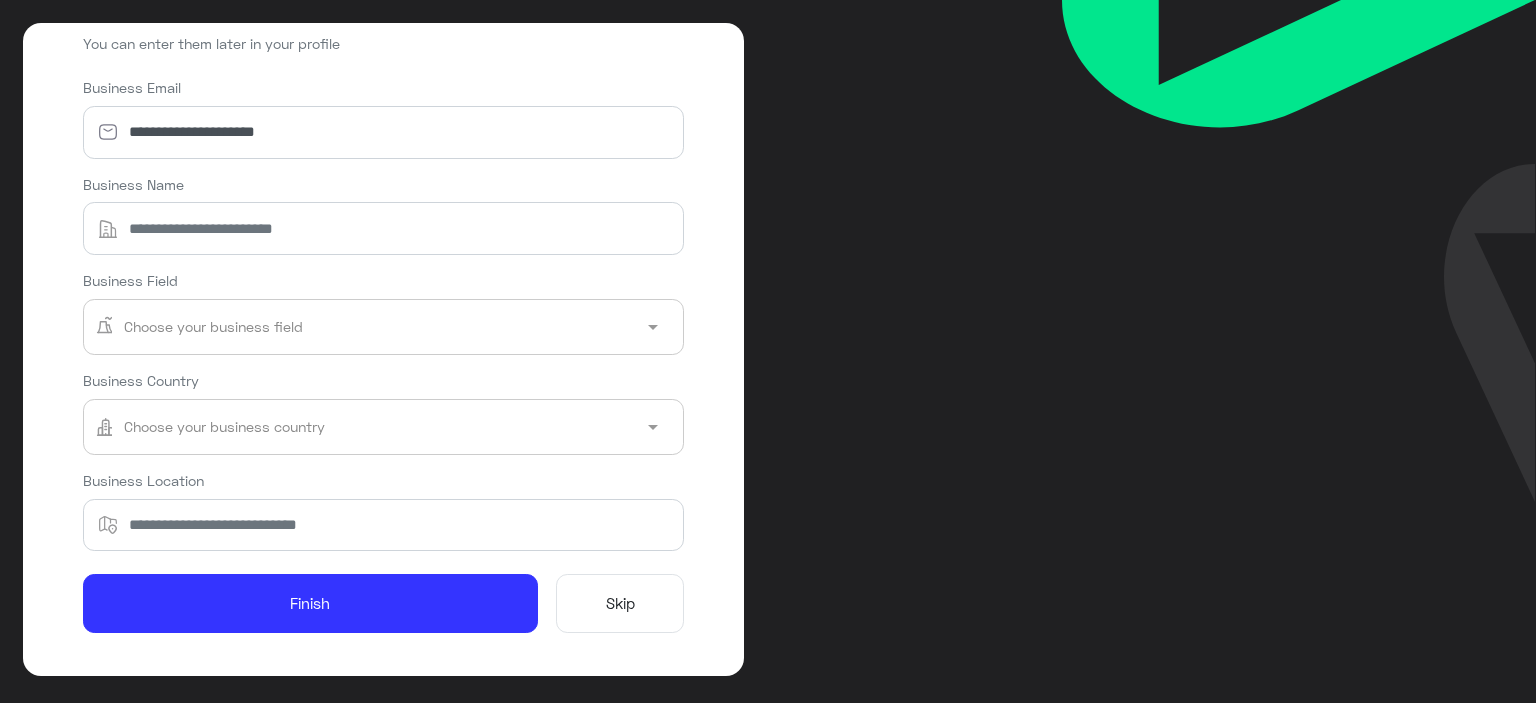 click on "Skip" 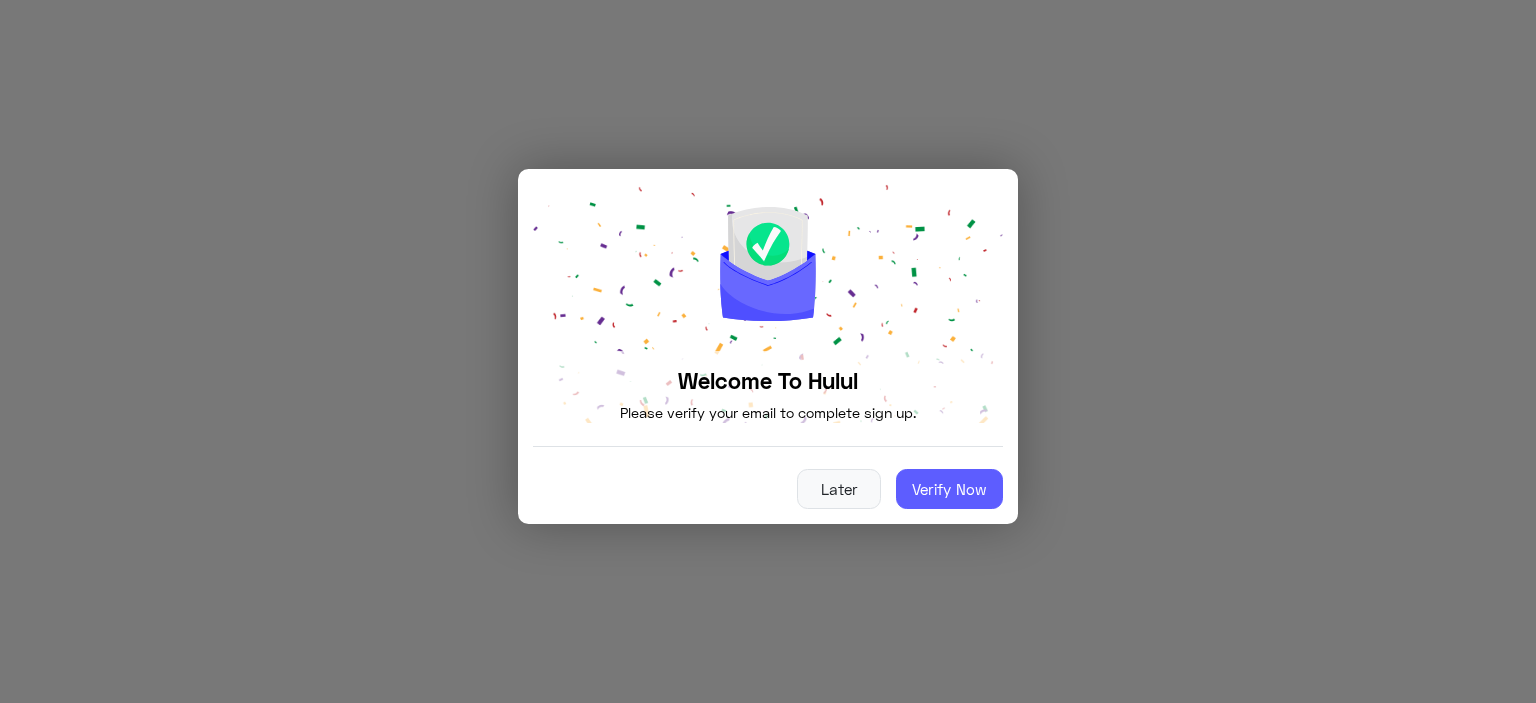 click on "Verify Now" 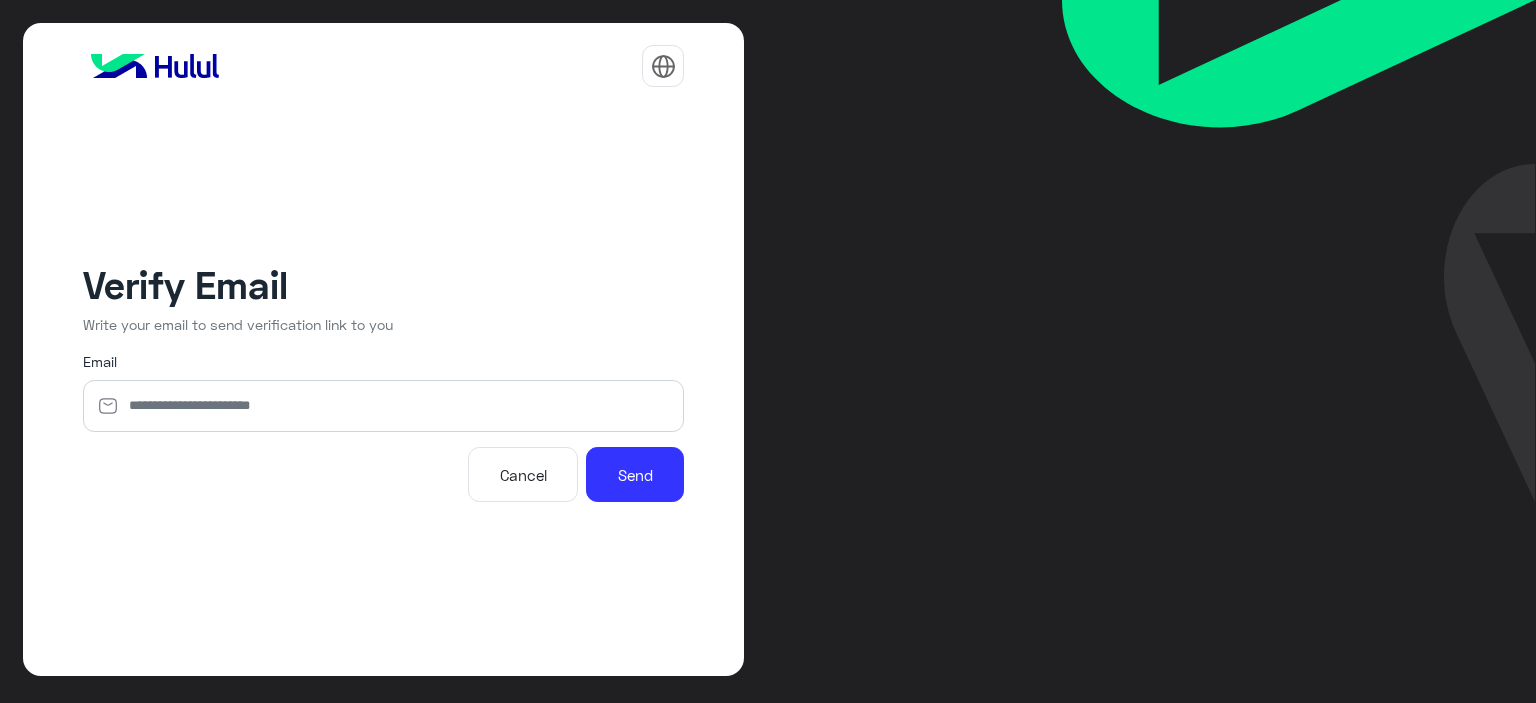 type on "**********" 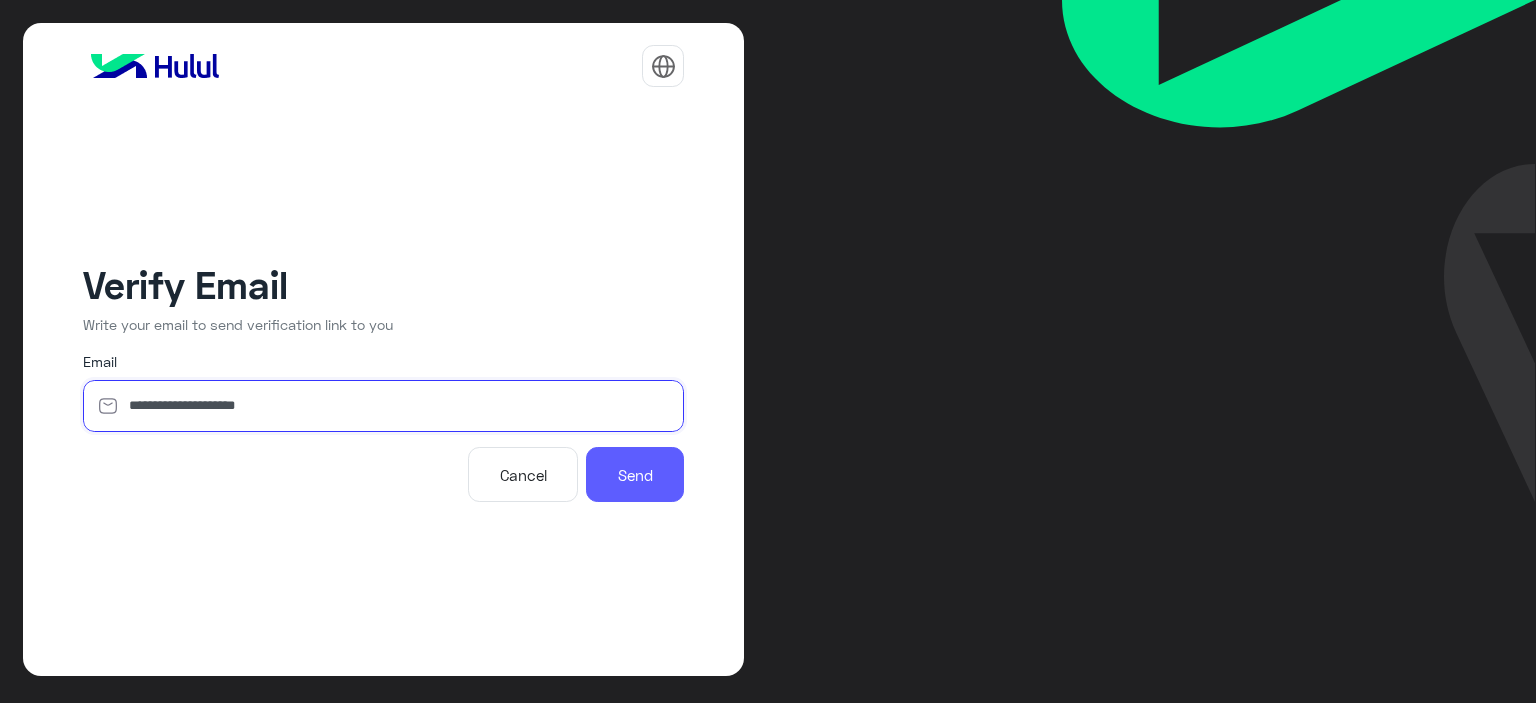 drag, startPoint x: 473, startPoint y: 385, endPoint x: 623, endPoint y: 471, distance: 172.9046 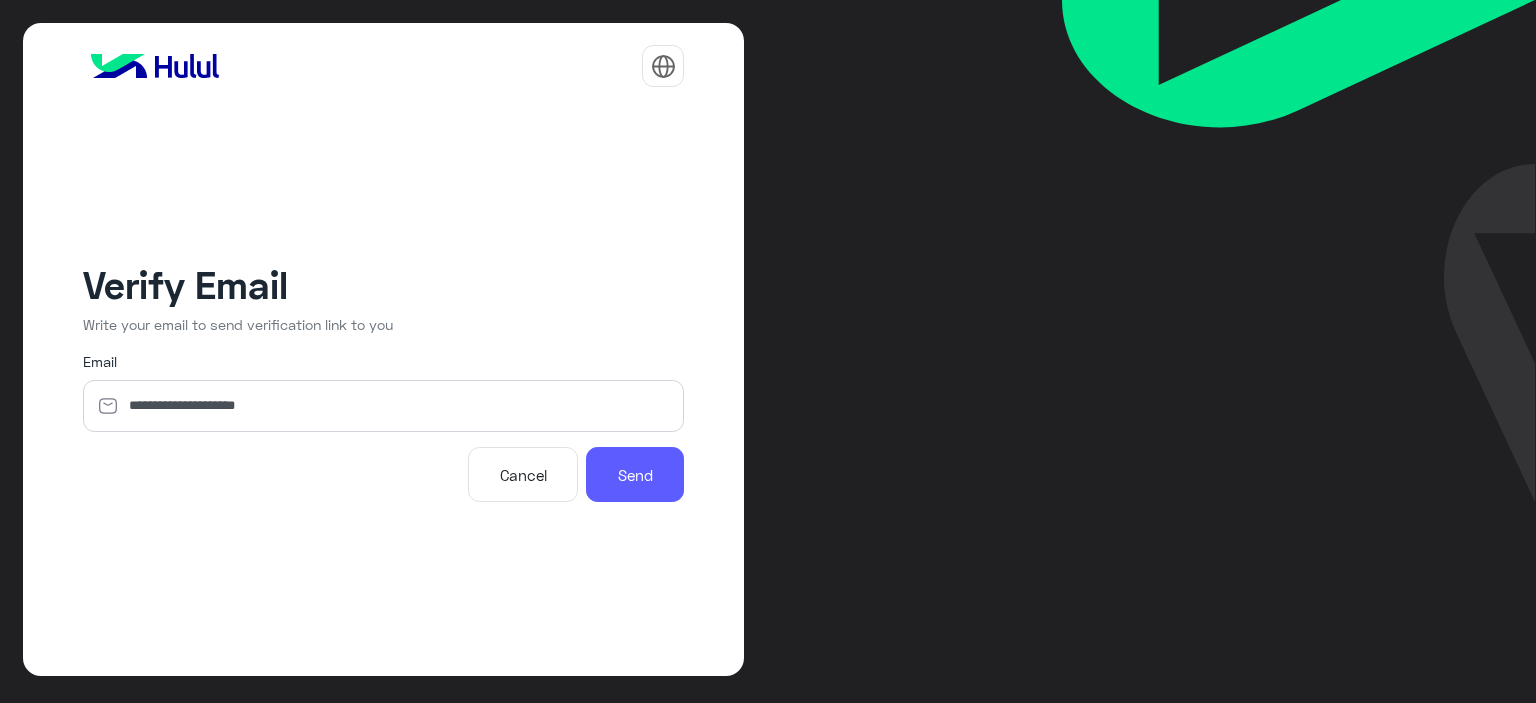 click on "Send" 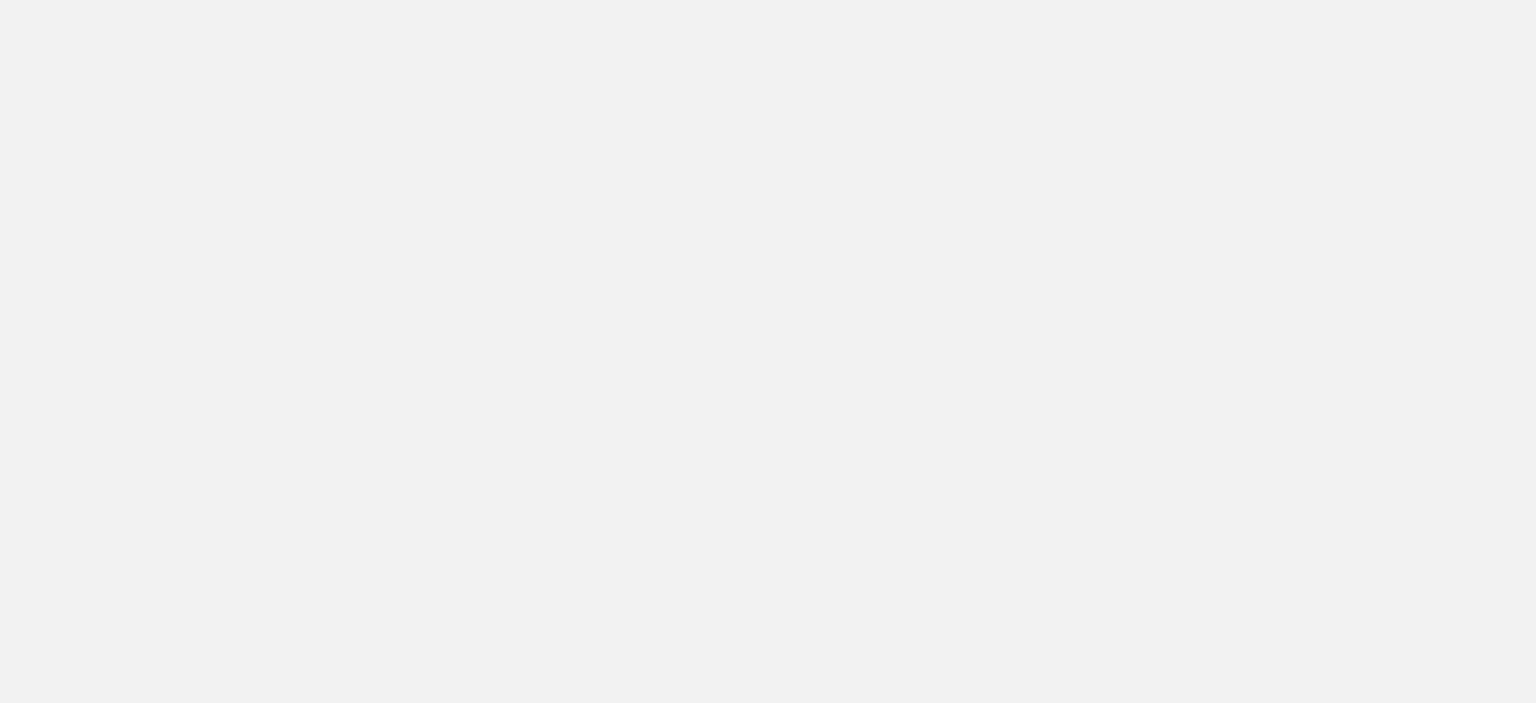 scroll, scrollTop: 0, scrollLeft: 0, axis: both 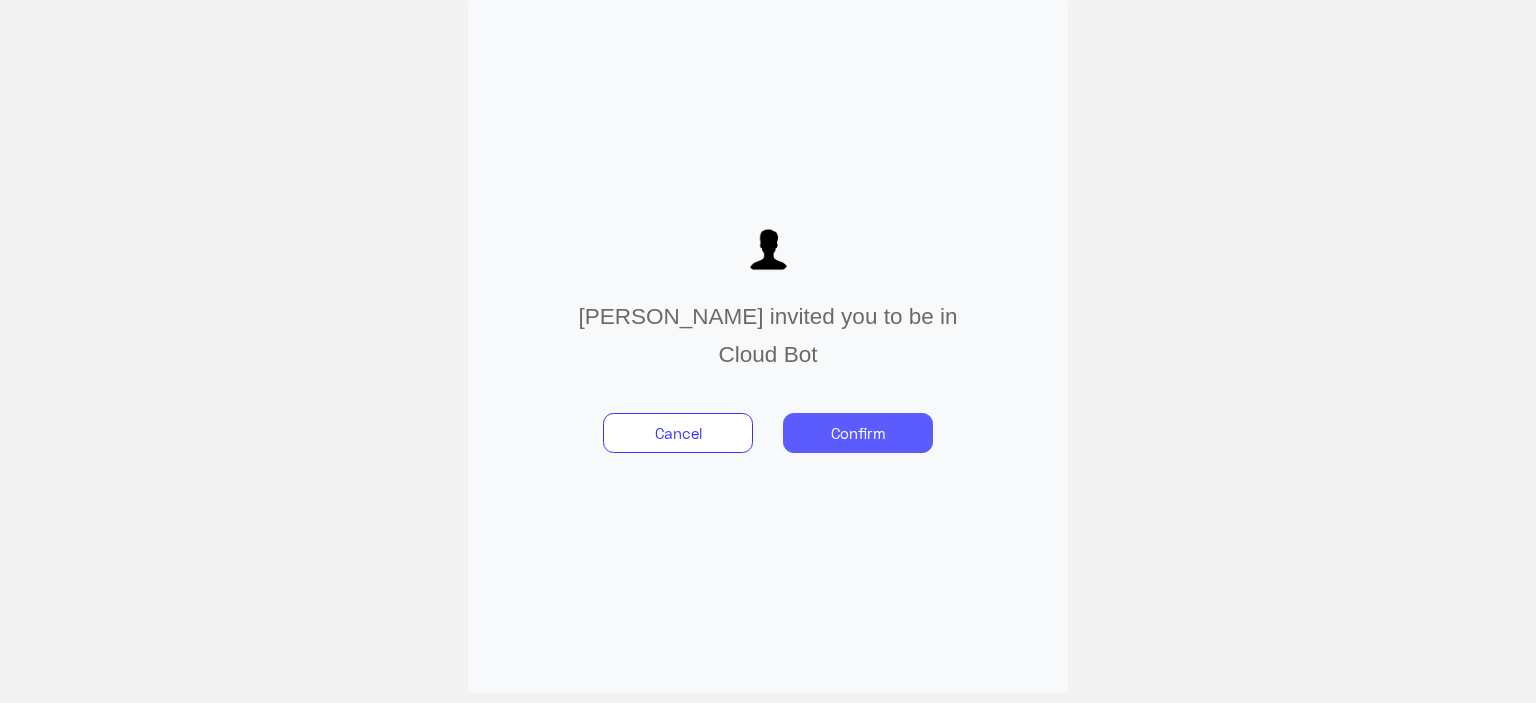 click on "Confirm" 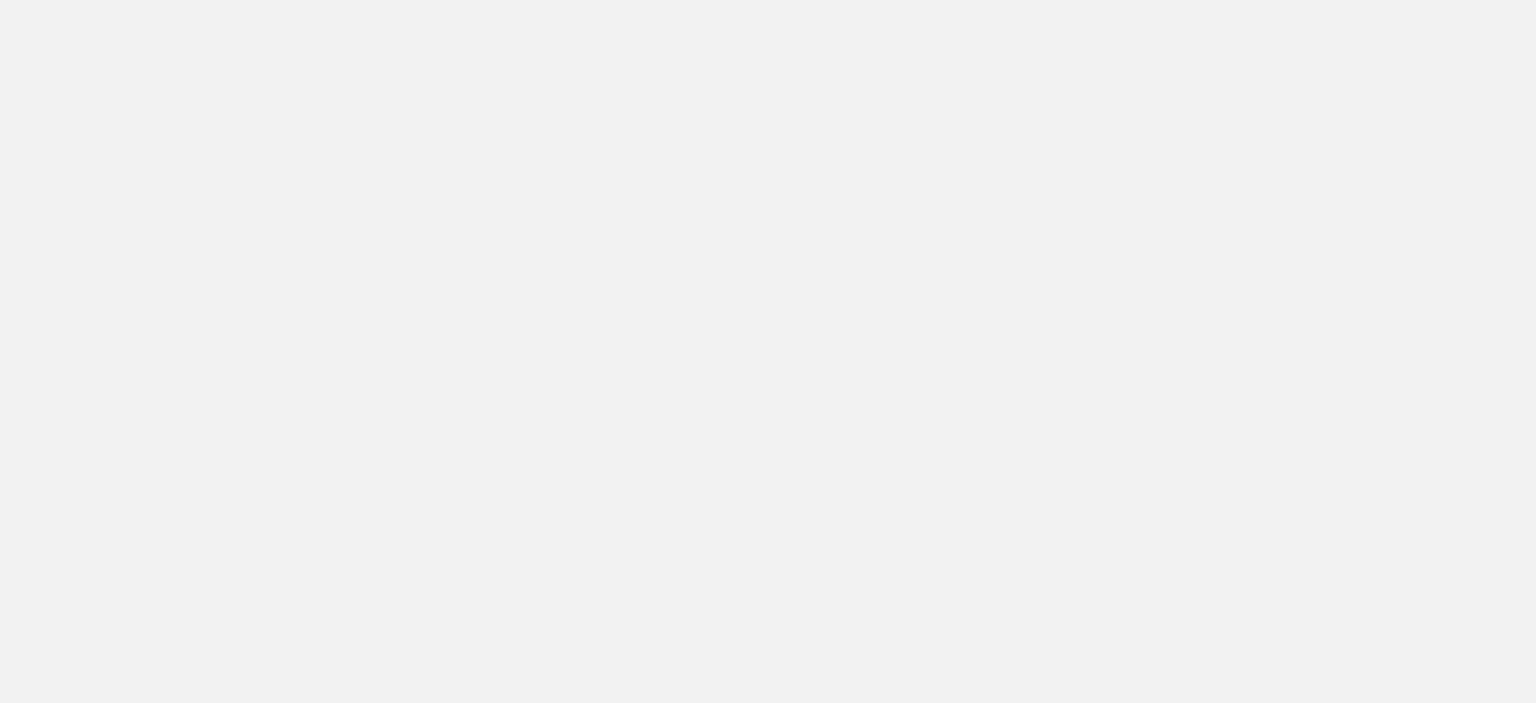 scroll, scrollTop: 0, scrollLeft: 0, axis: both 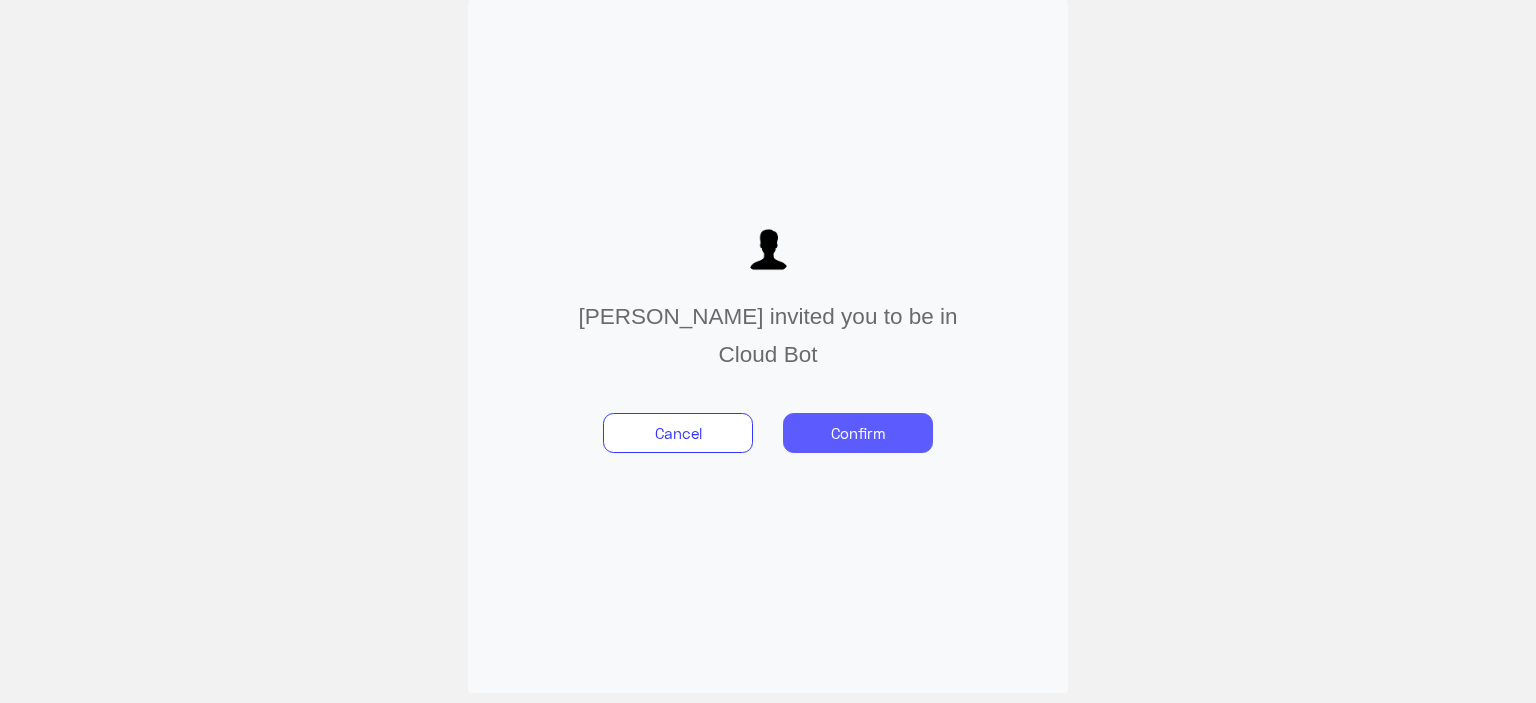 click on "Confirm" 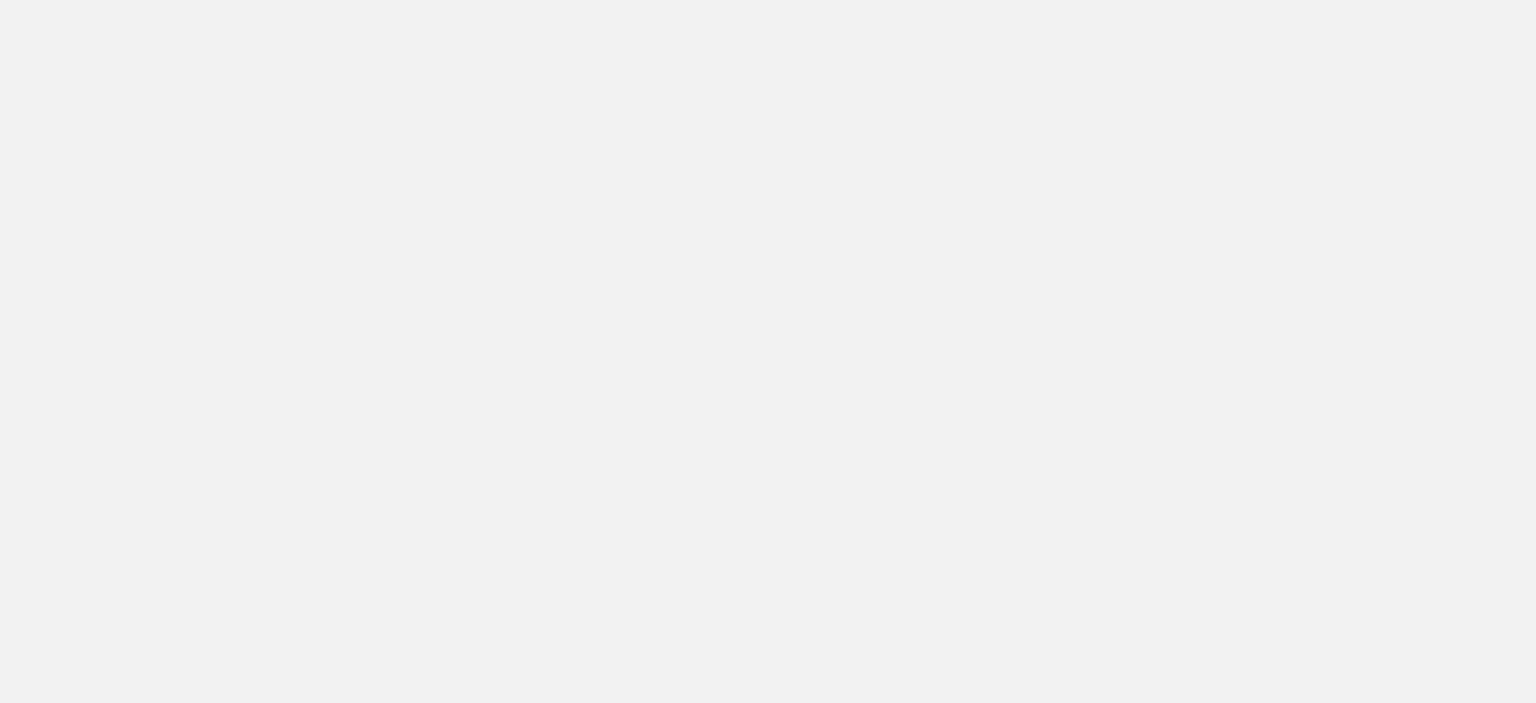 scroll, scrollTop: 0, scrollLeft: 0, axis: both 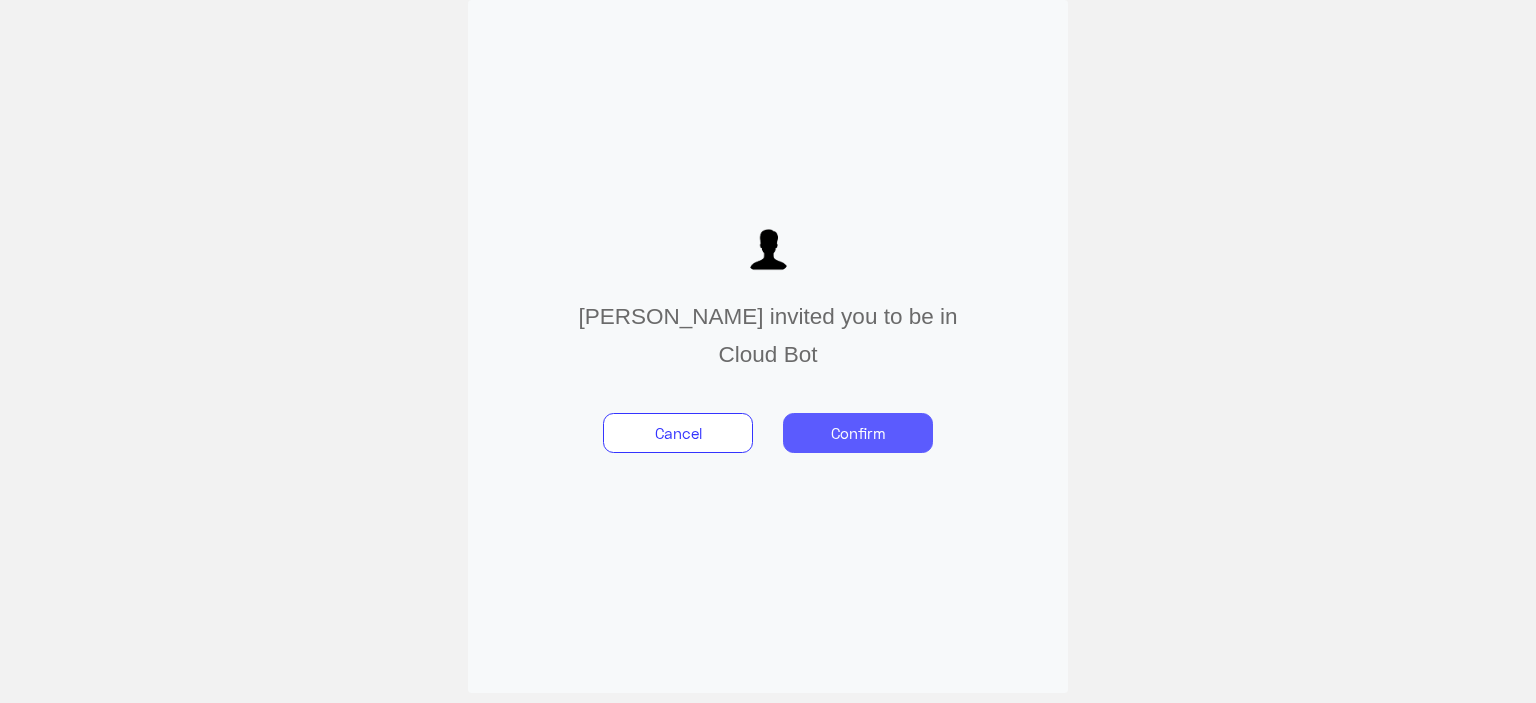 click on "Confirm" 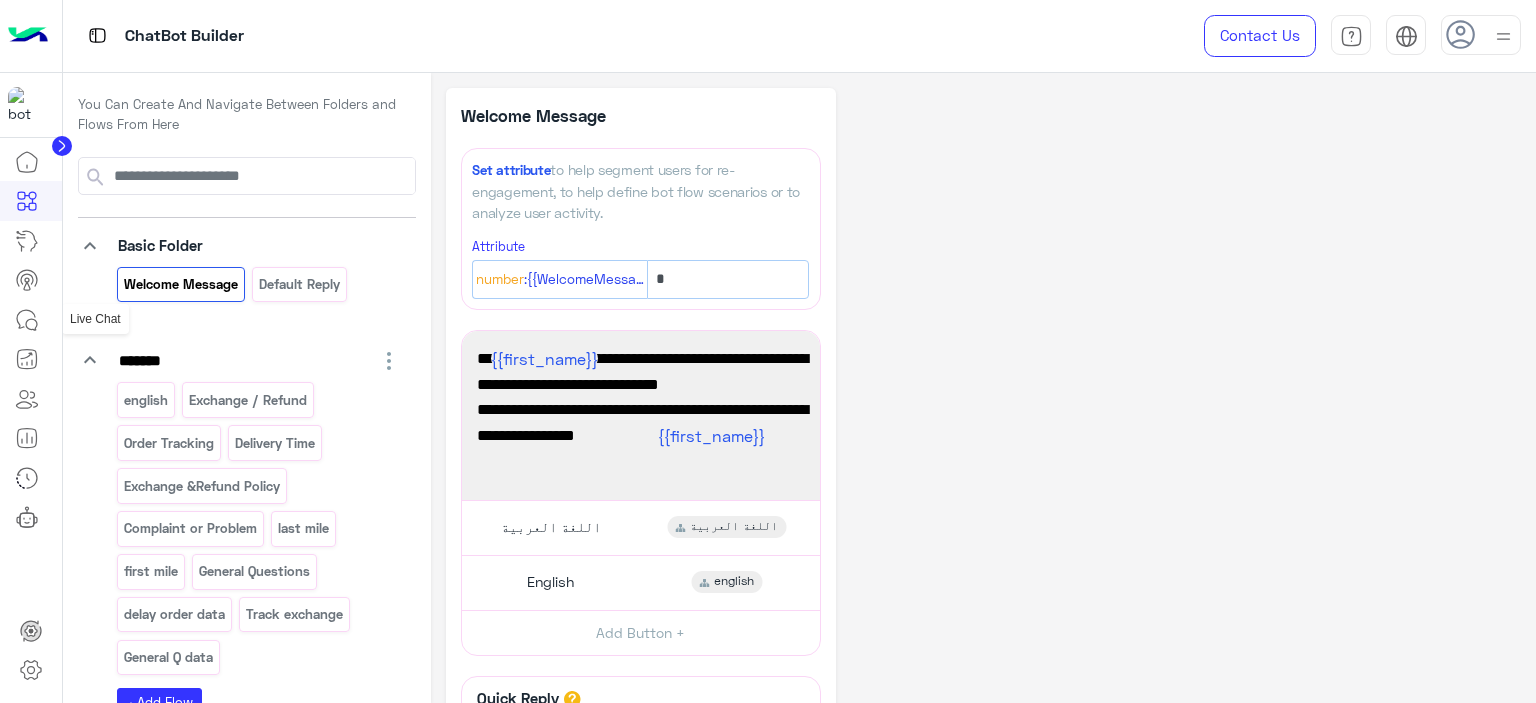 click 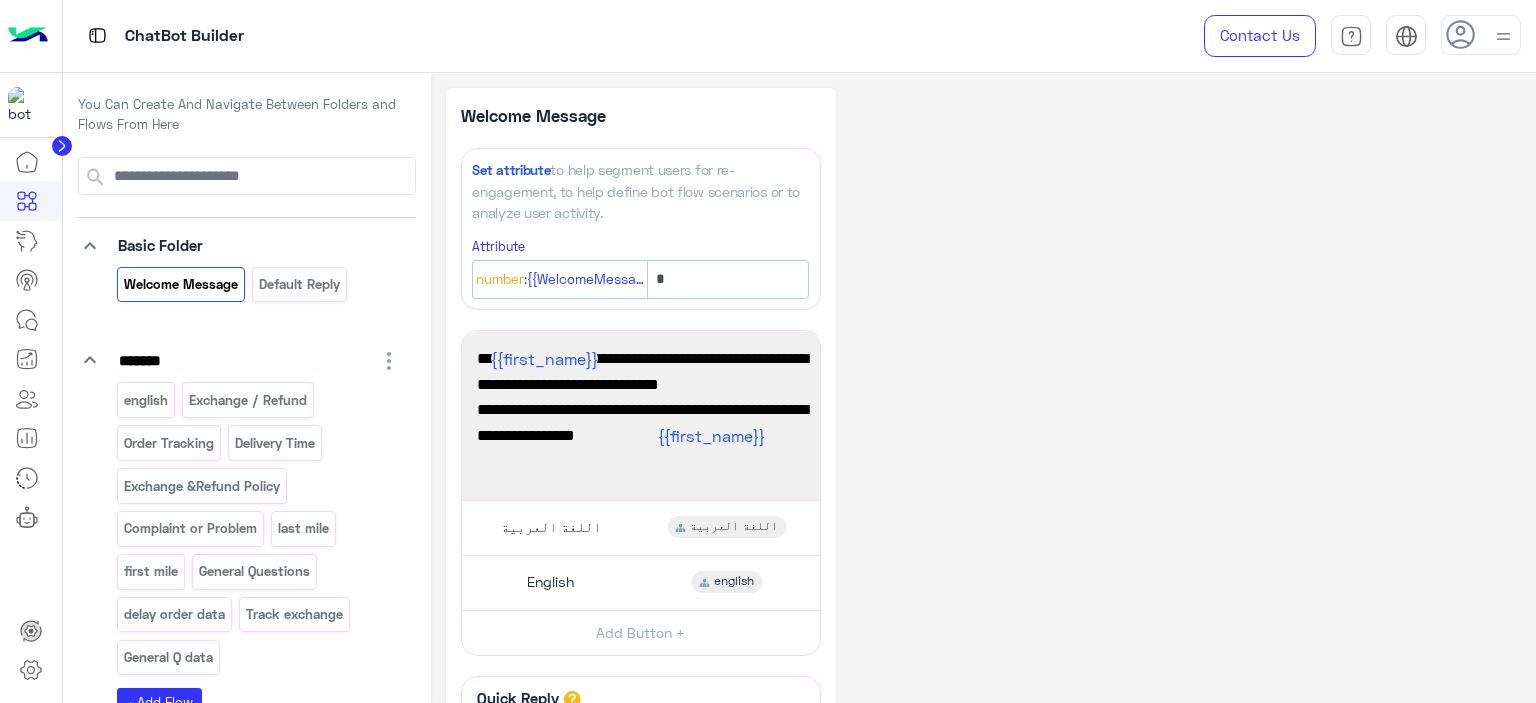 click 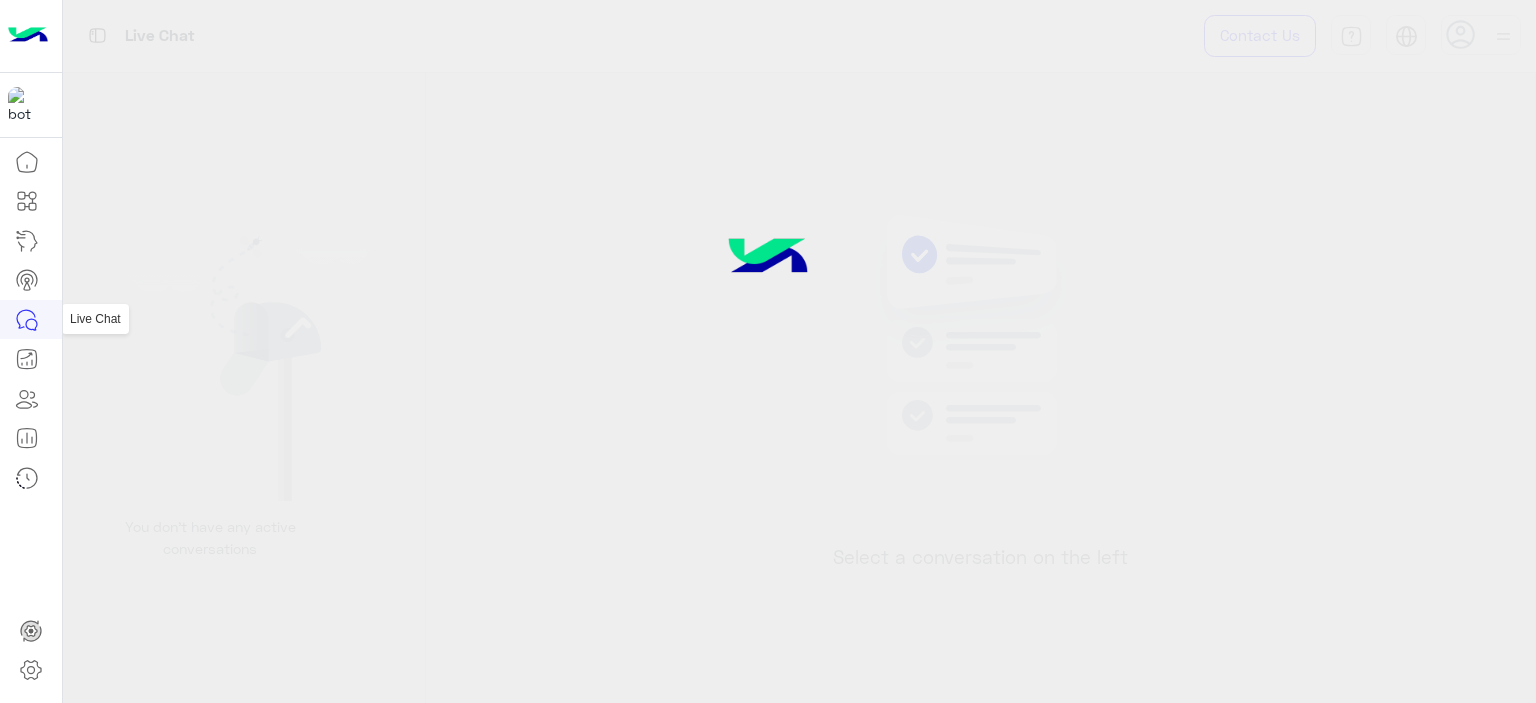click 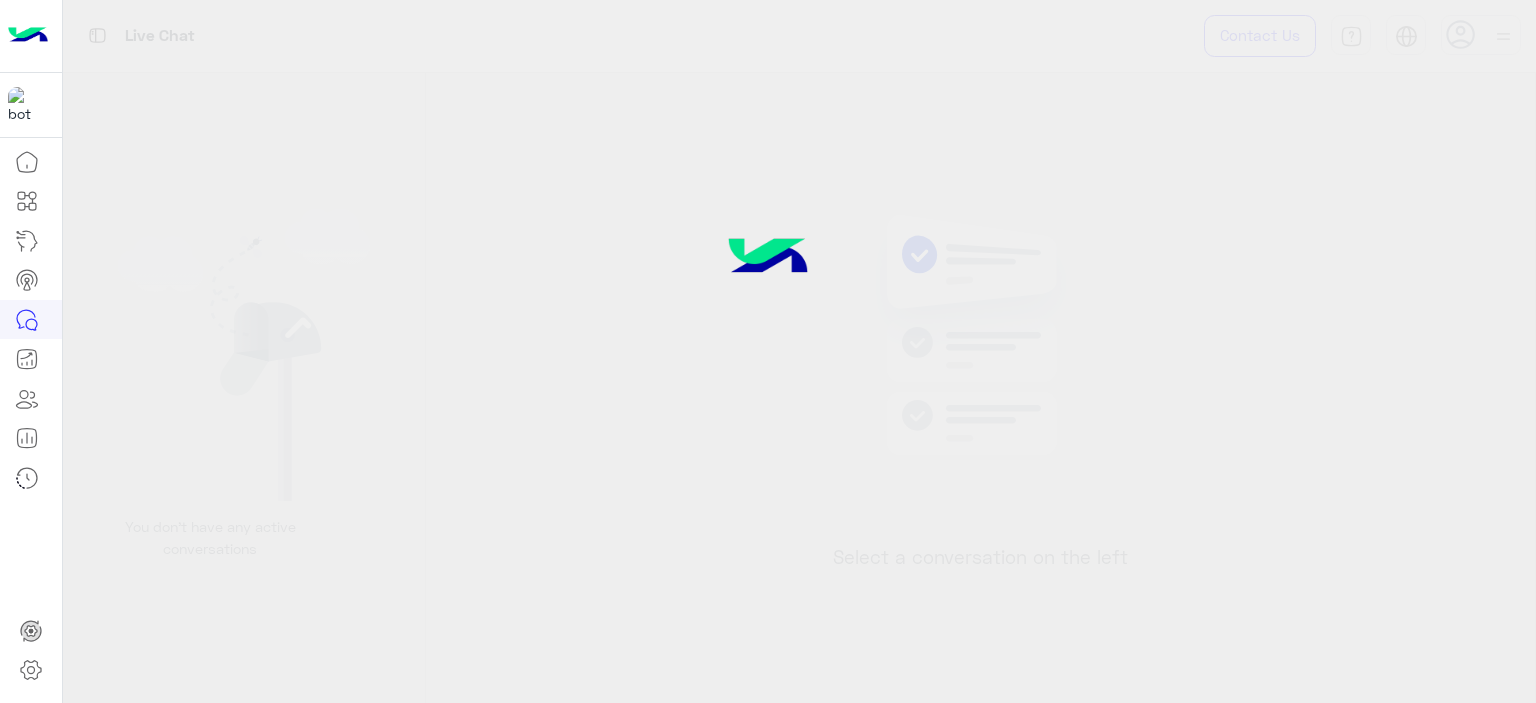 click 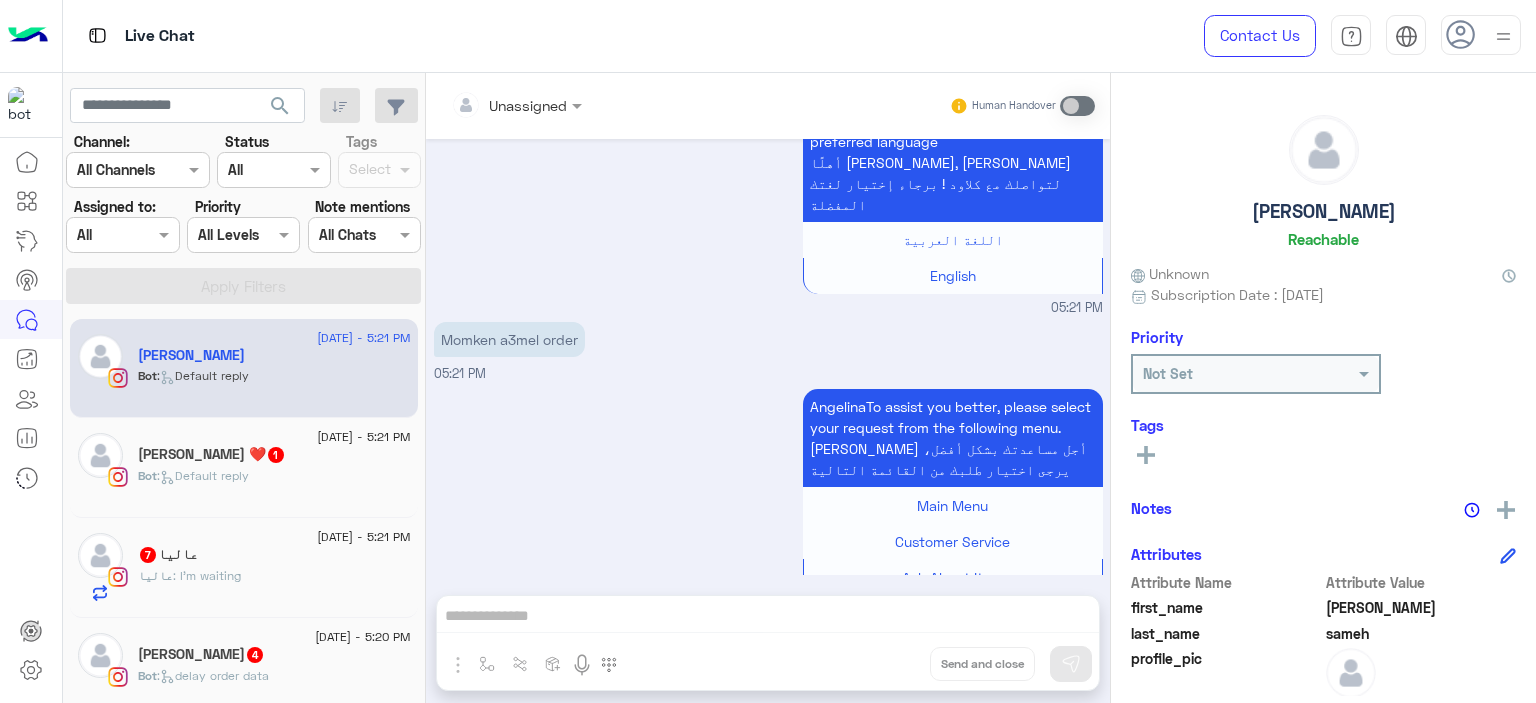 scroll, scrollTop: 164, scrollLeft: 0, axis: vertical 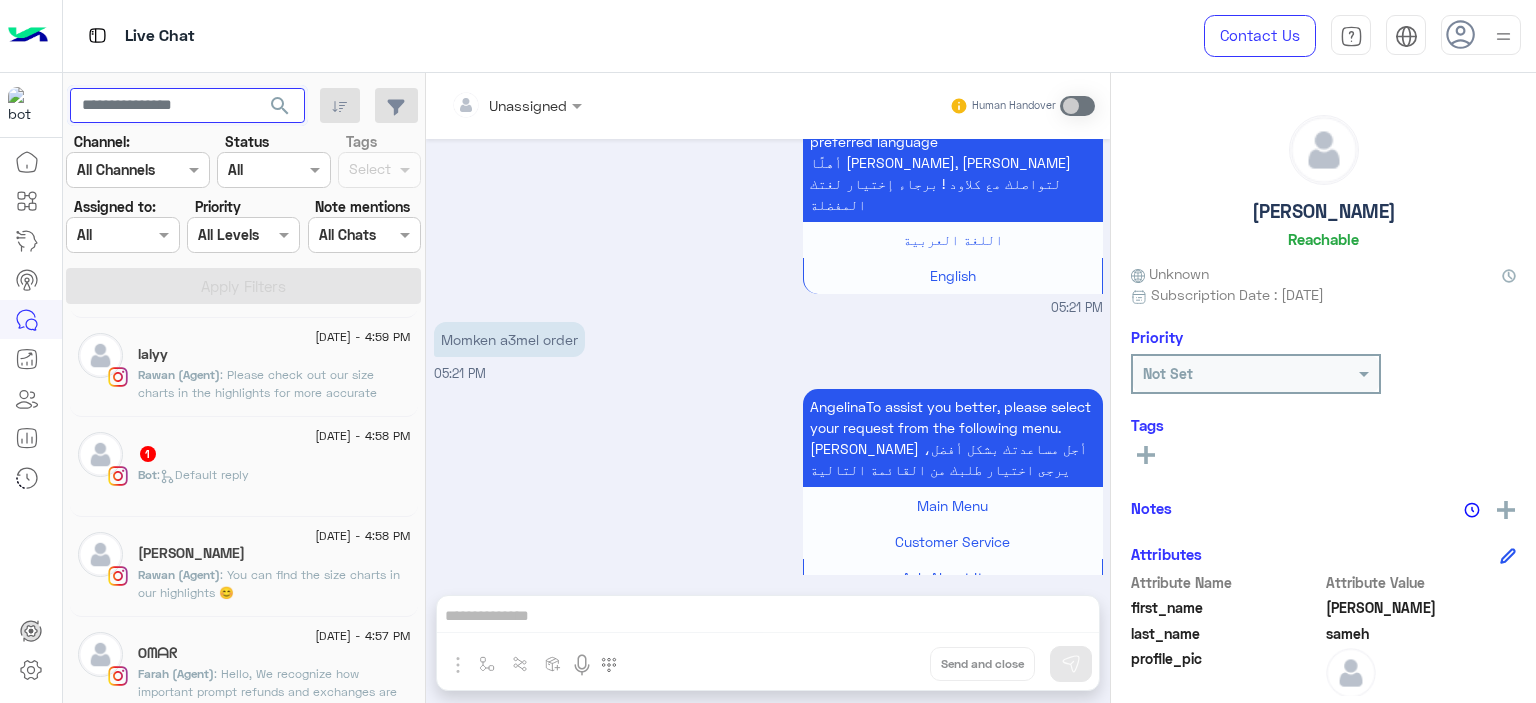 click at bounding box center [187, 106] 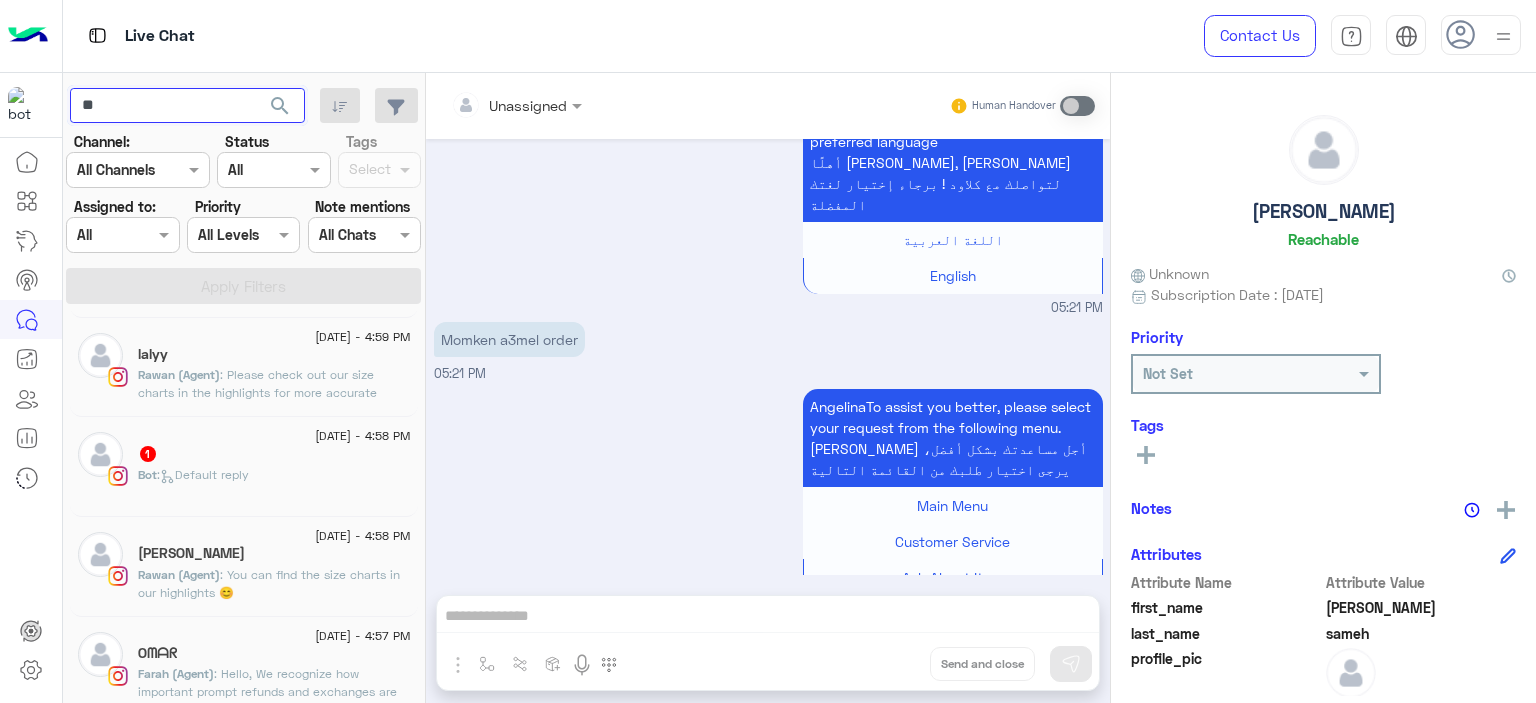 type on "*" 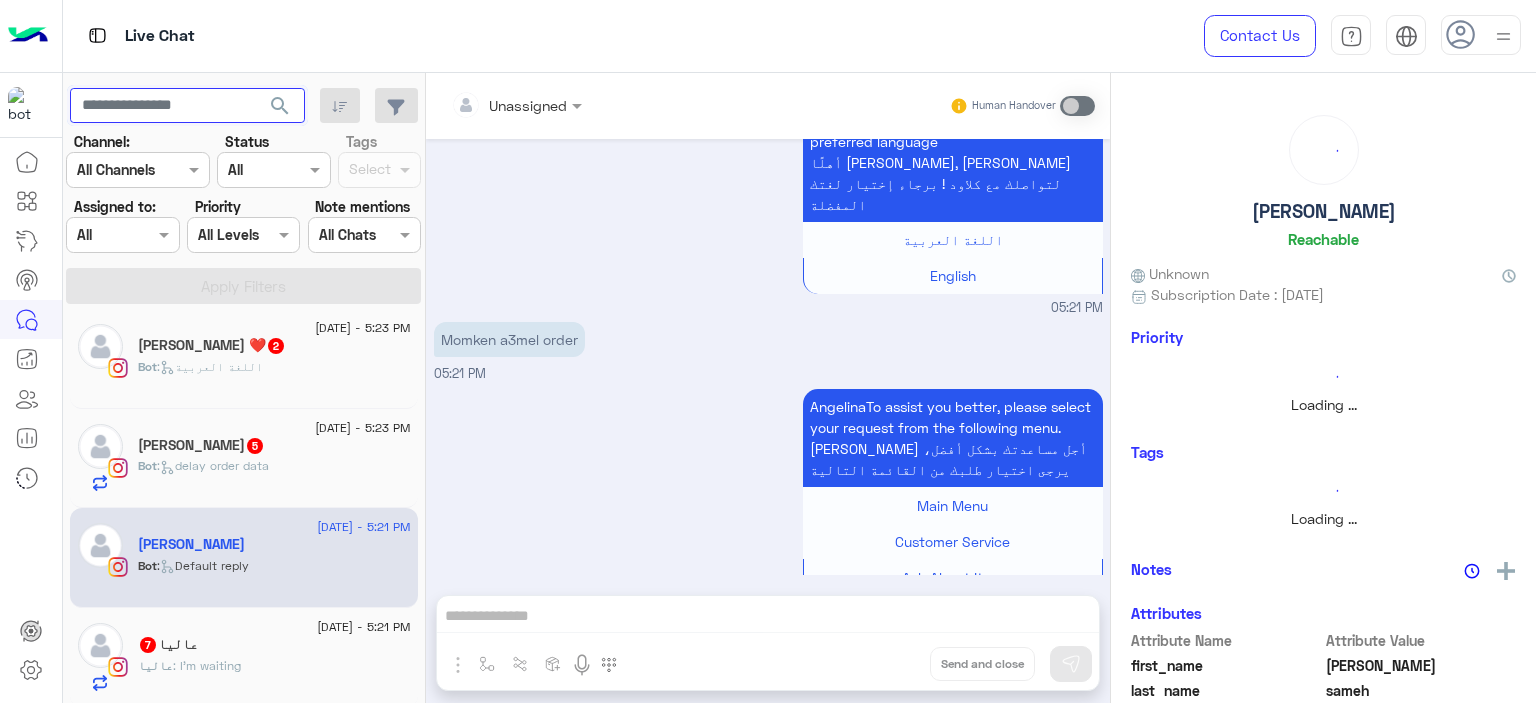 scroll, scrollTop: 0, scrollLeft: 0, axis: both 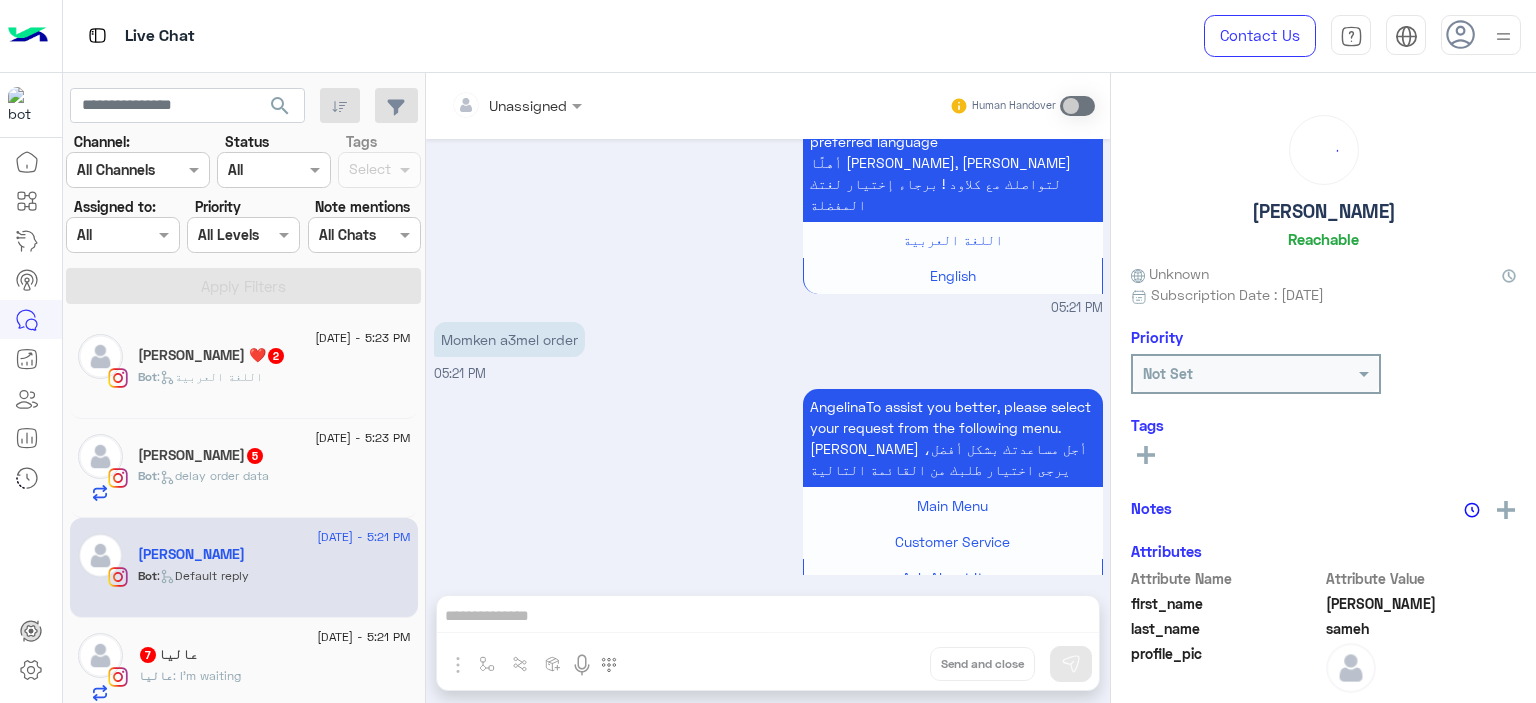 click on ":   delay order data" 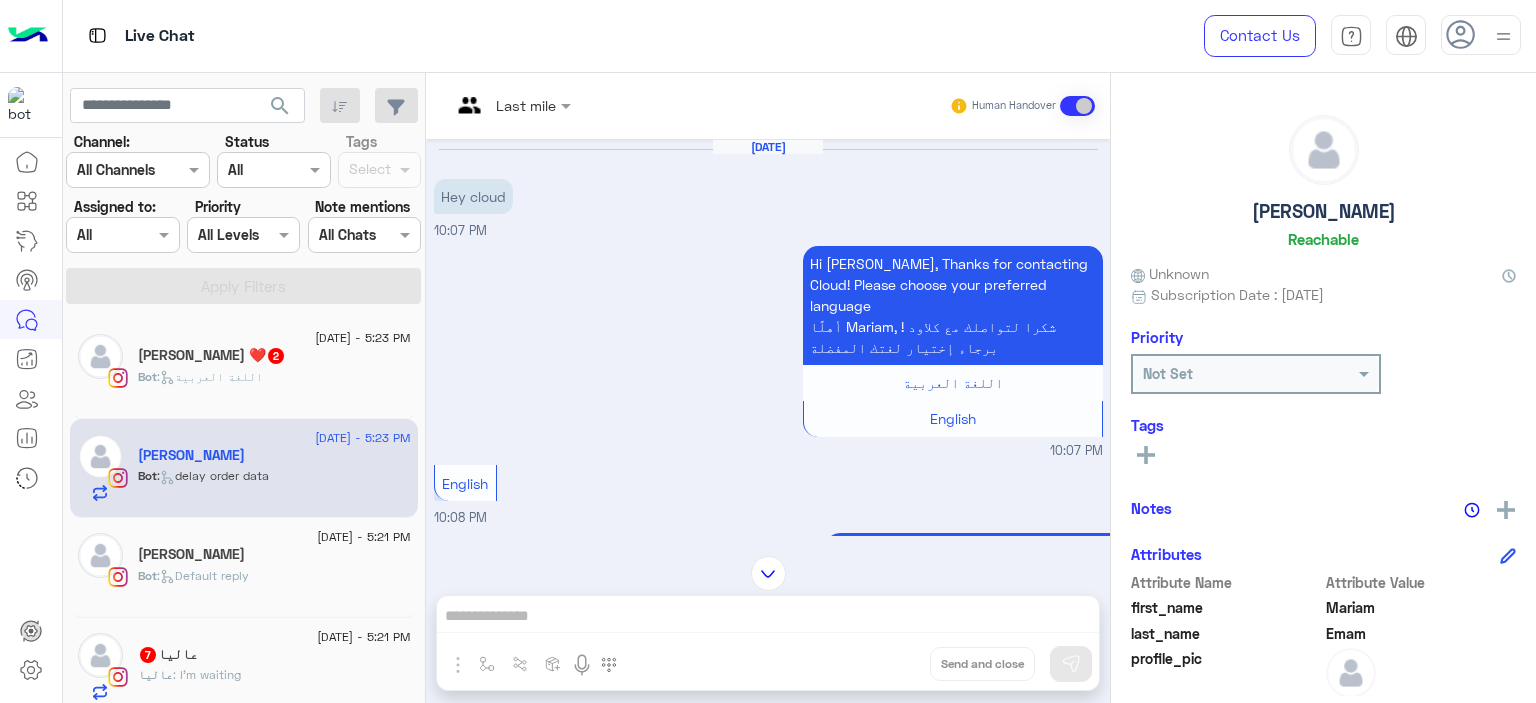 scroll, scrollTop: 1628, scrollLeft: 0, axis: vertical 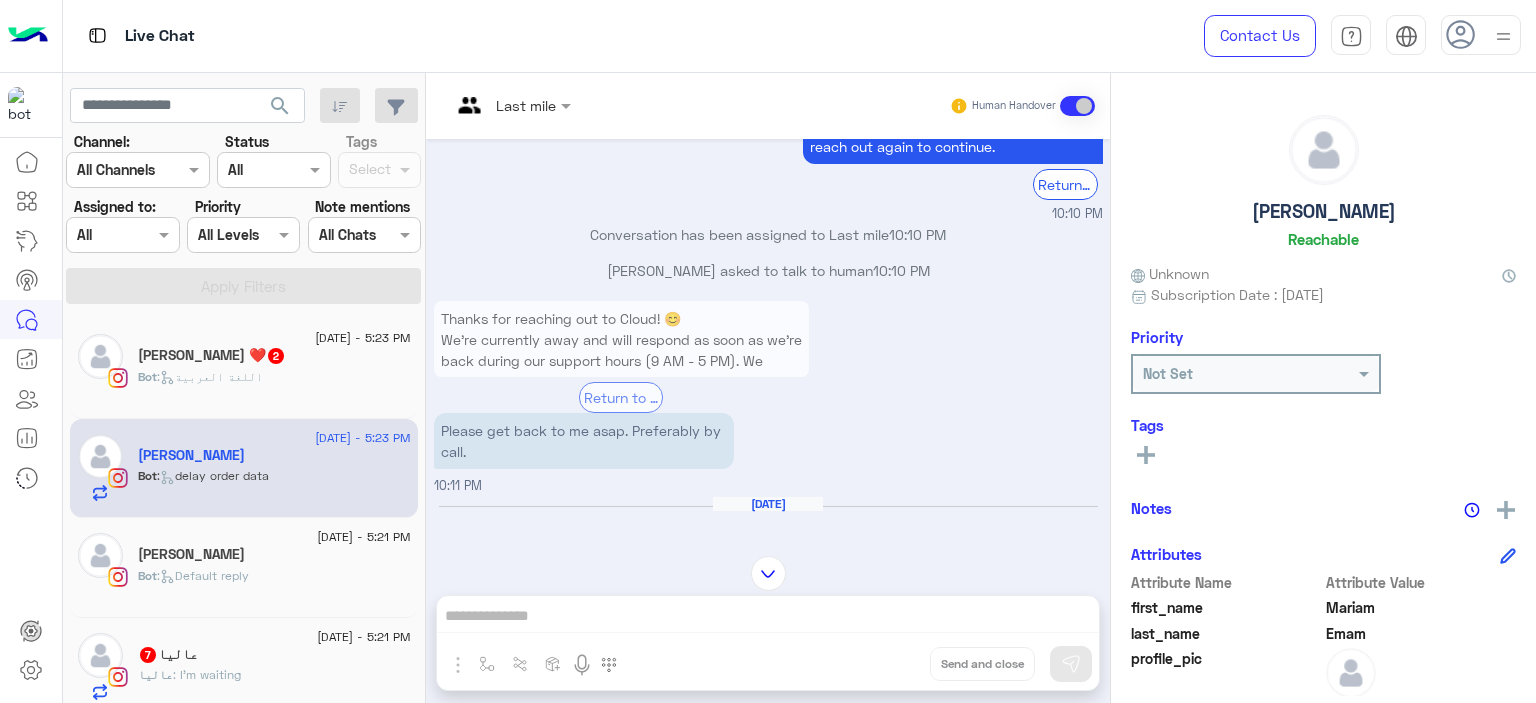 click on "Remas Negm ❤️  2" 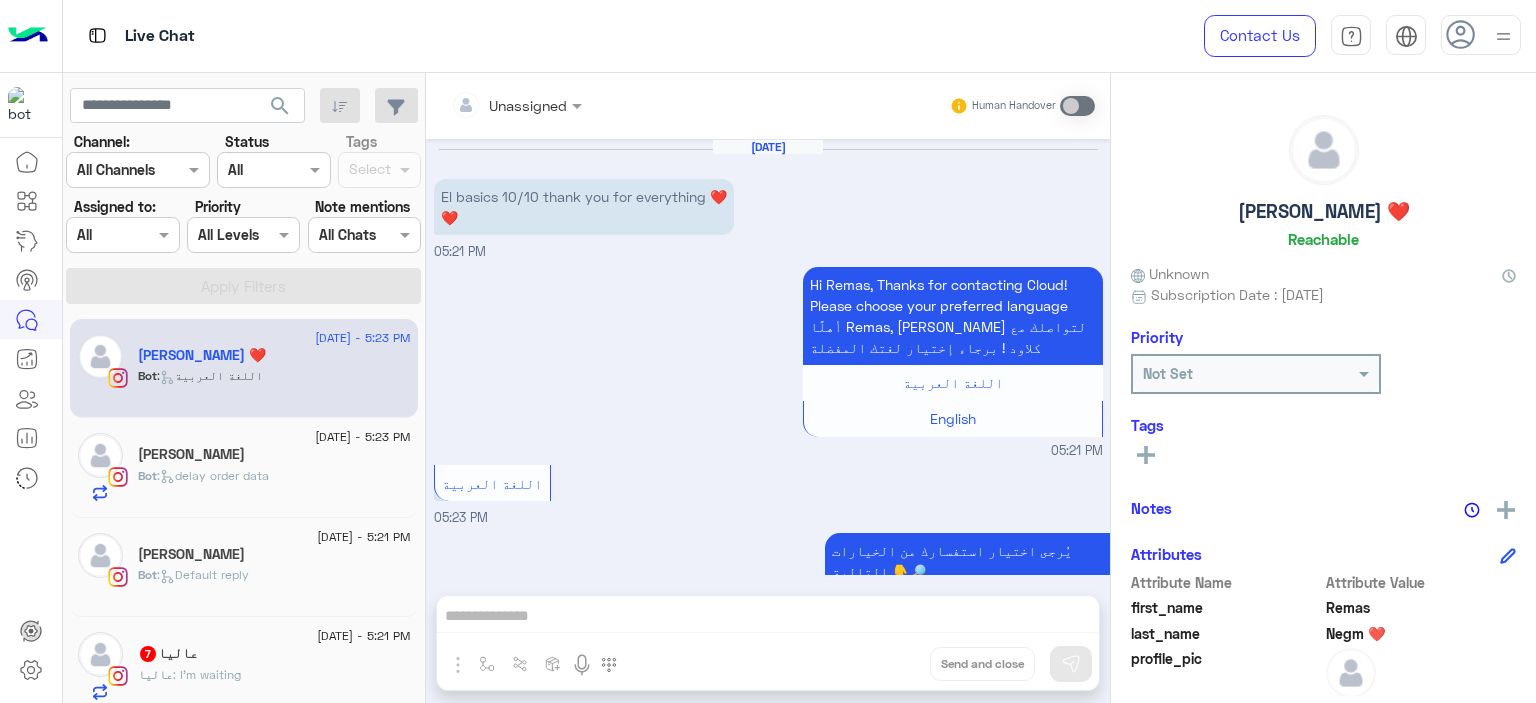 scroll, scrollTop: 113, scrollLeft: 0, axis: vertical 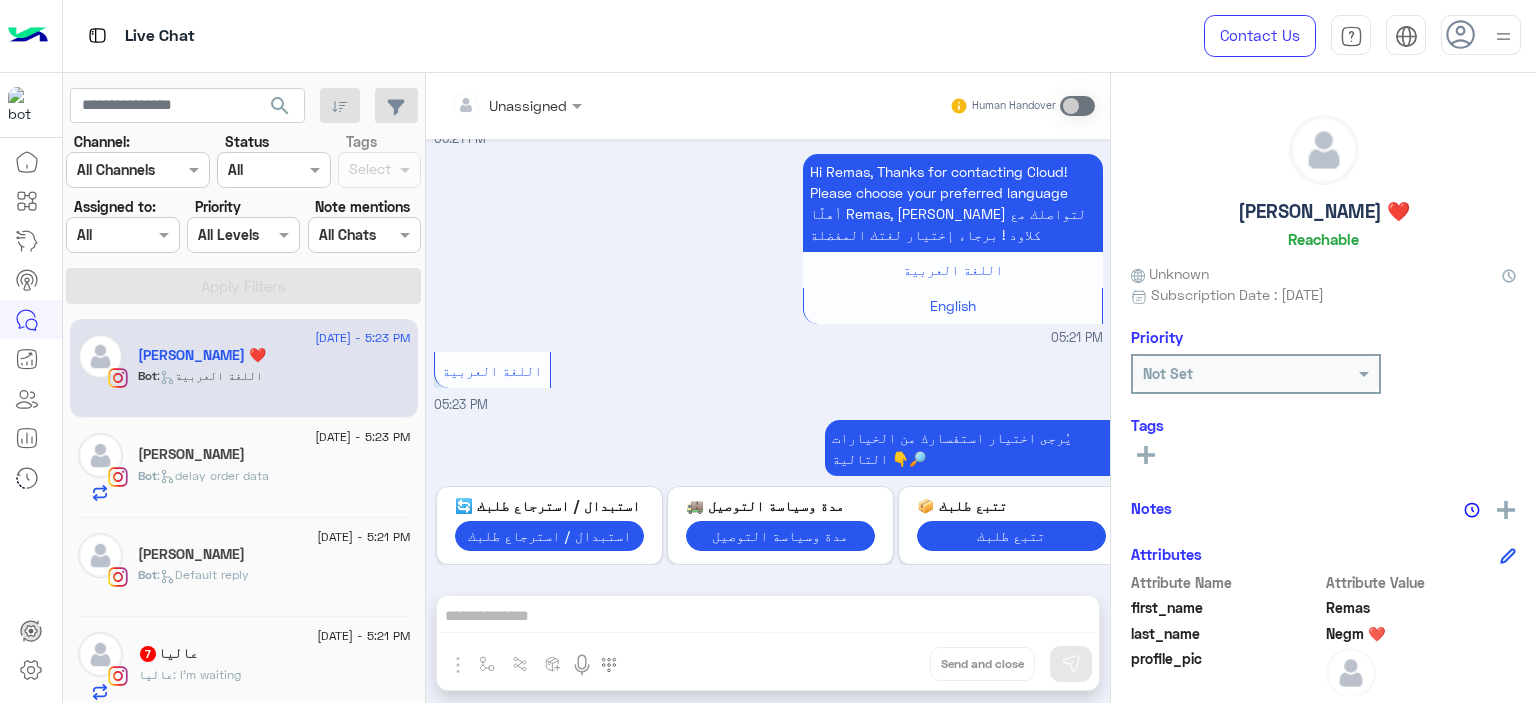 click on ":   Default reply" 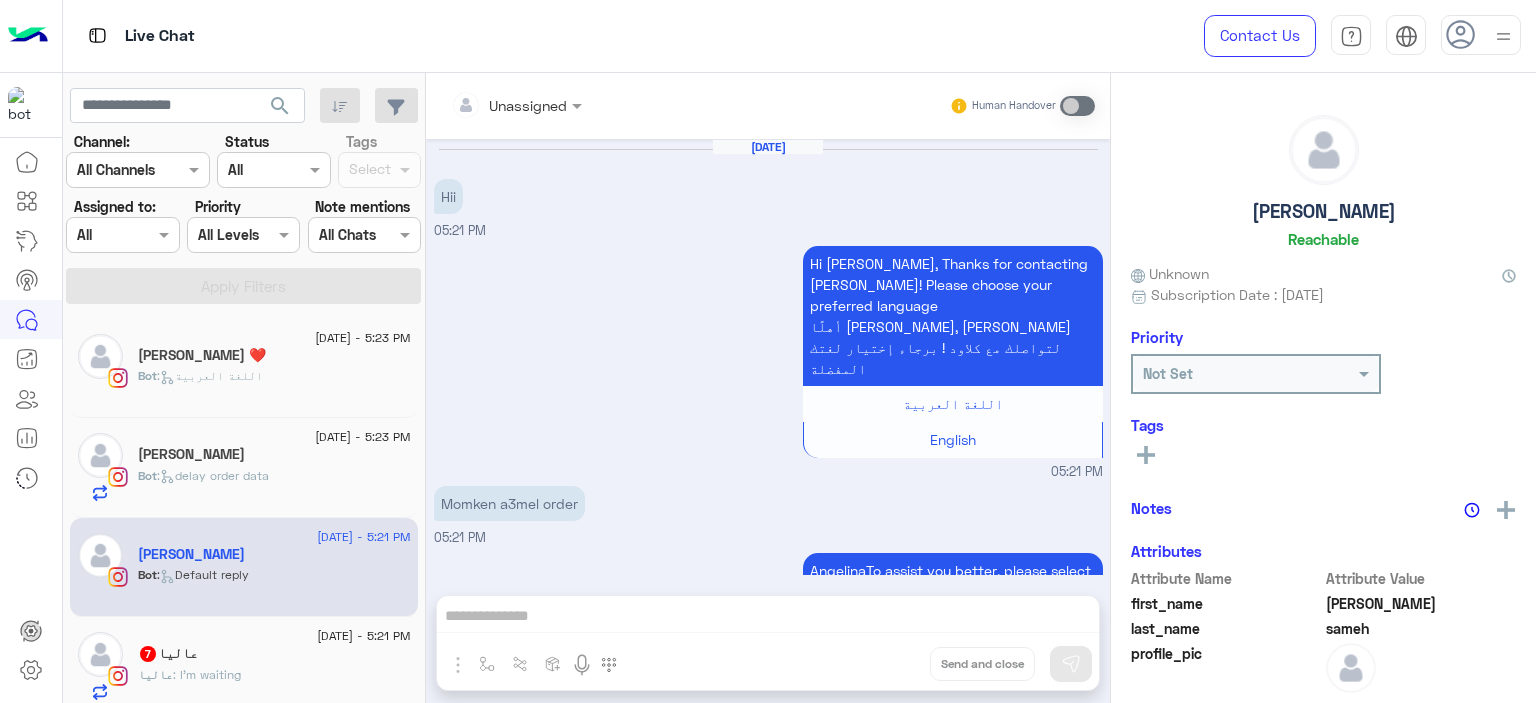 scroll, scrollTop: 164, scrollLeft: 0, axis: vertical 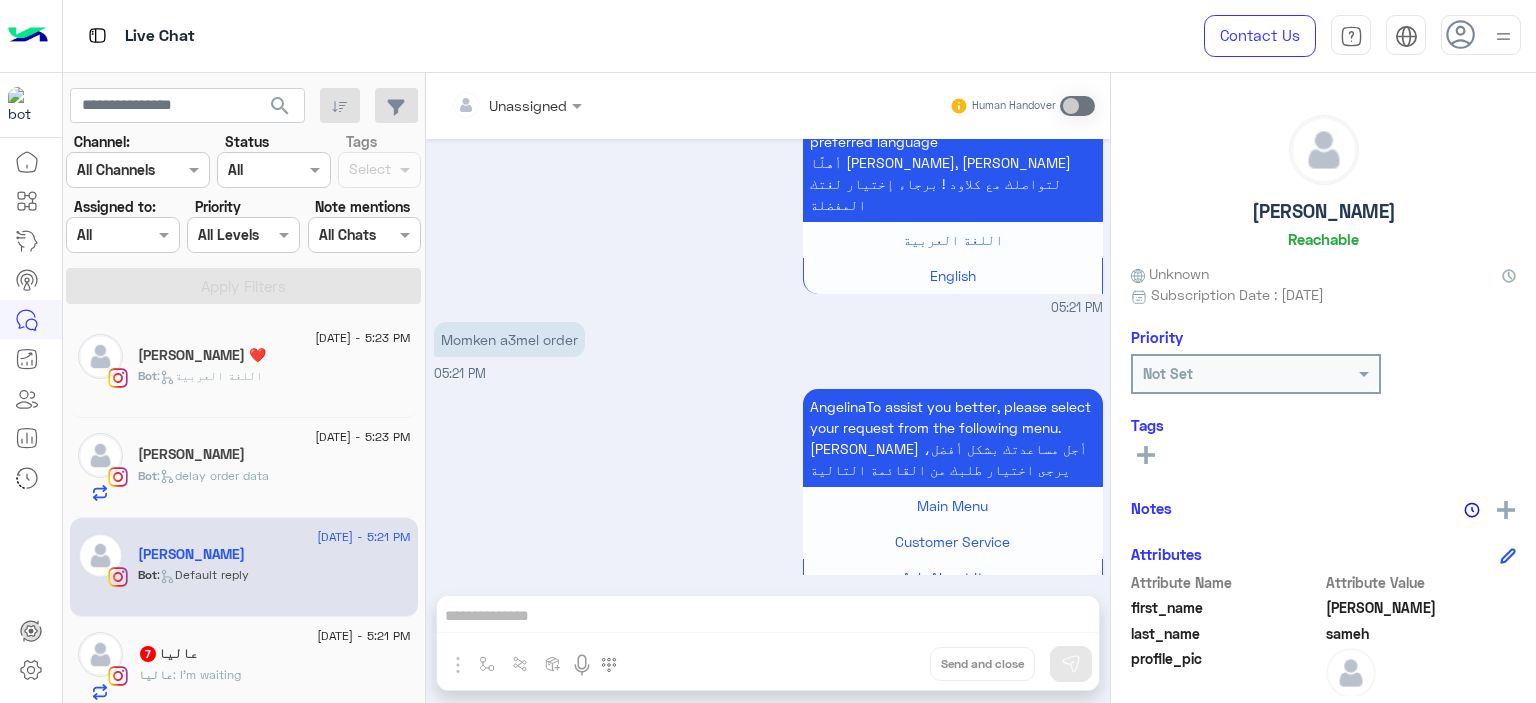 click on "عاليا   7" 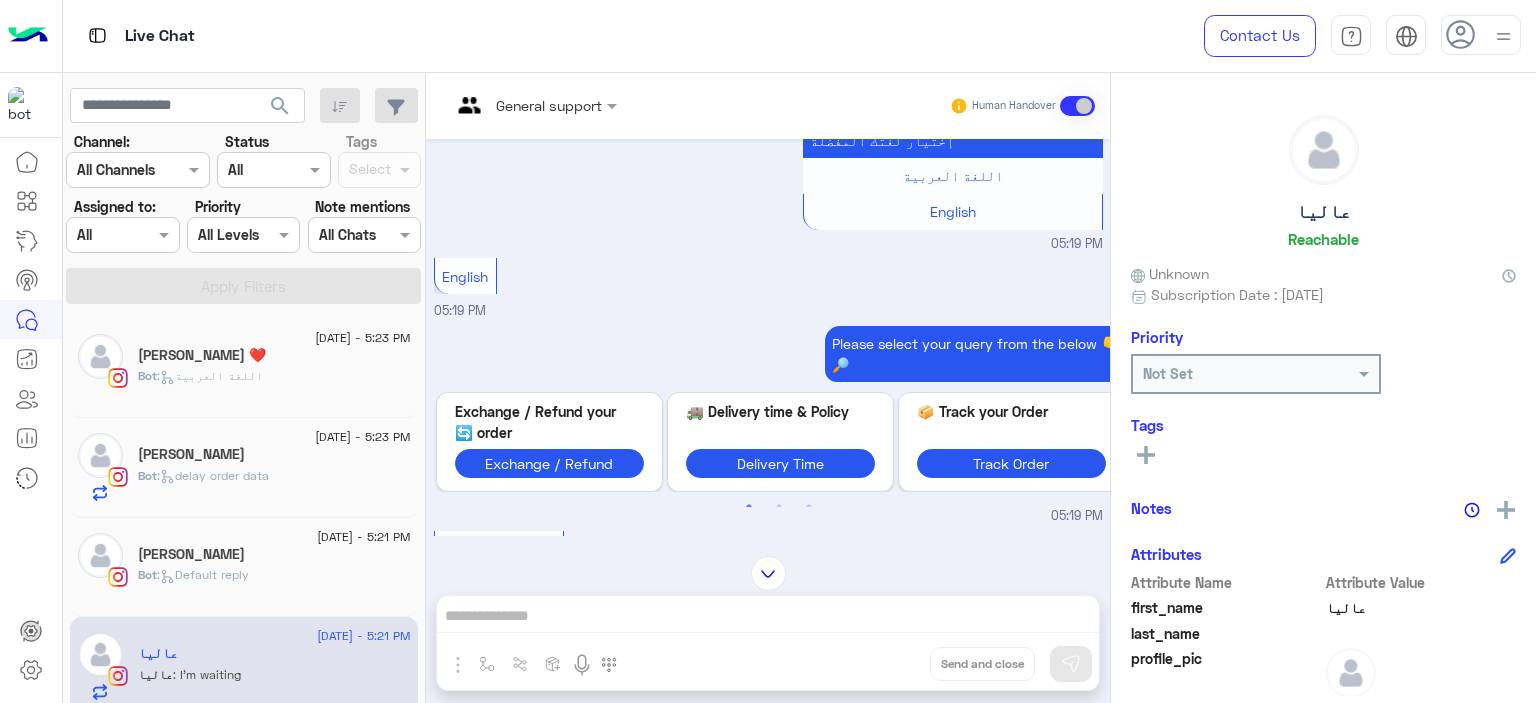 scroll, scrollTop: 208, scrollLeft: 0, axis: vertical 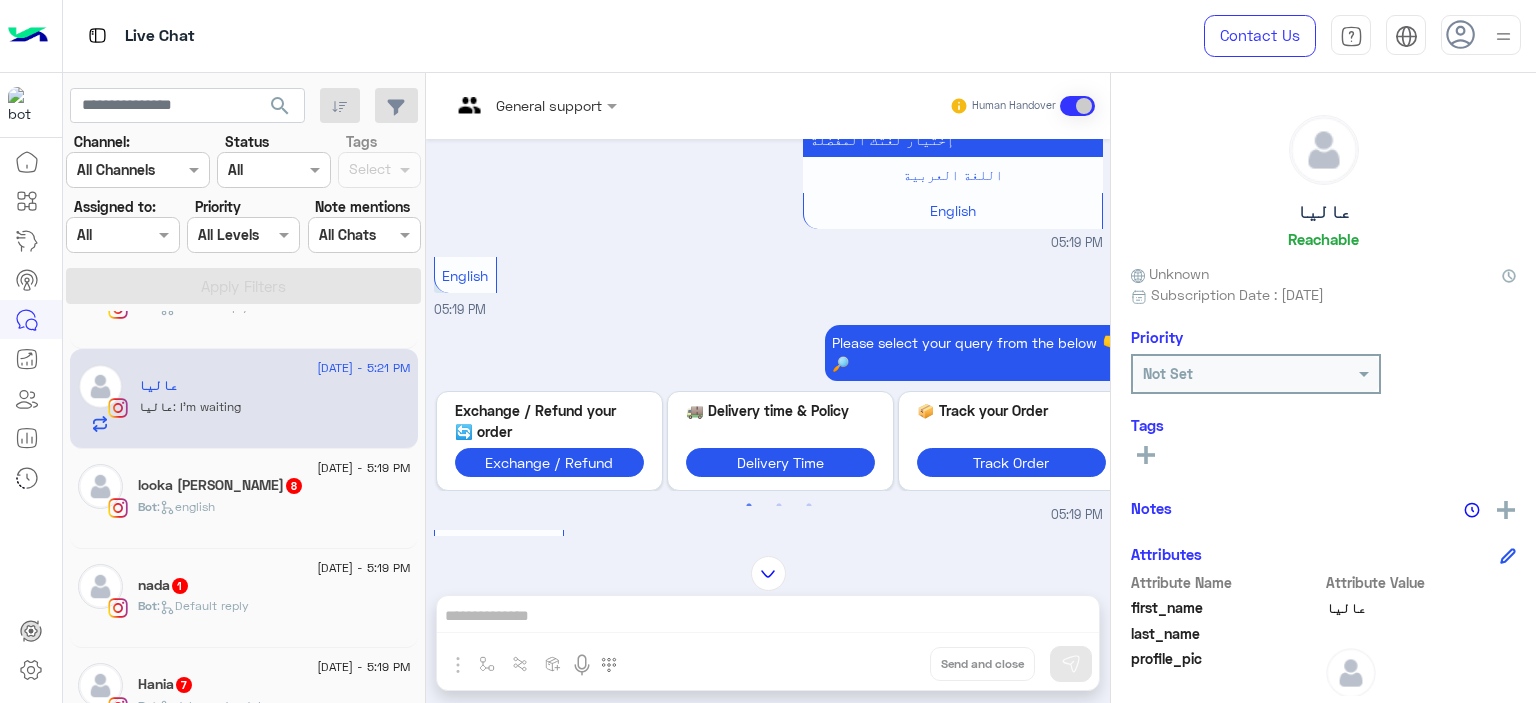 click on "Bot :   english" 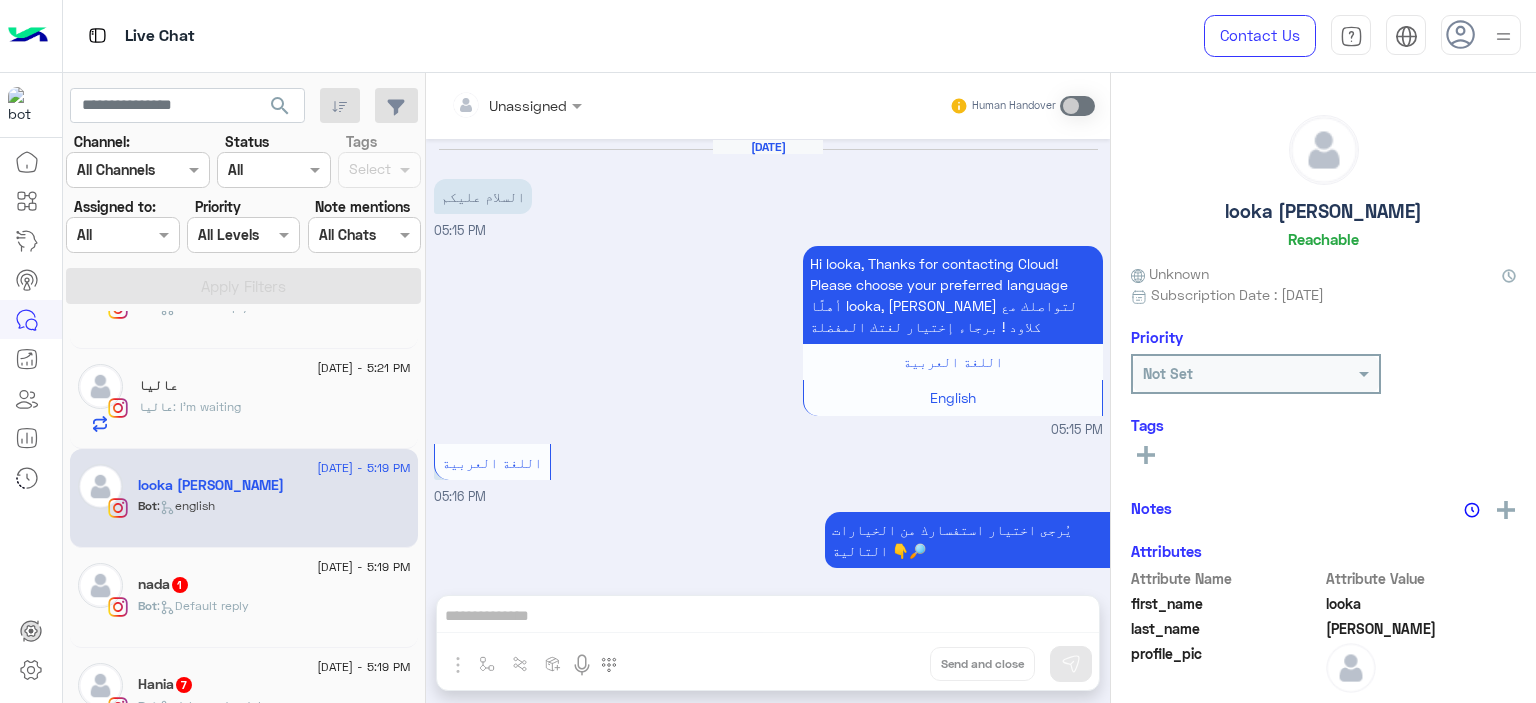 scroll, scrollTop: 1948, scrollLeft: 0, axis: vertical 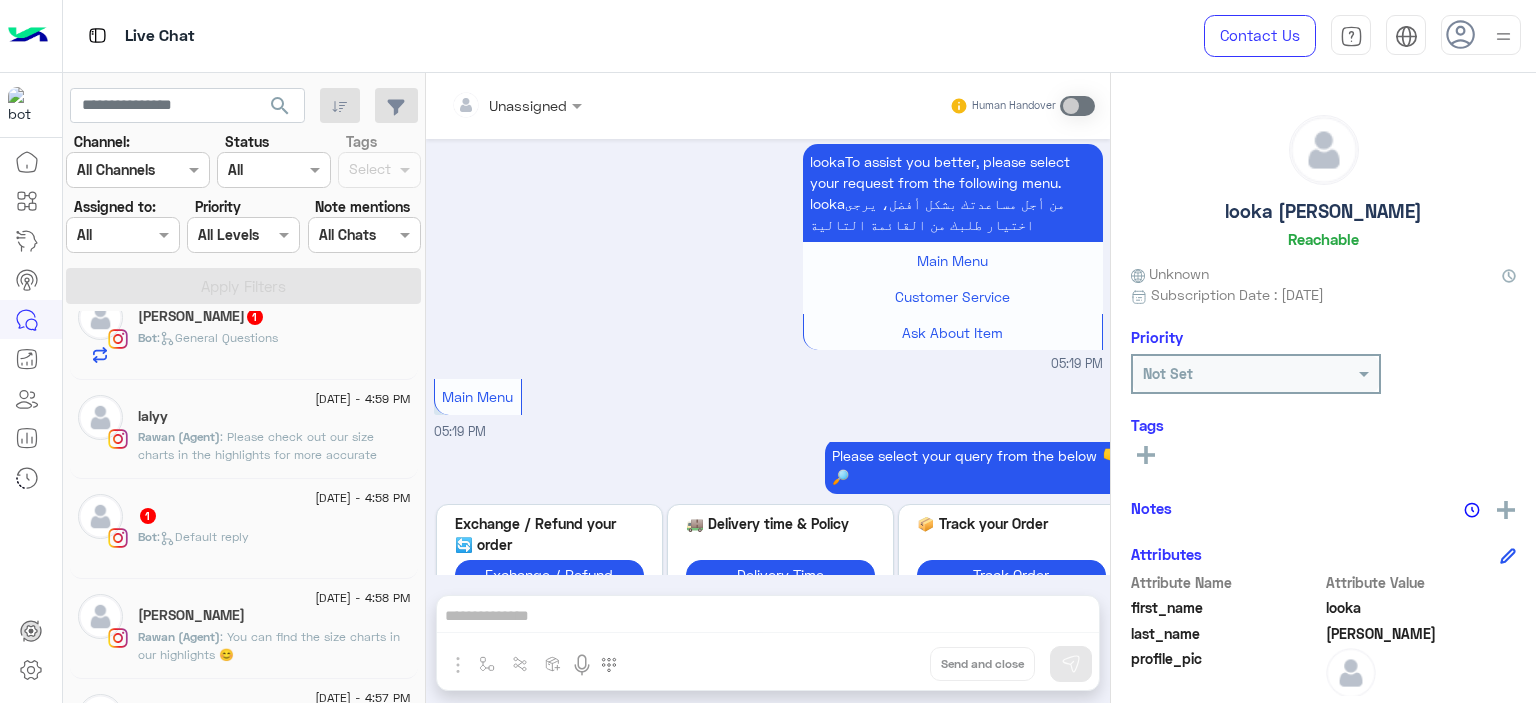 click on ": Please check out our size charts in the highlights for more accurate measurements 😊" 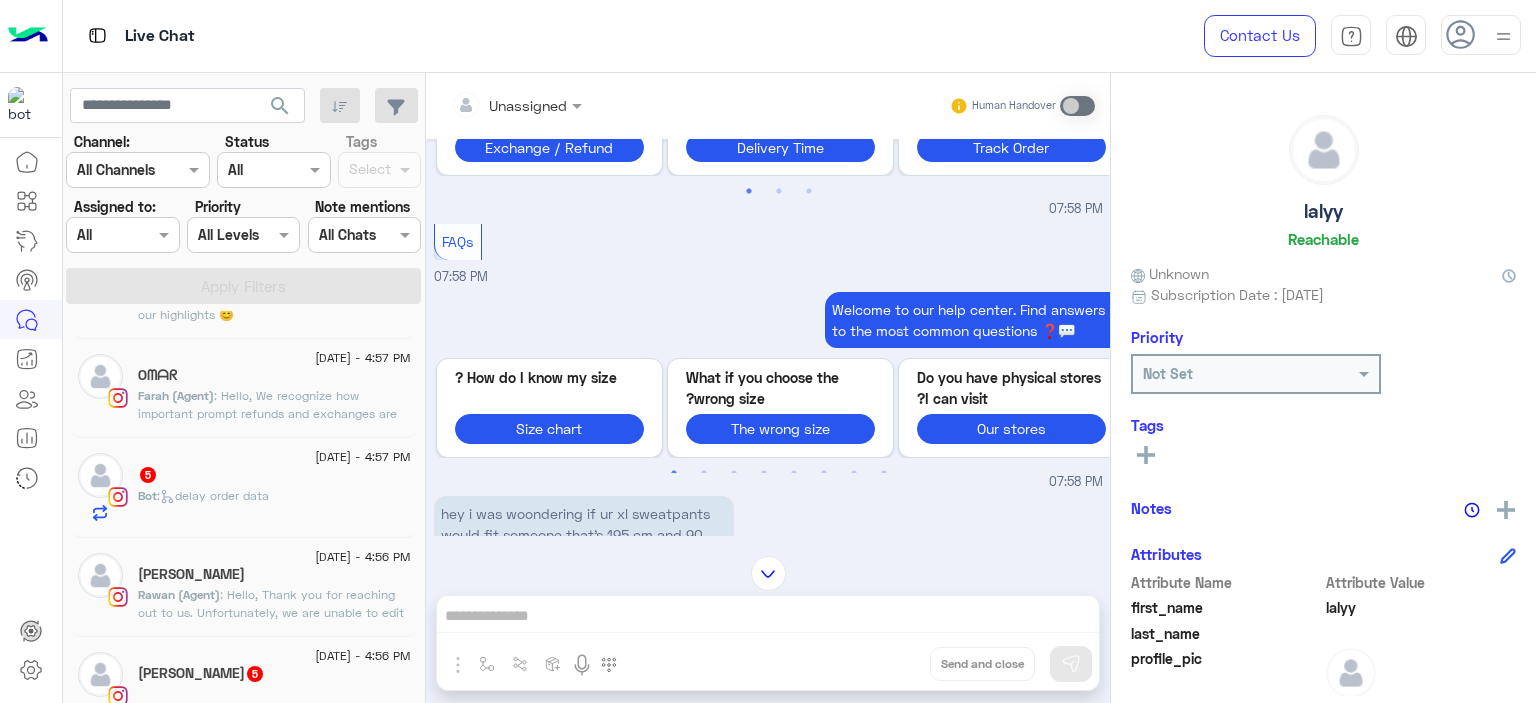 click on ": Hello,
We recognize how important prompt refunds and exchanges are for our valued customers. Use the “EXCHANGE” button on our website to:
1. Initiate exchanges or refunds effortlessly and quickly.
2. Follow our easy step-by-step guide (link provided).
https://cloud.e-stebdal.com/returns
3. Receive approval from our team within 24 hours.
While filling out the form, please make sure to enter your phone number or email exactly as you did when placing your original order — including any capital or small letters.
This help you process your request without any delays.
If you need any help, feel free to reach out — we’re happy to assist!" 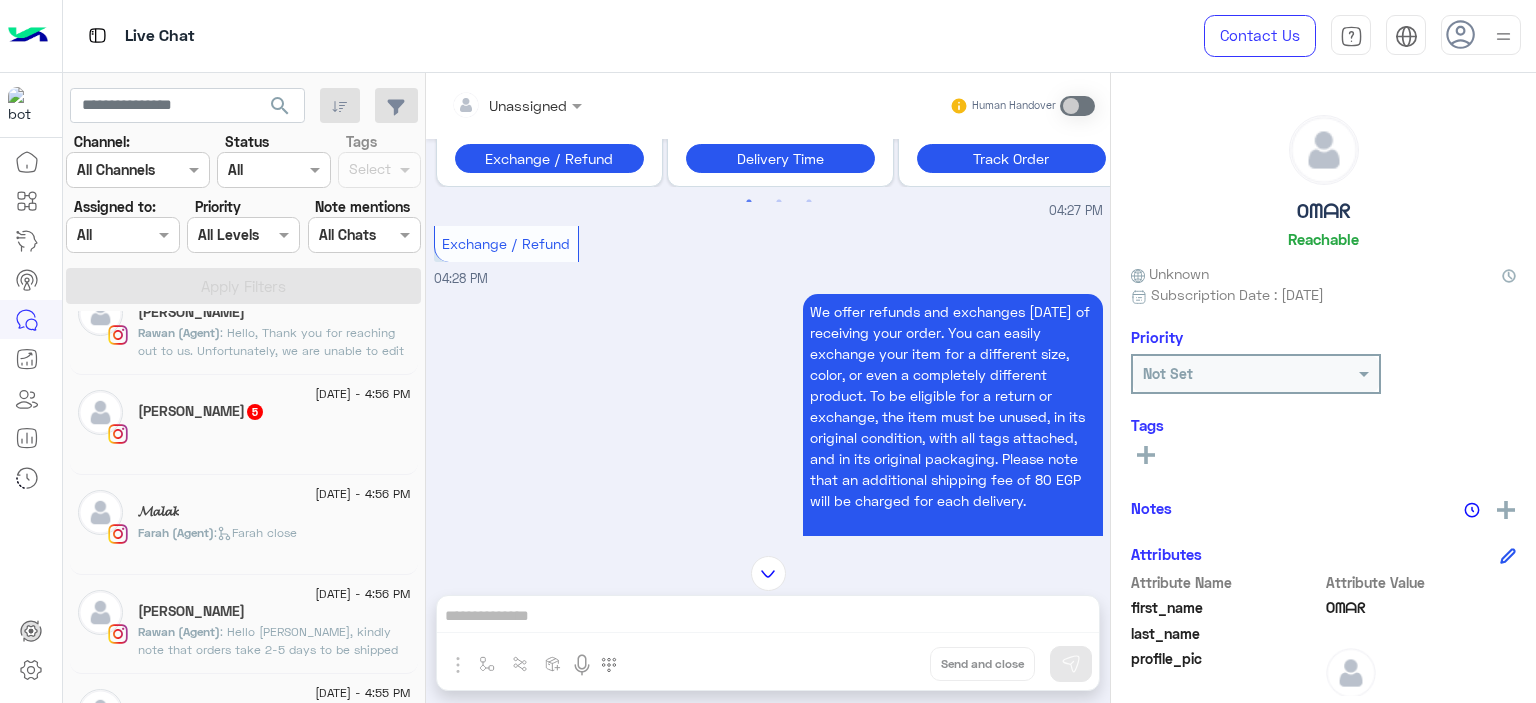 click on "Farah (Agent)  :   Farah close" 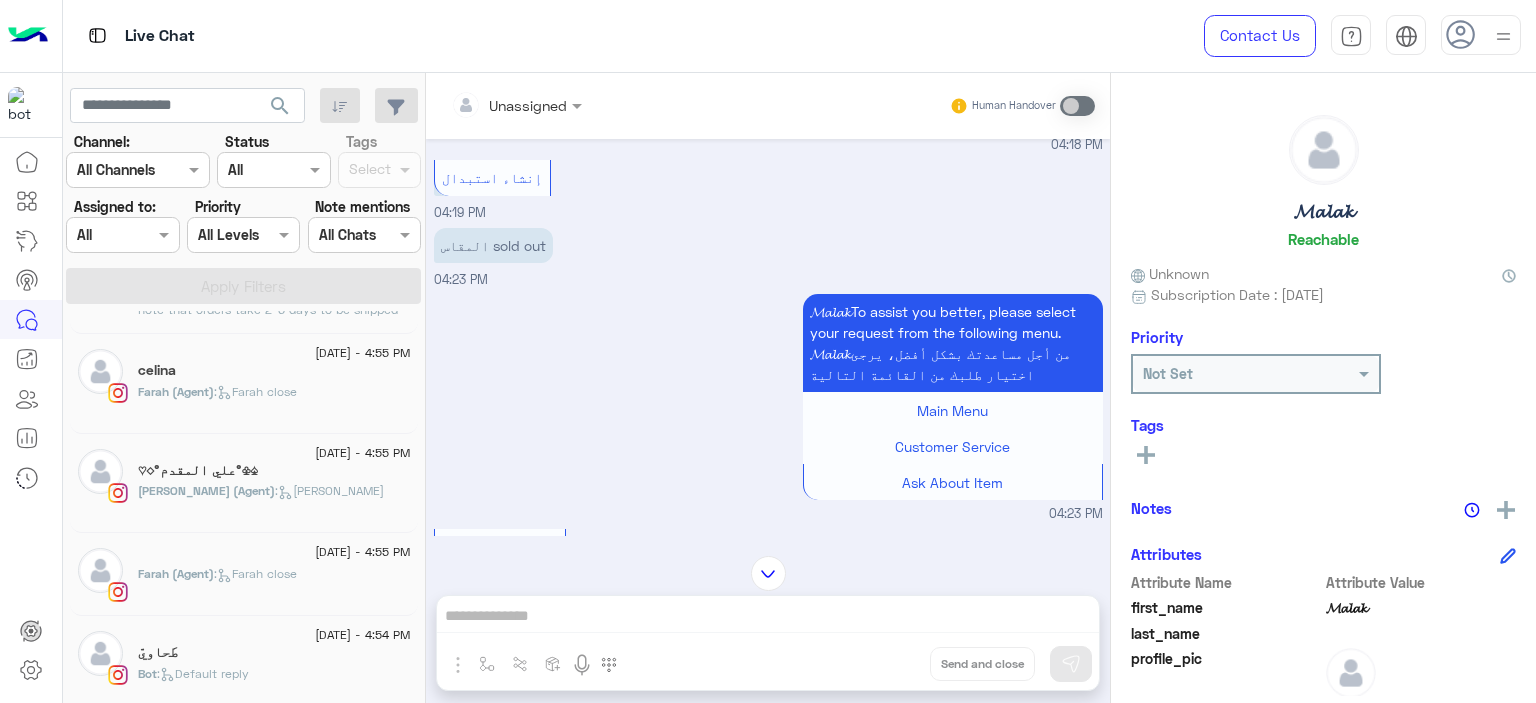 click on "Farah (Agent)  :   Farah close" 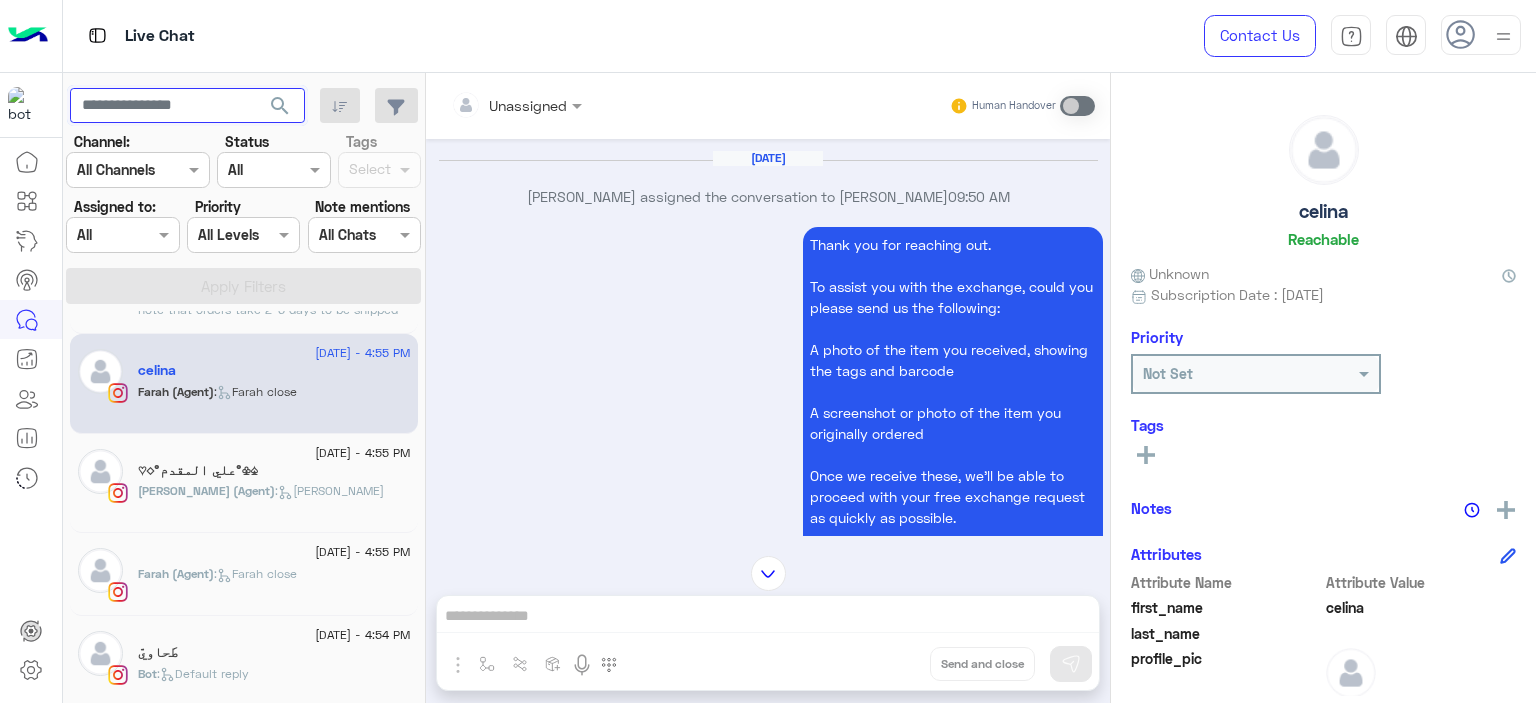 click at bounding box center (187, 106) 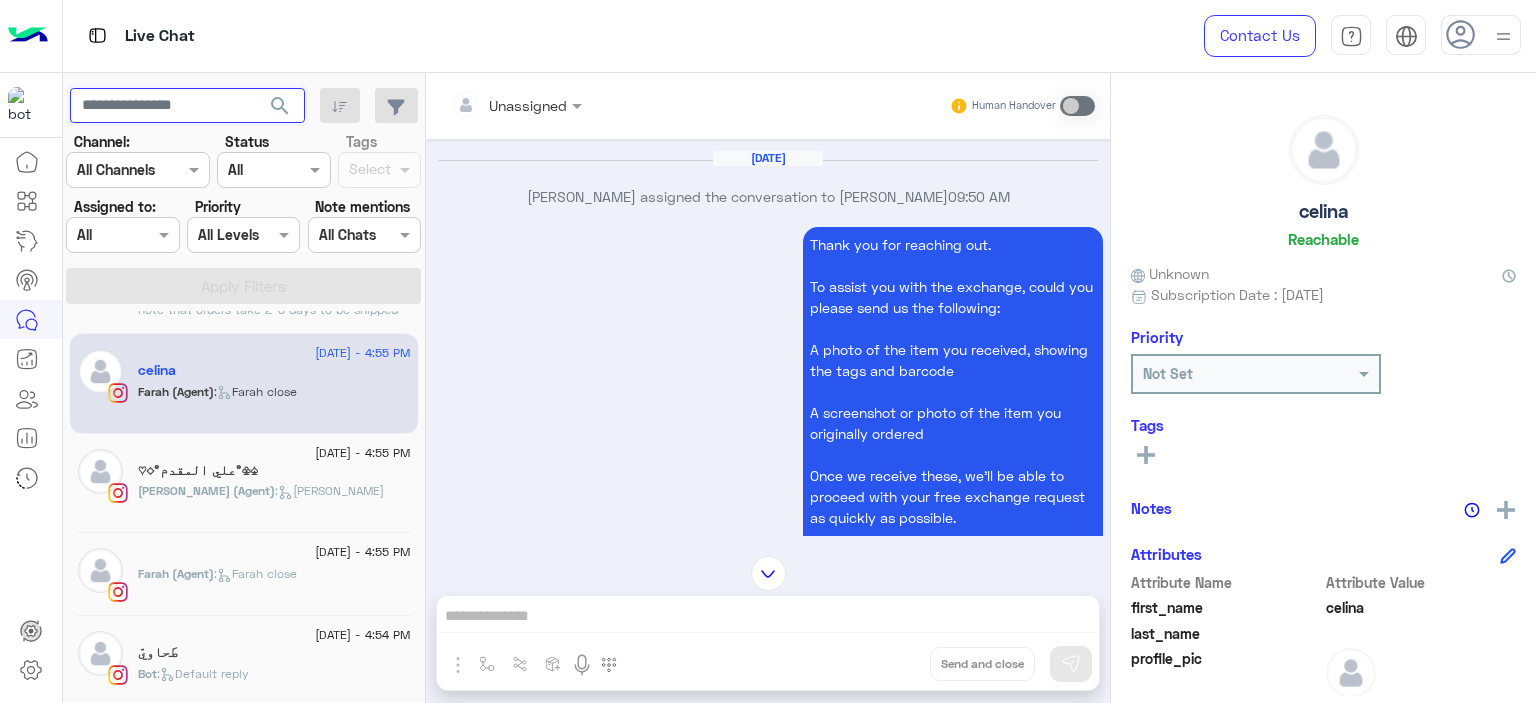 paste on "**********" 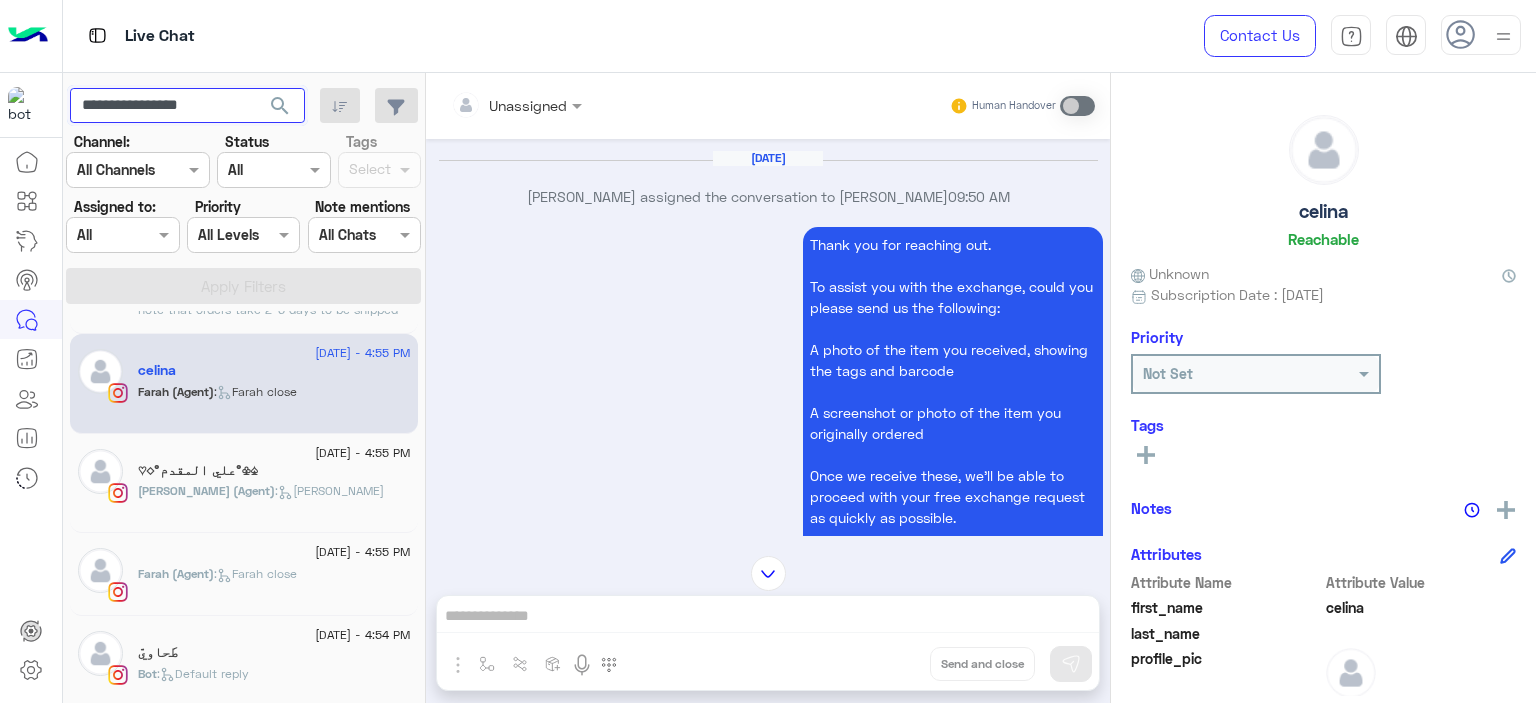 type on "**********" 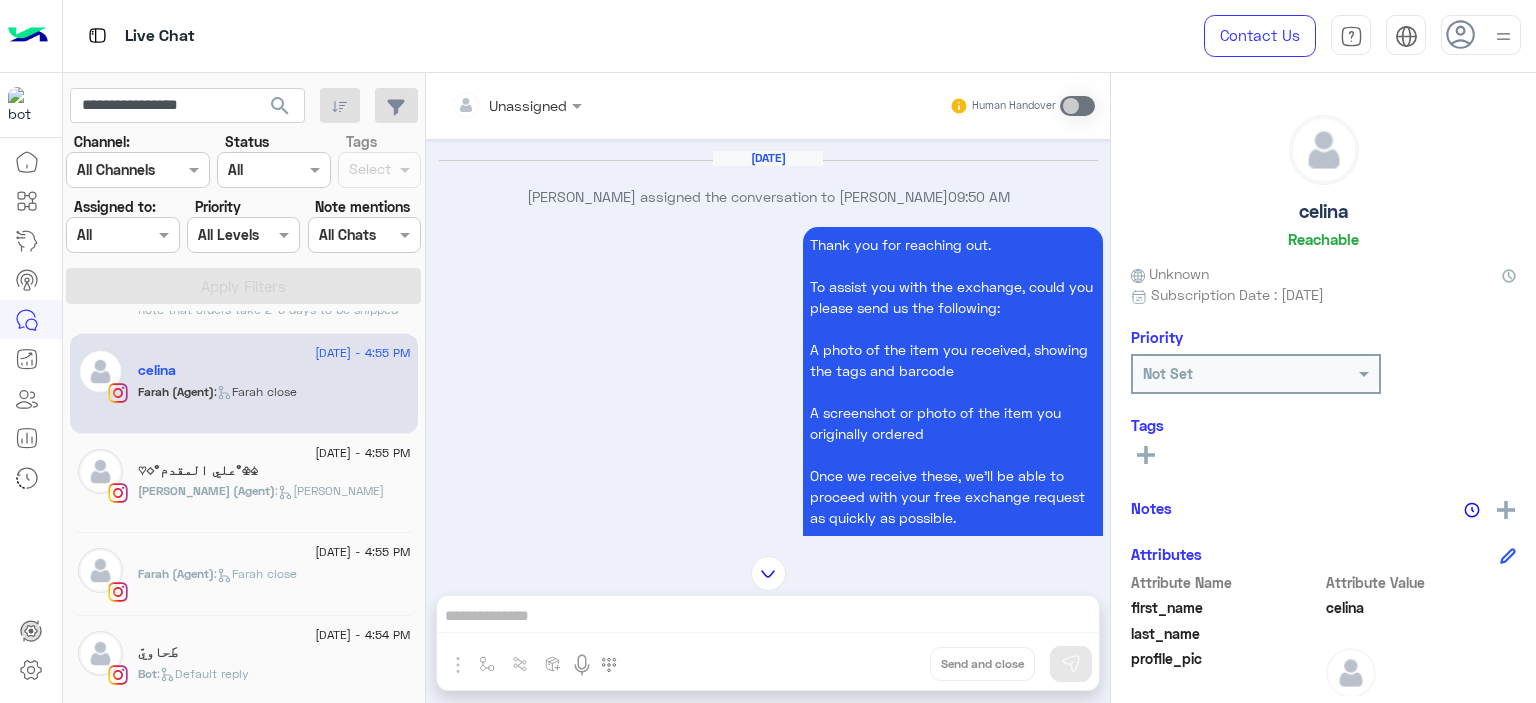 click on "search" 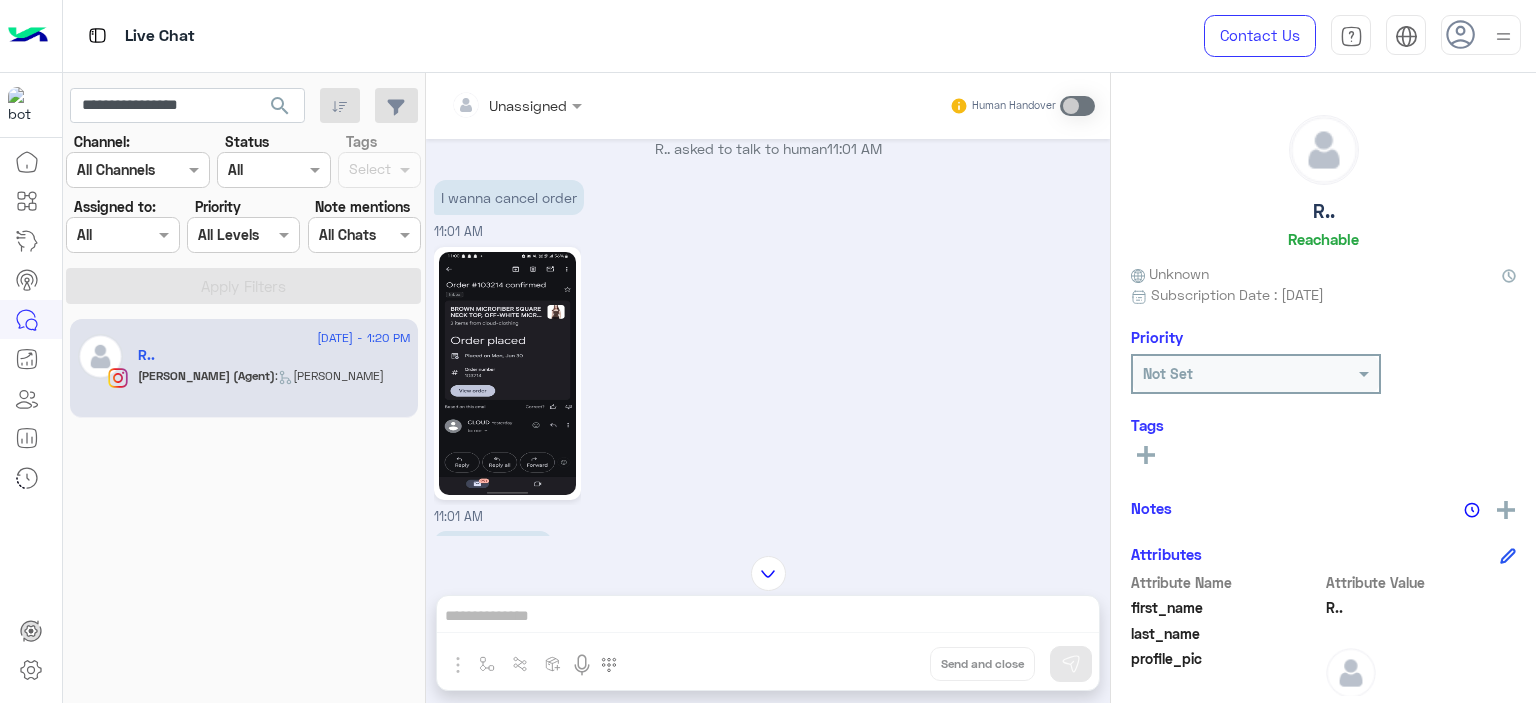 type 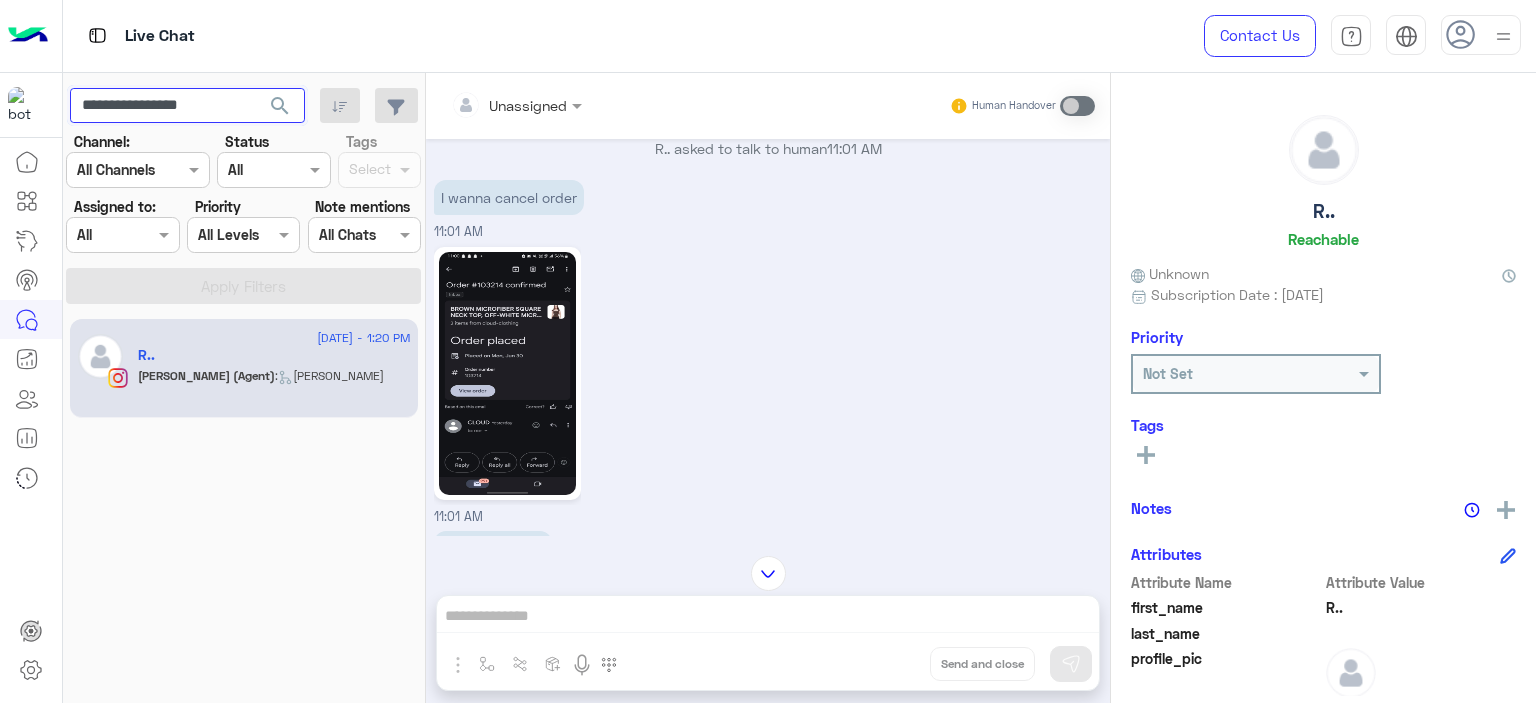 click on "**********" at bounding box center (187, 106) 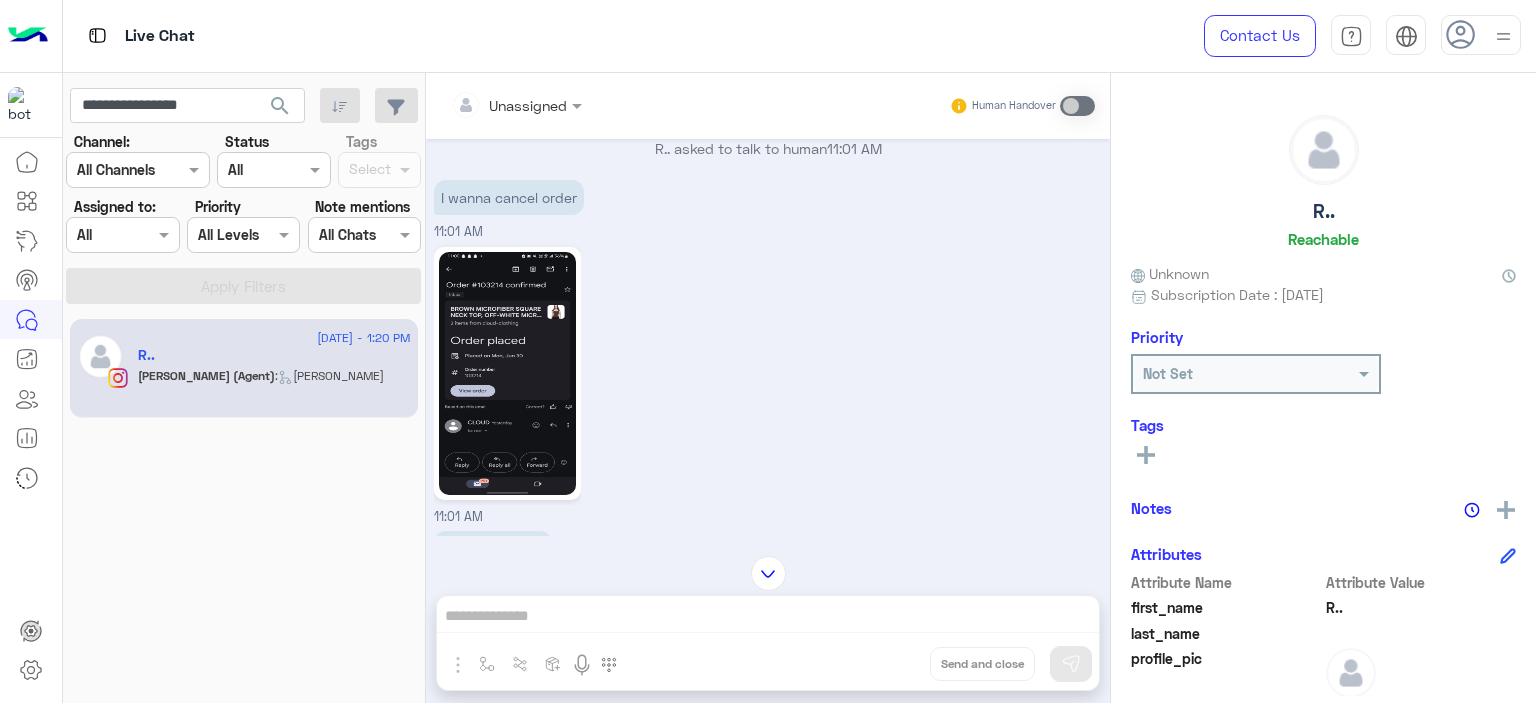 click on "search" 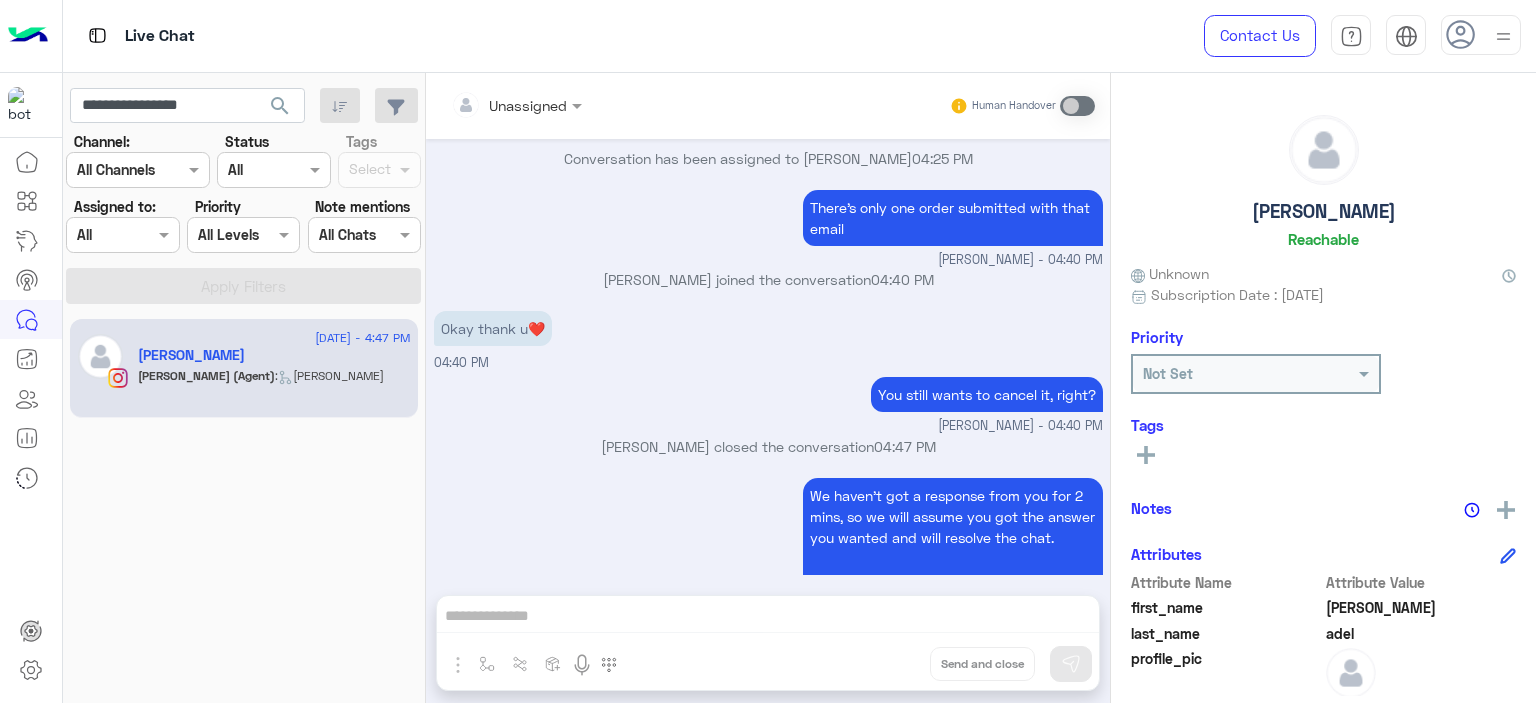scroll, scrollTop: 7527, scrollLeft: 0, axis: vertical 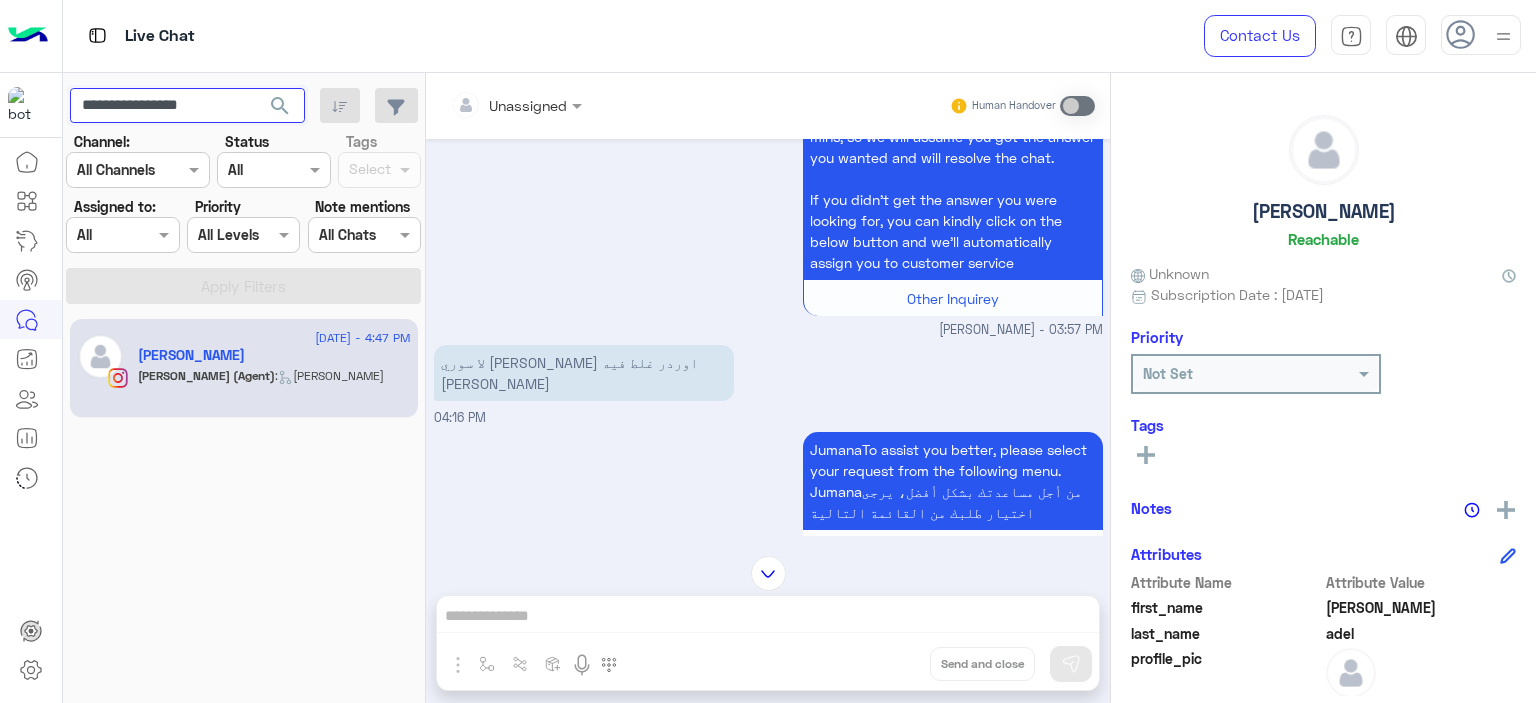 click on "**********" at bounding box center (187, 106) 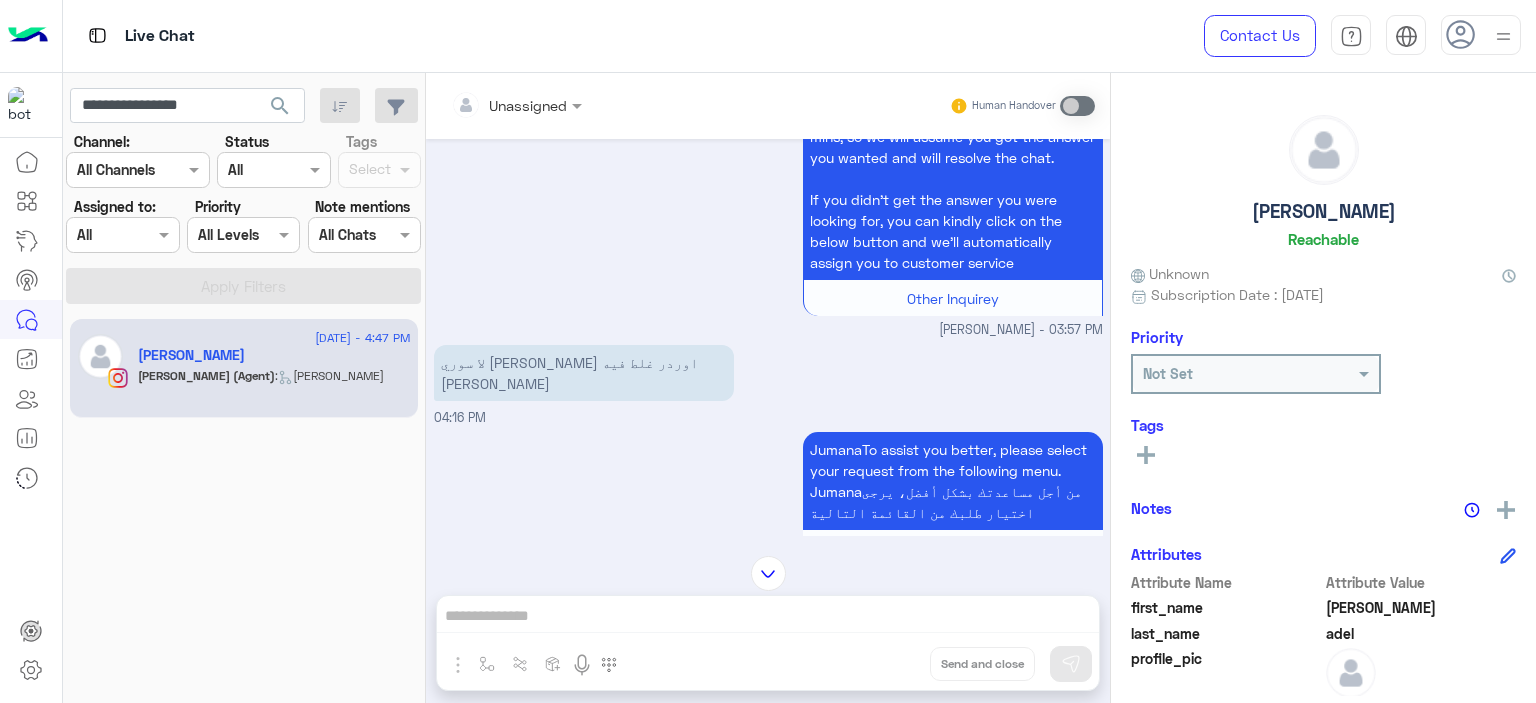 click on "search" 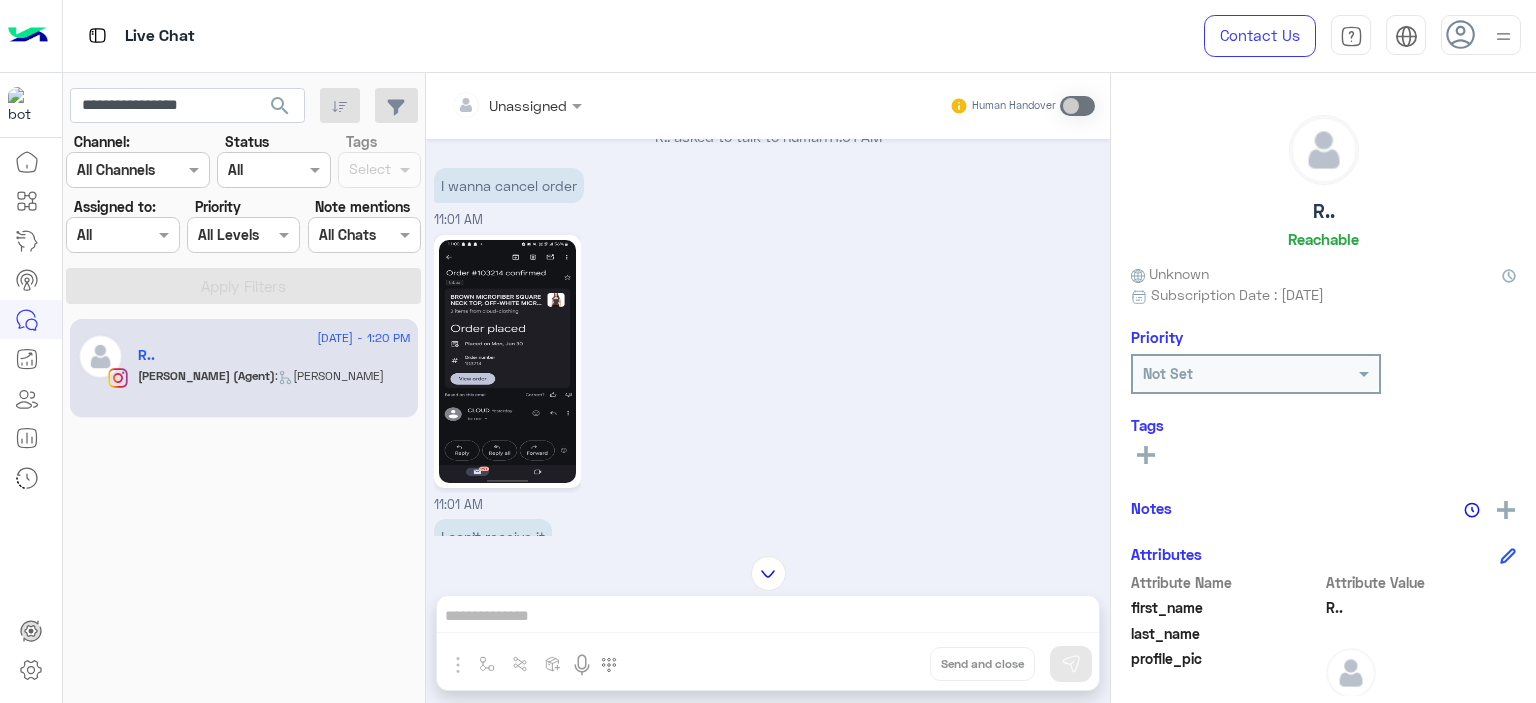 scroll, scrollTop: 1425, scrollLeft: 0, axis: vertical 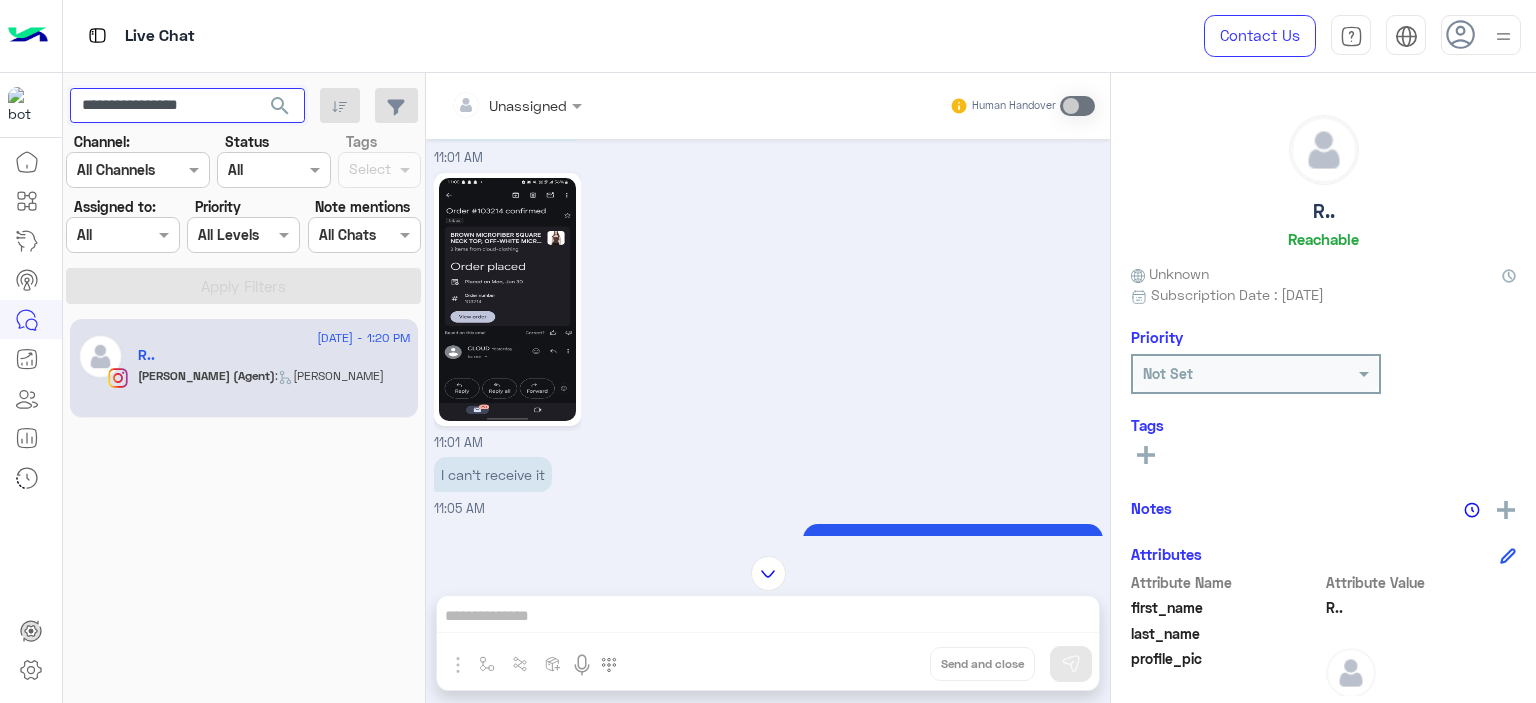 click on "**********" at bounding box center [187, 106] 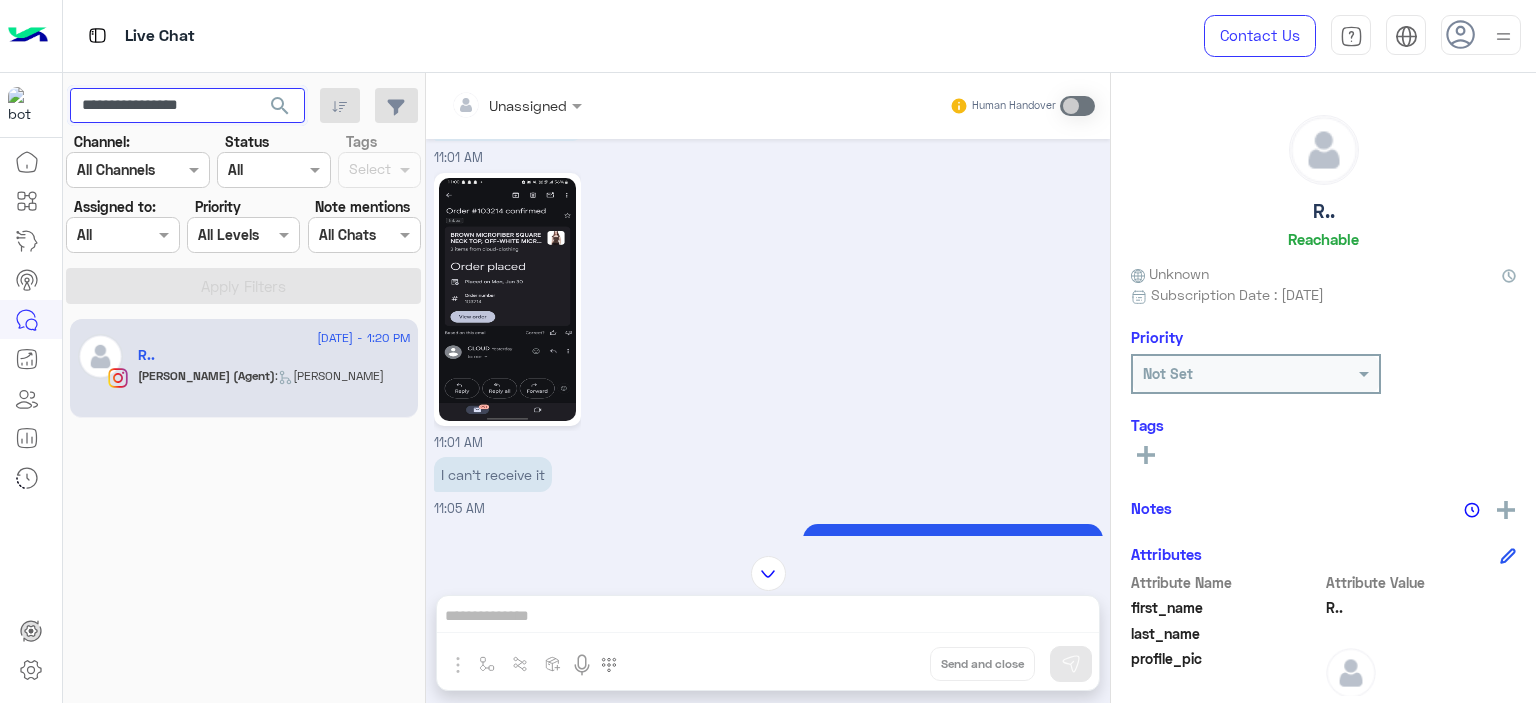 paste 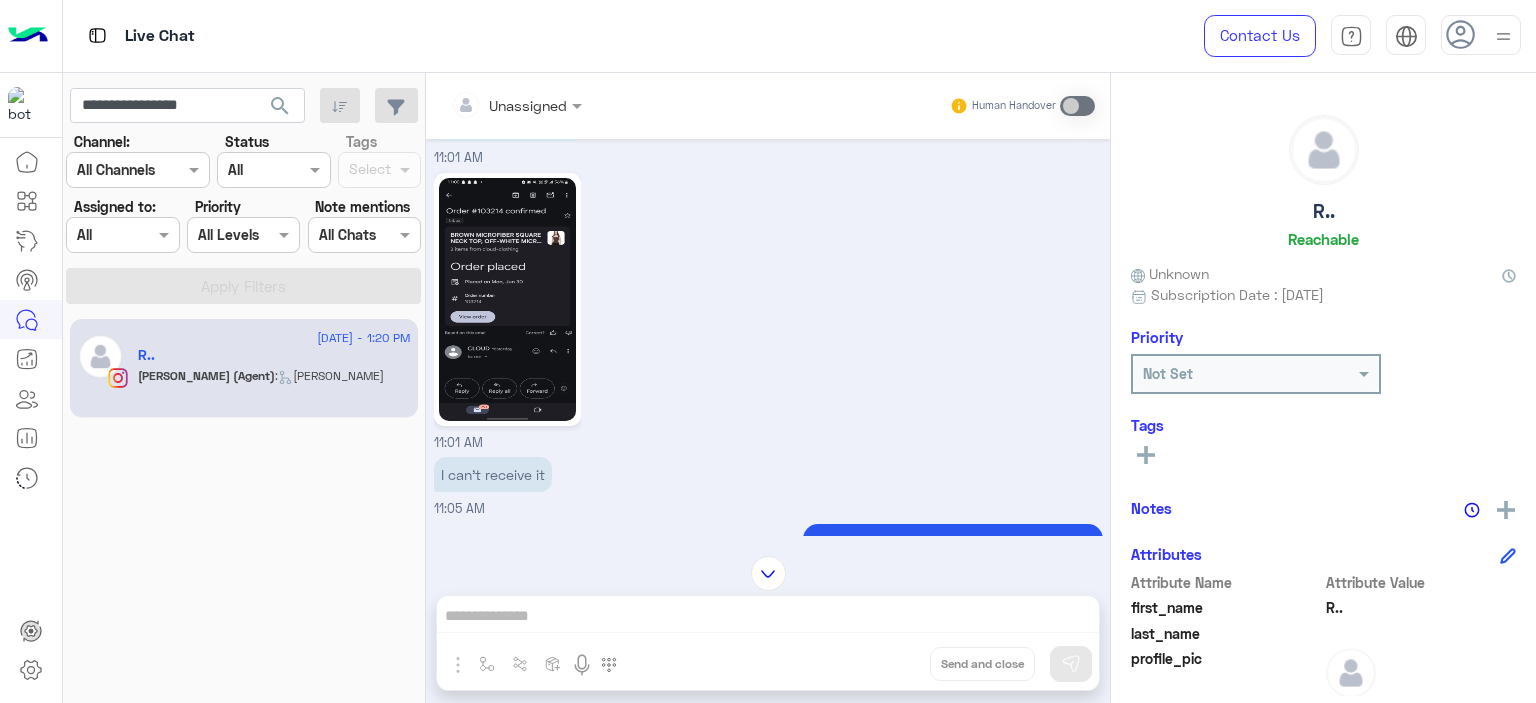 click on "search" 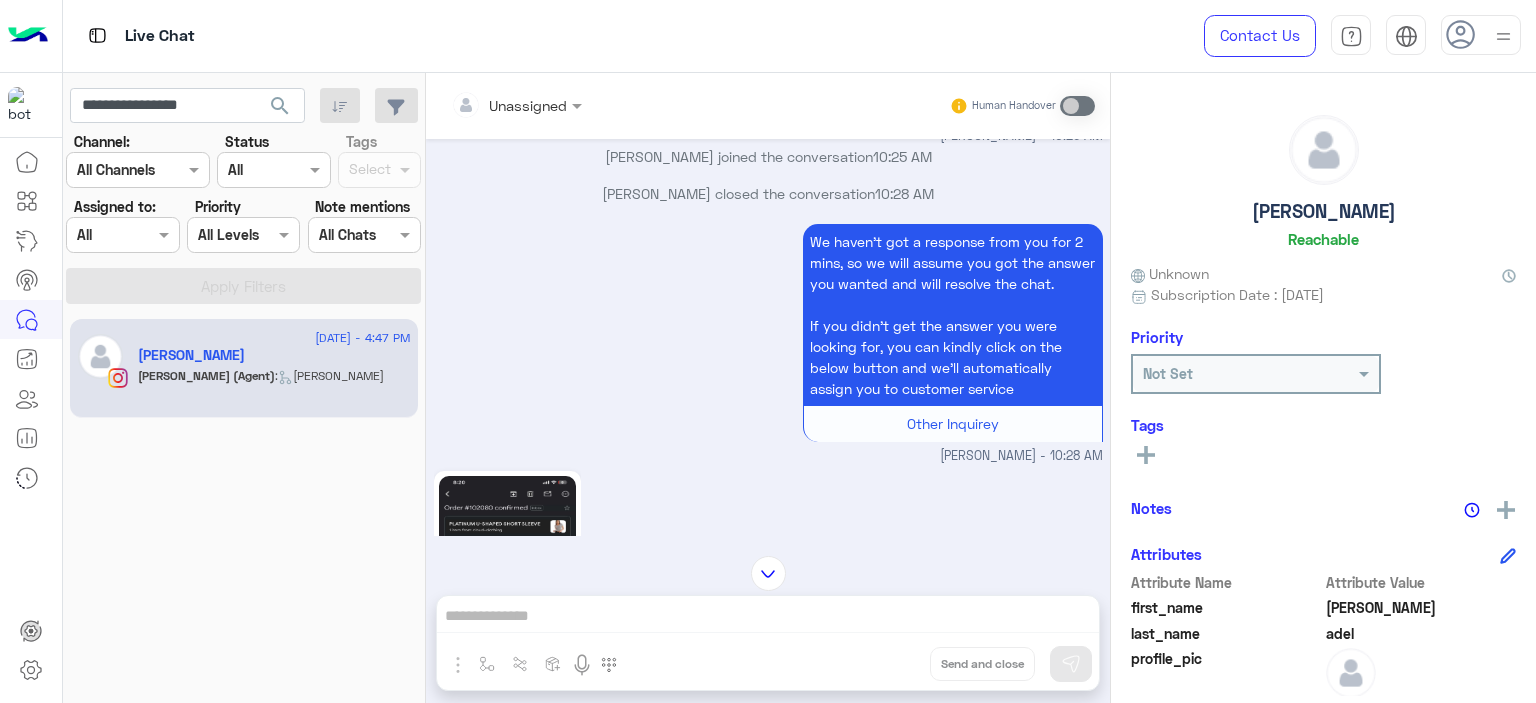 scroll, scrollTop: 5576, scrollLeft: 0, axis: vertical 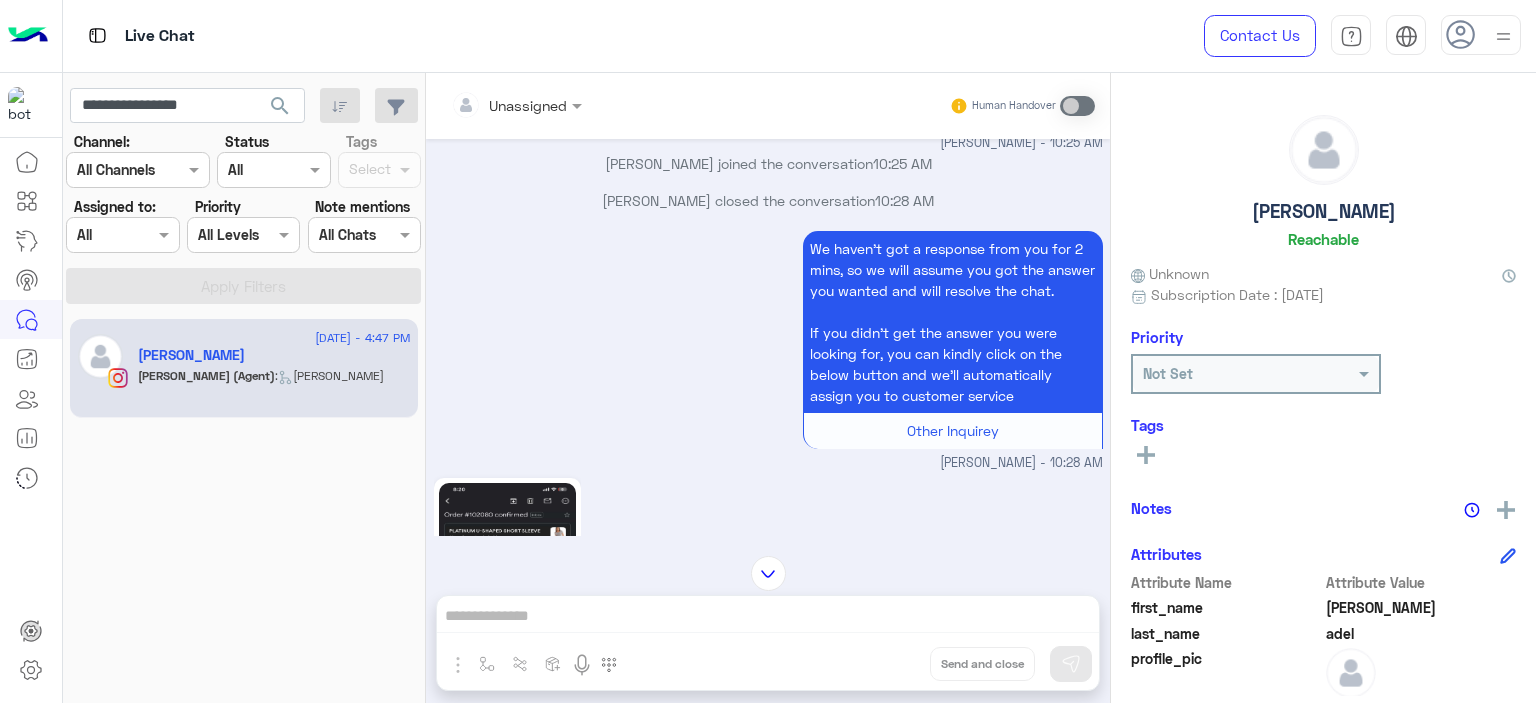 click 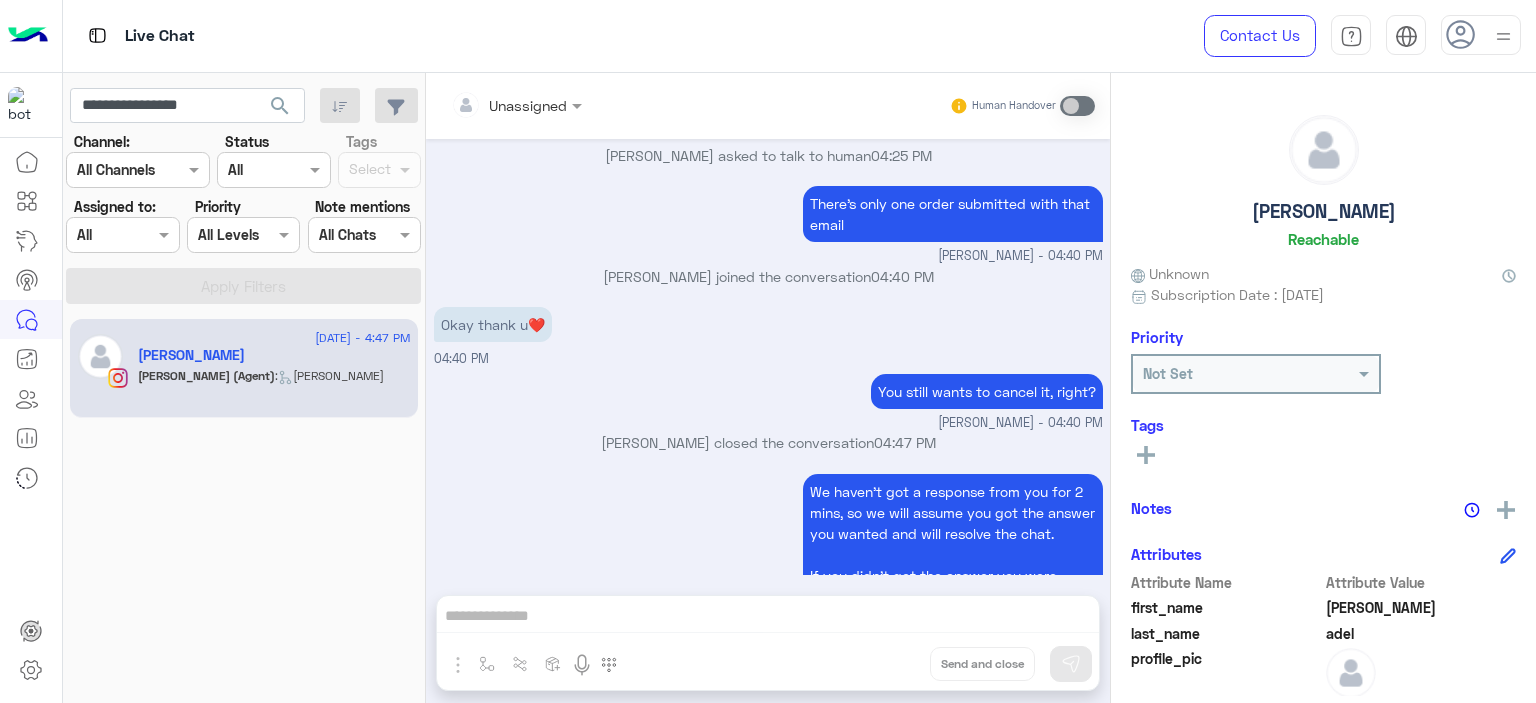 scroll, scrollTop: 8551, scrollLeft: 0, axis: vertical 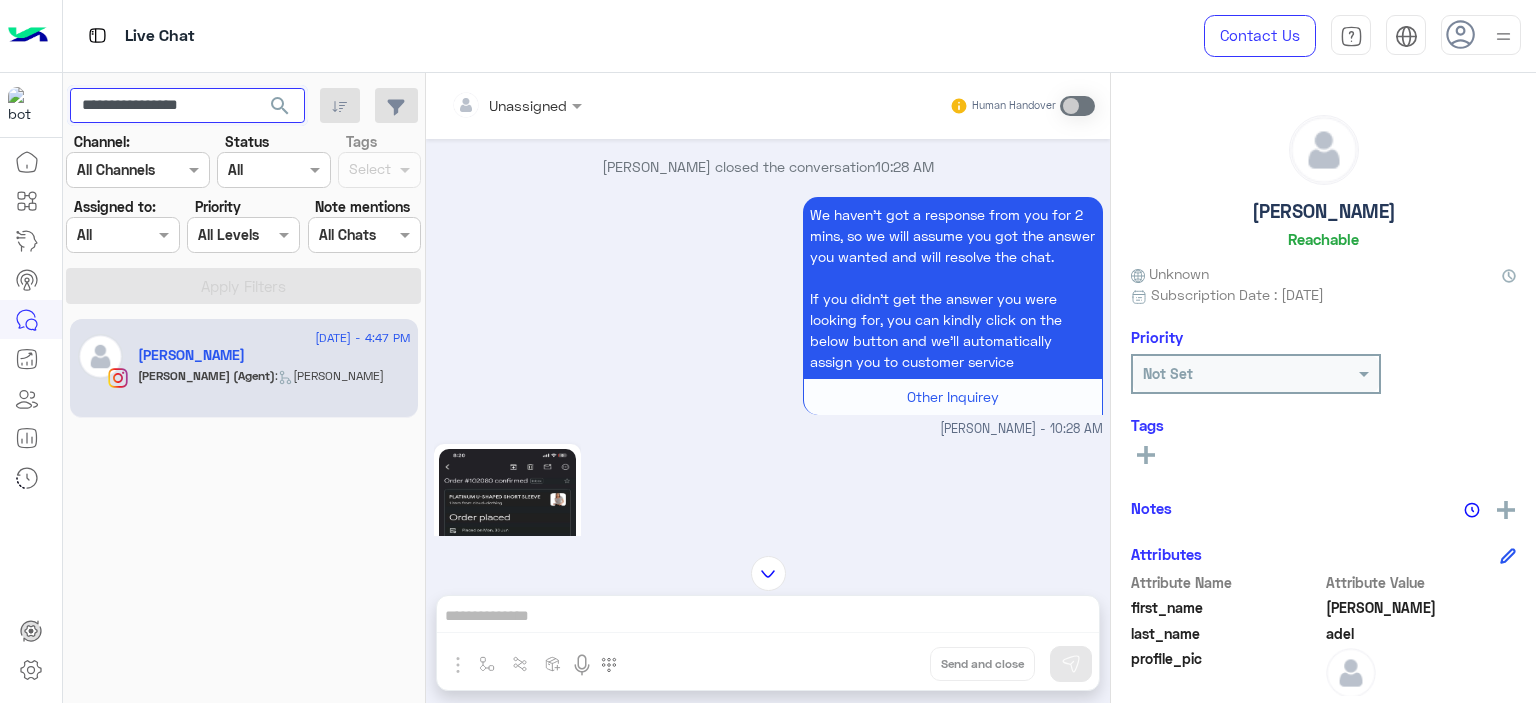 click on "**********" at bounding box center [187, 106] 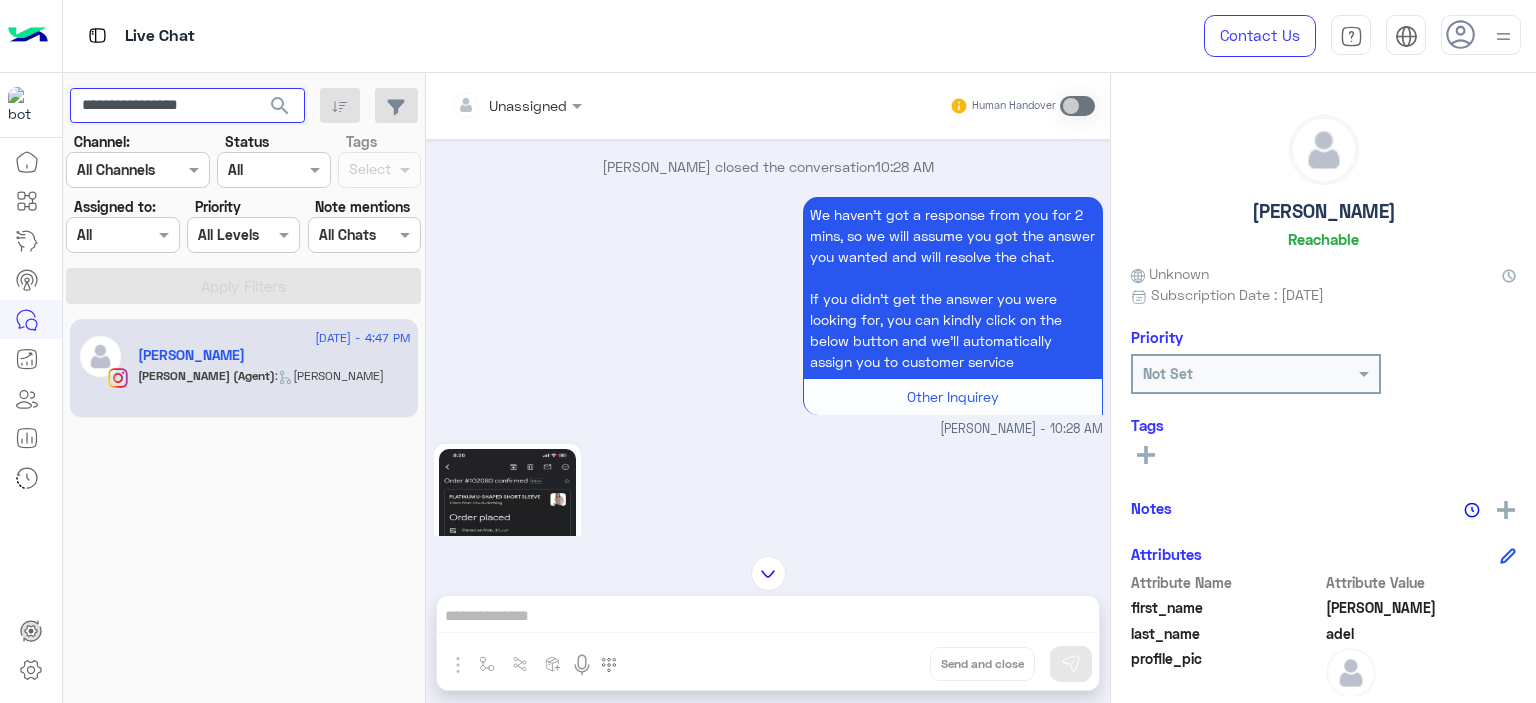 paste 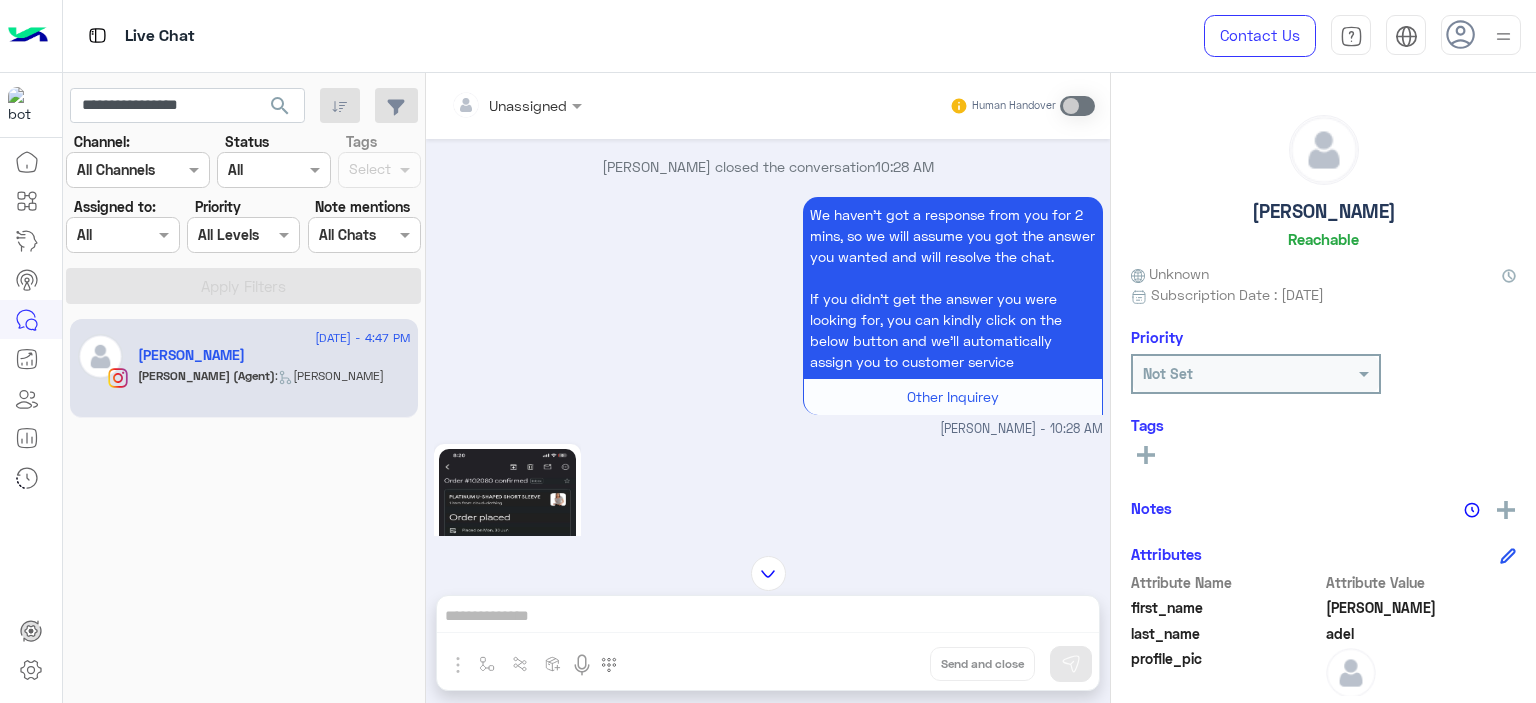click on "search" 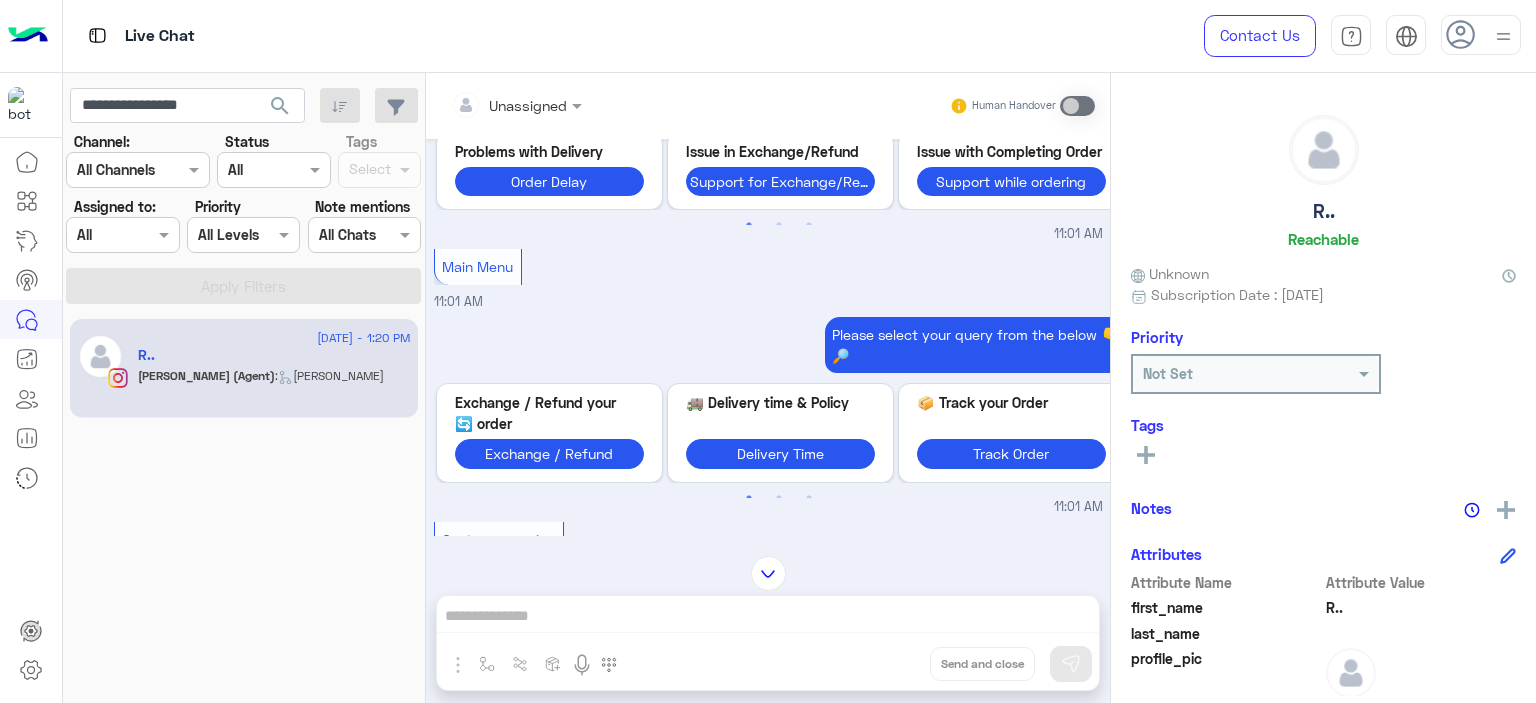 scroll, scrollTop: 1208, scrollLeft: 0, axis: vertical 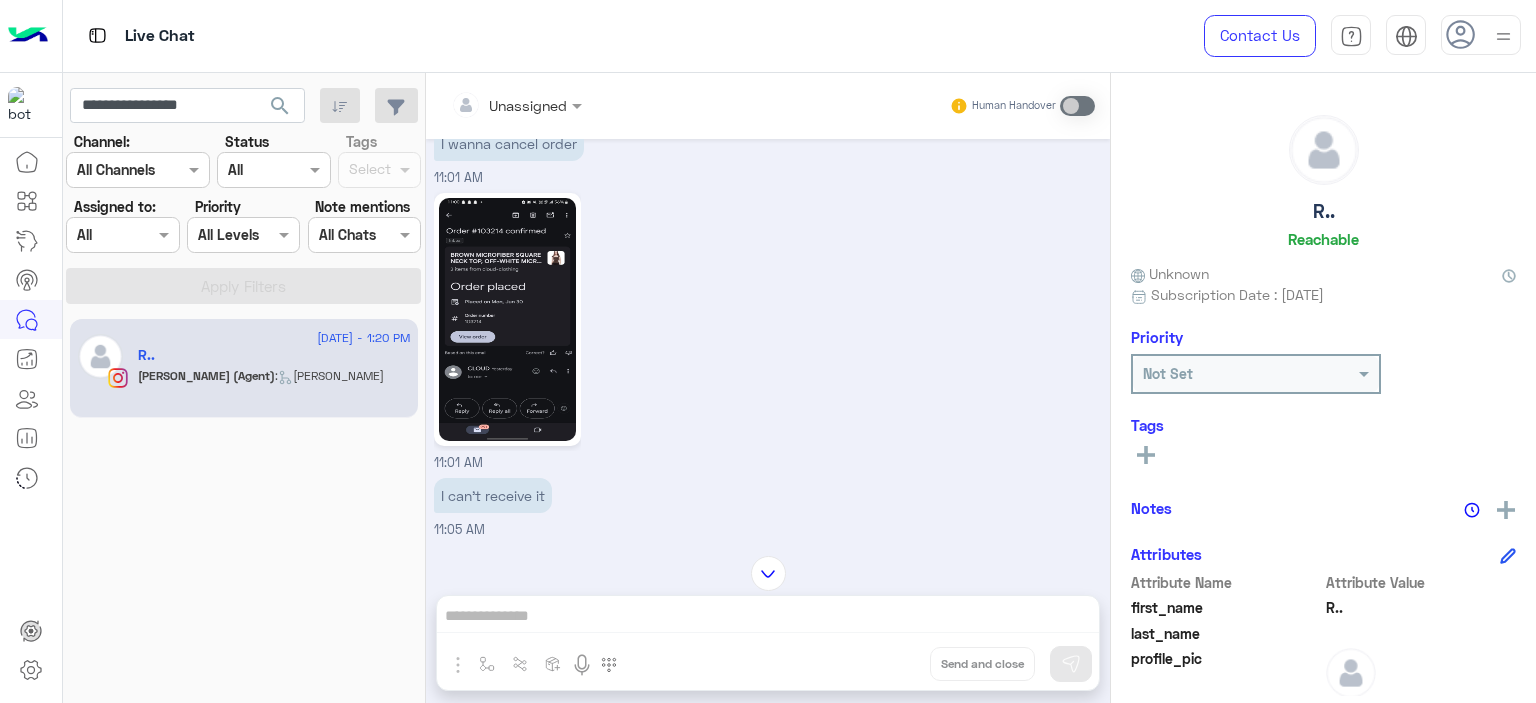 drag, startPoint x: 764, startPoint y: 305, endPoint x: 694, endPoint y: 458, distance: 168.25279 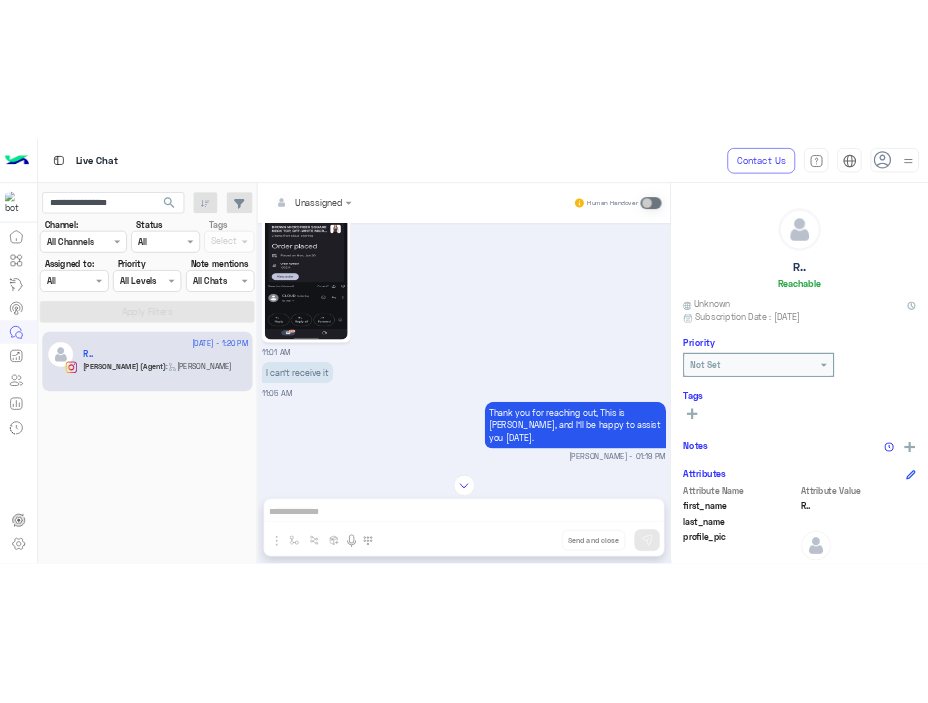 scroll, scrollTop: 2055, scrollLeft: 0, axis: vertical 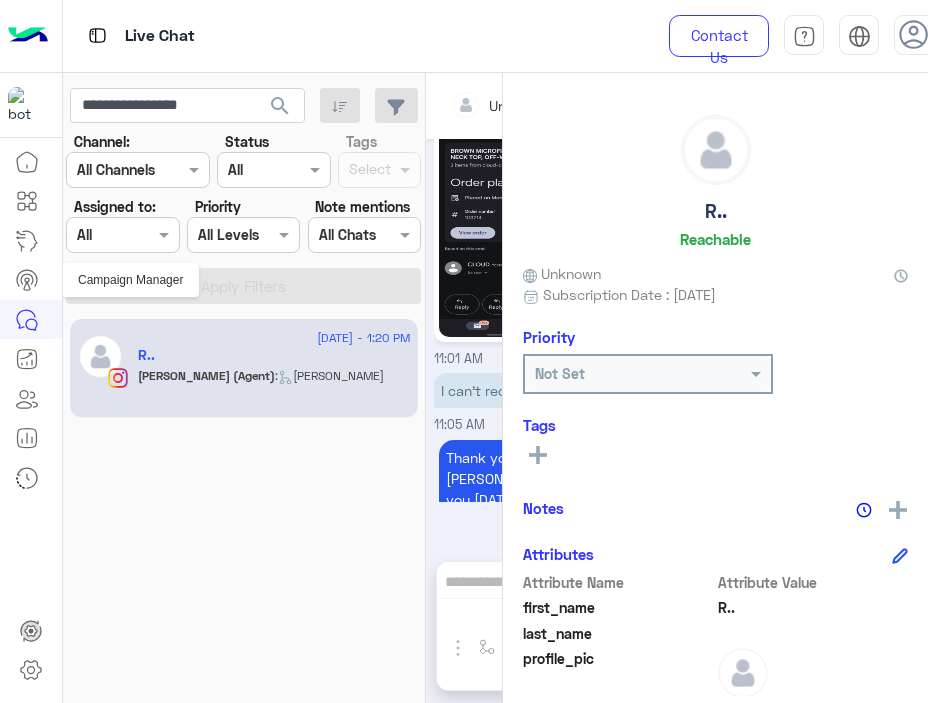 click 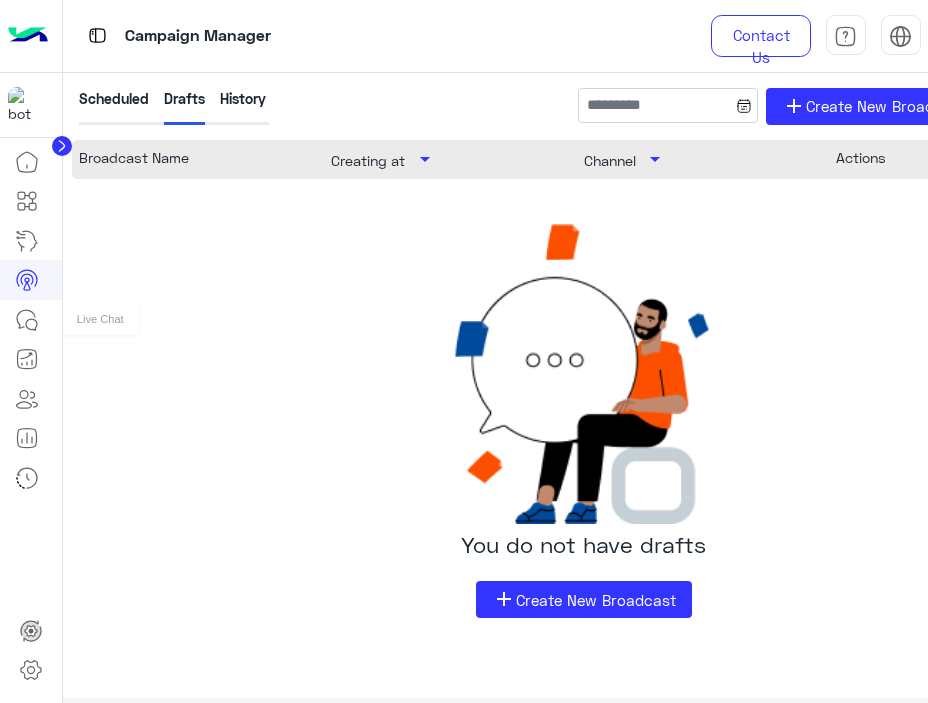 click 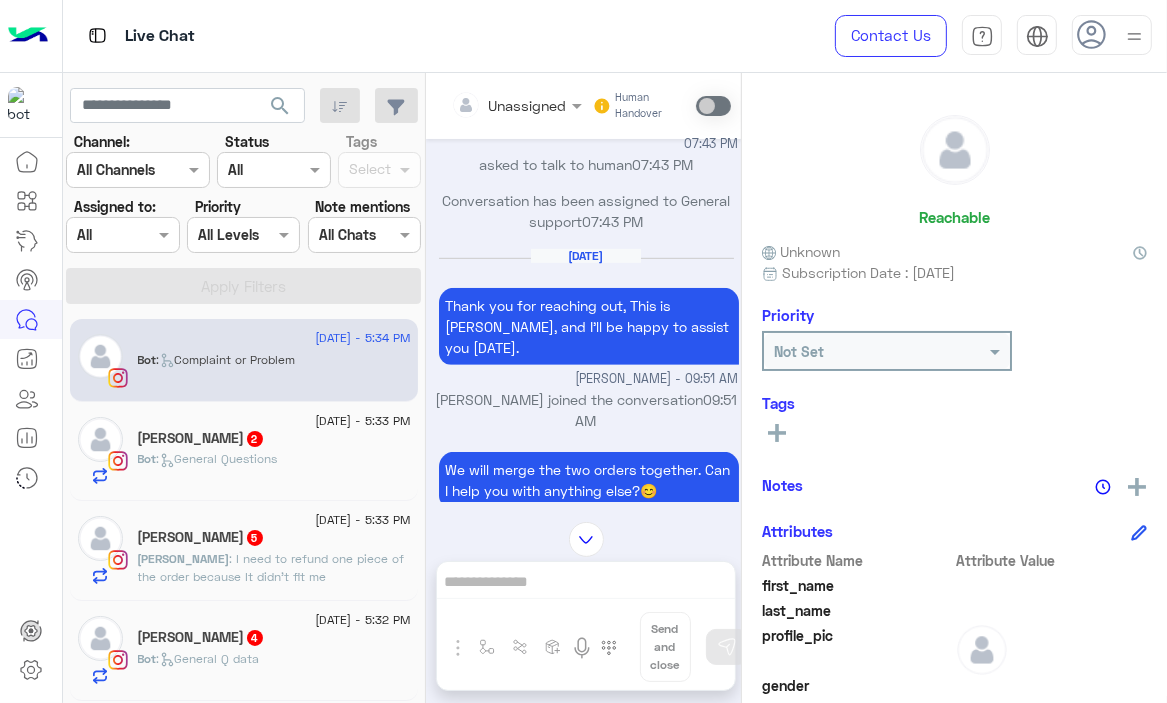scroll, scrollTop: 903, scrollLeft: 0, axis: vertical 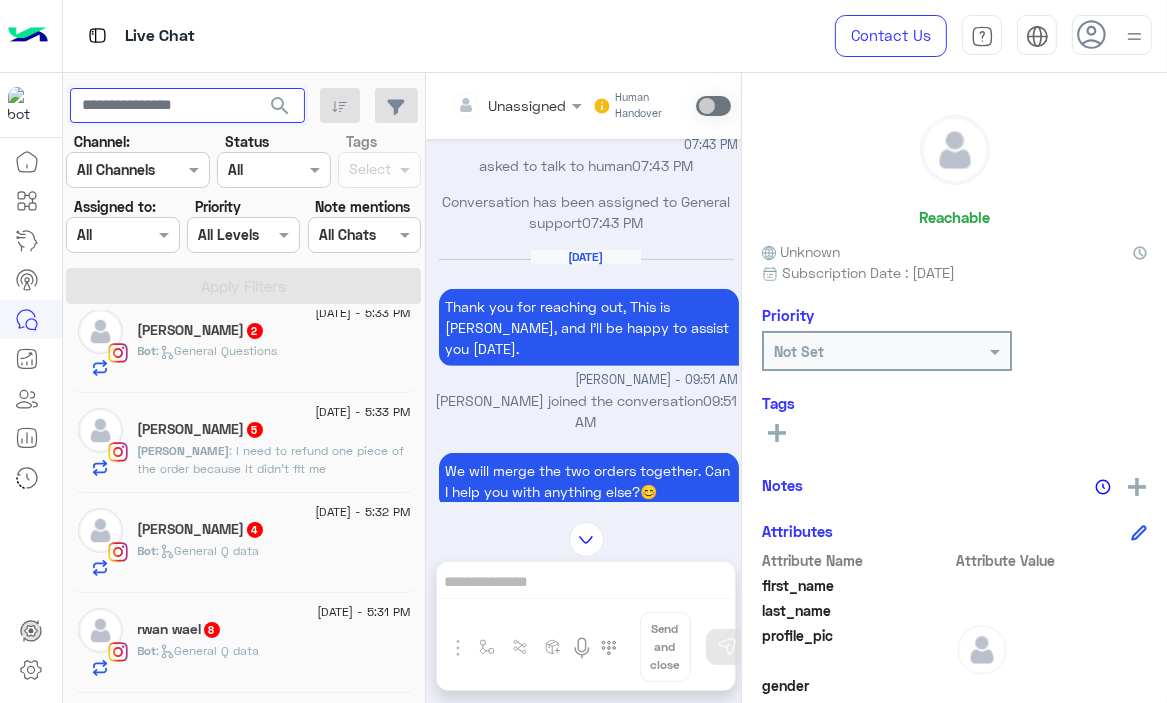 click at bounding box center [187, 106] 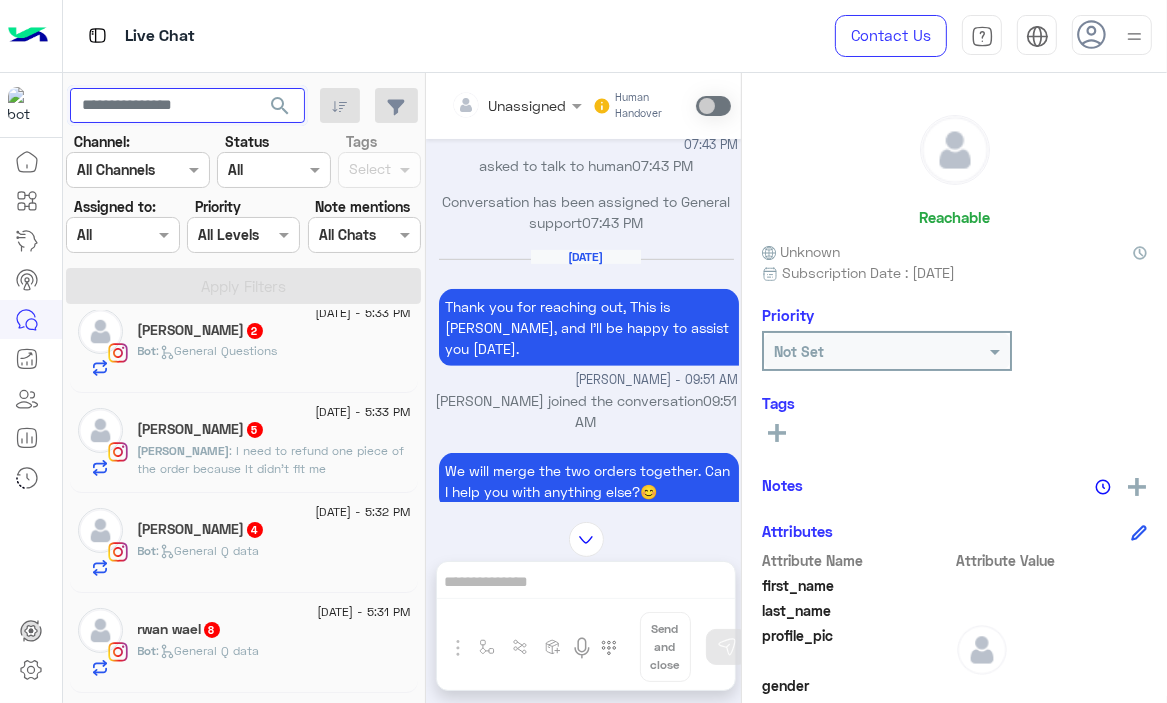 paste on "**********" 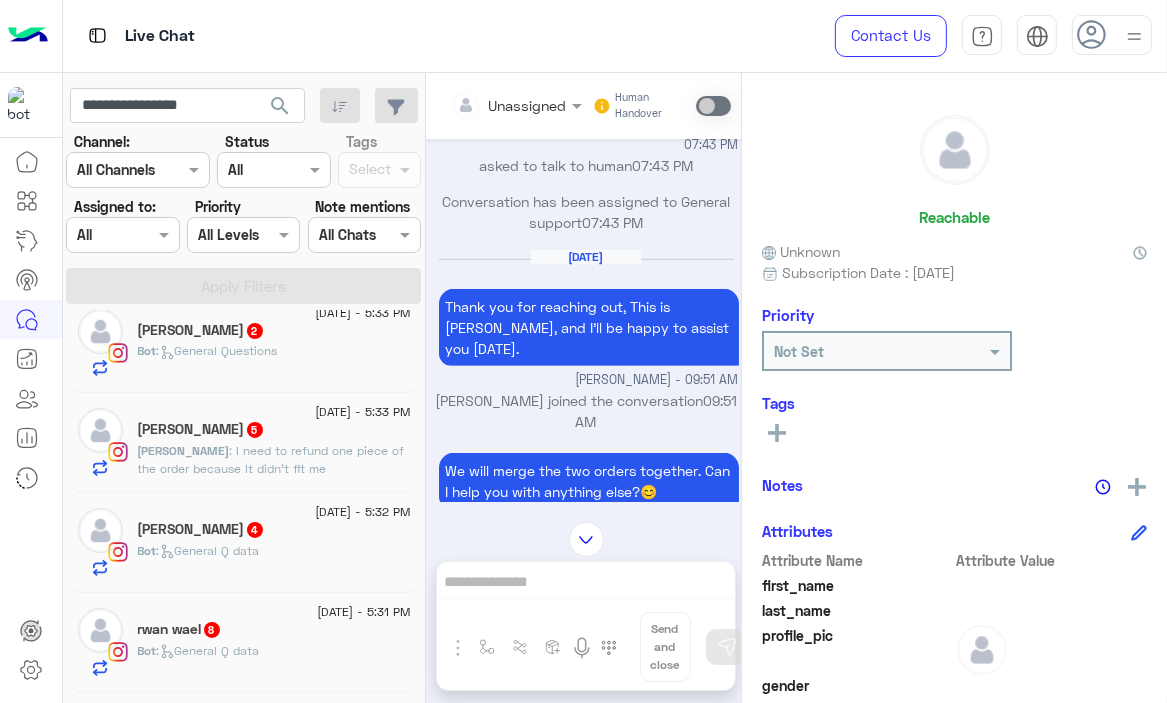 click on "search" 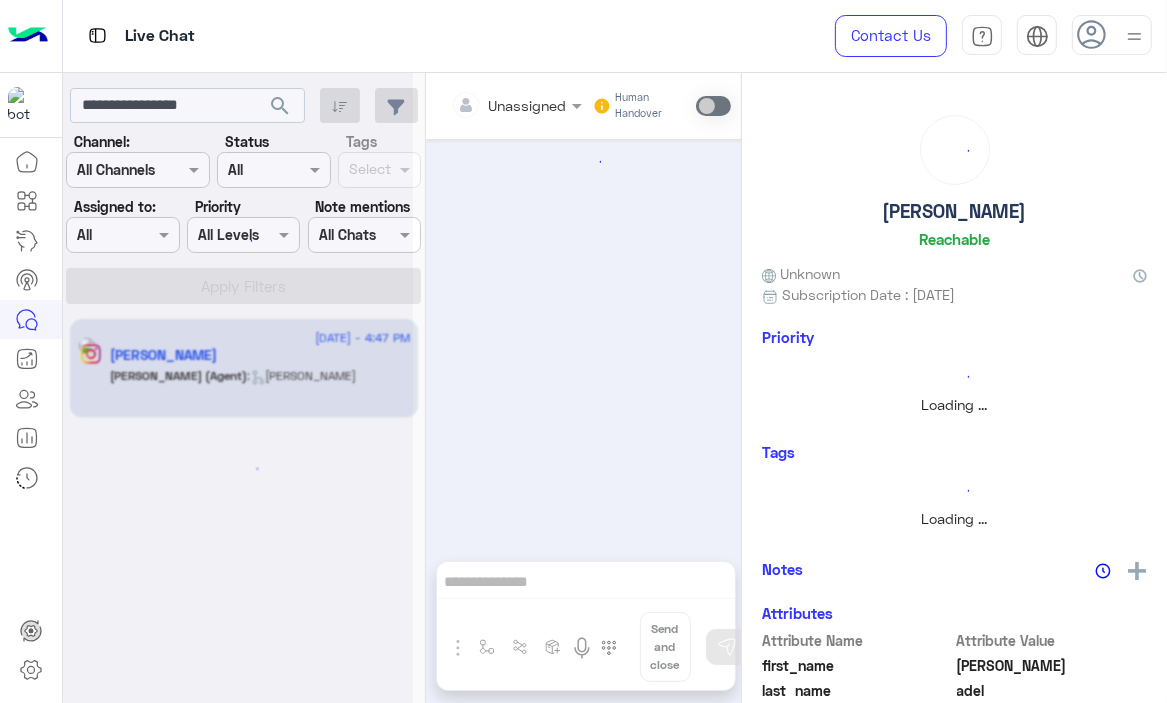 scroll, scrollTop: 0, scrollLeft: 0, axis: both 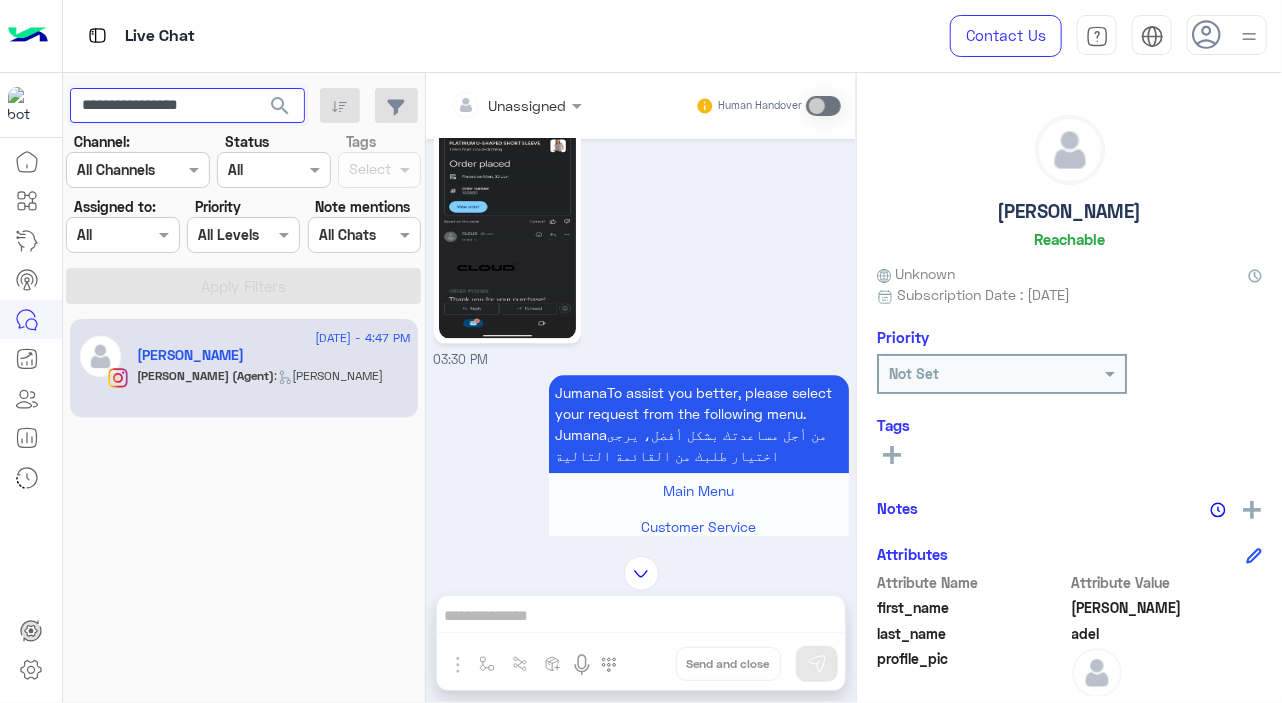 click on "**********" at bounding box center (187, 106) 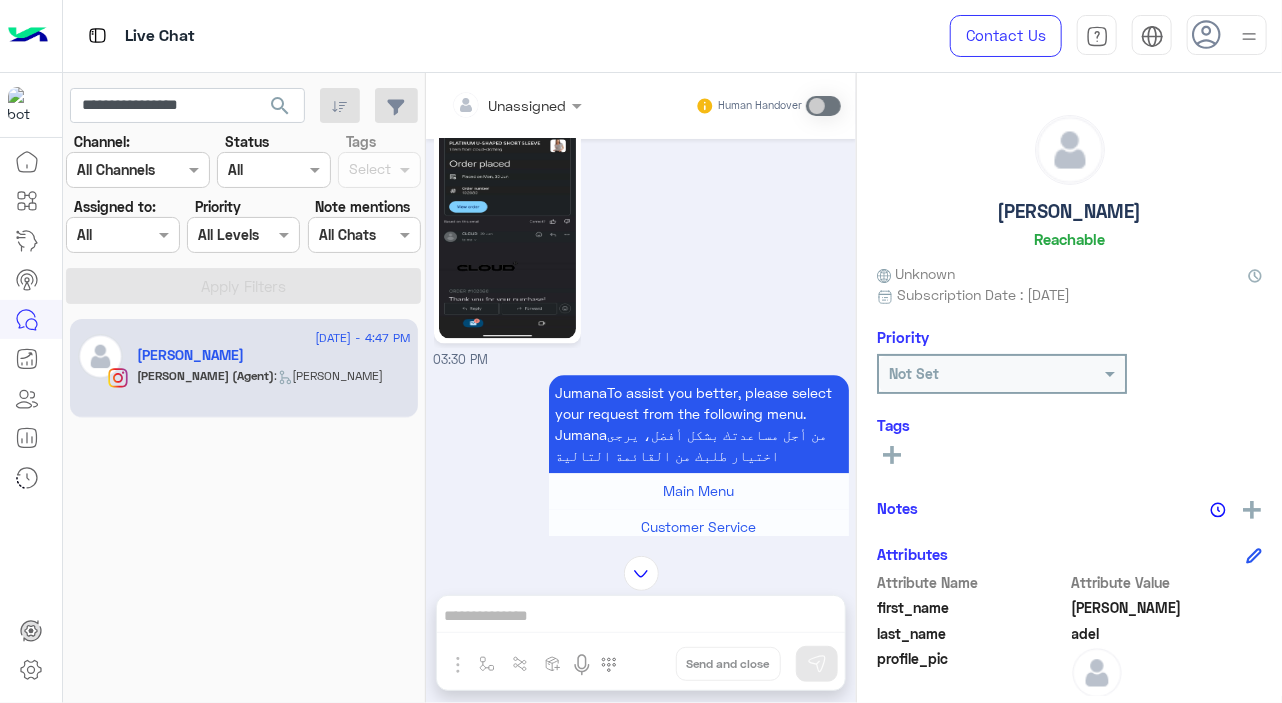 click on "search" 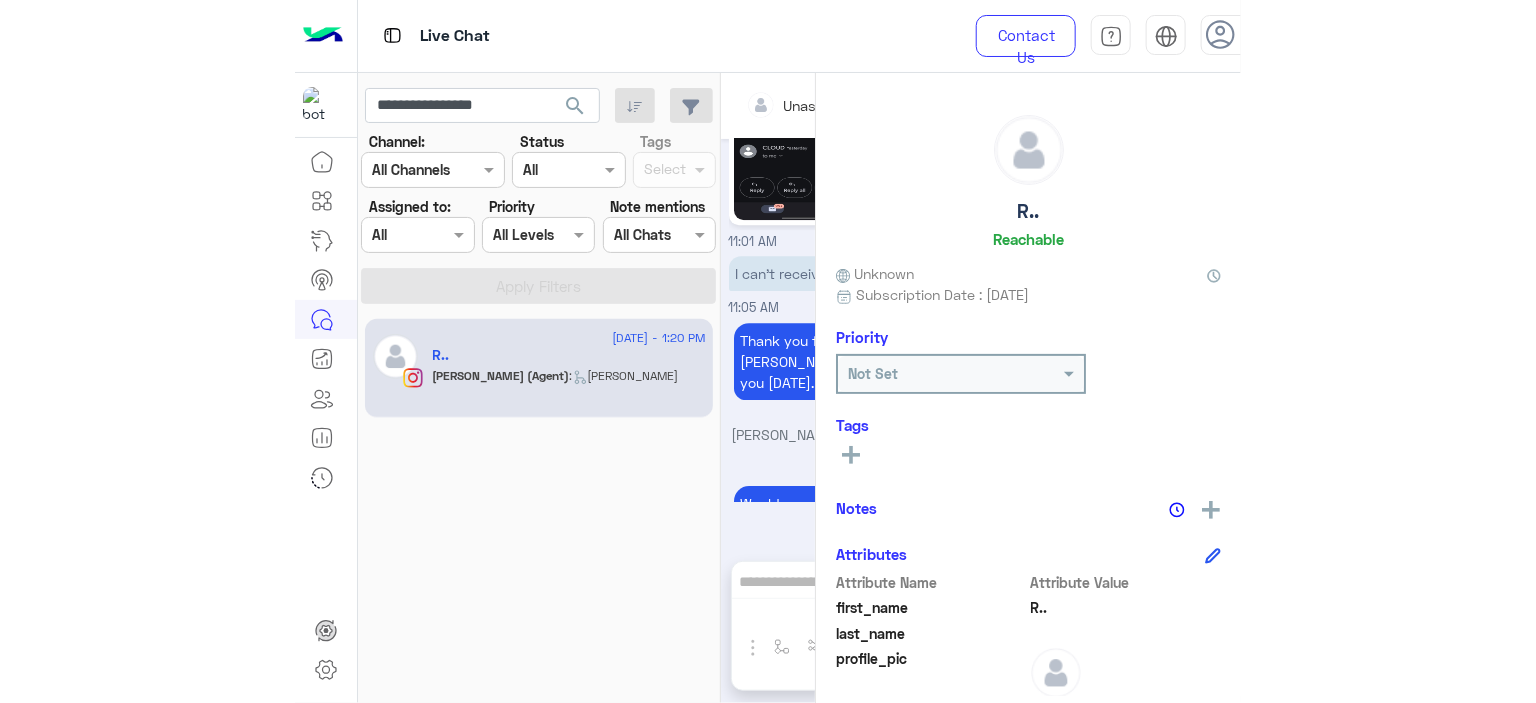 scroll, scrollTop: 1837, scrollLeft: 0, axis: vertical 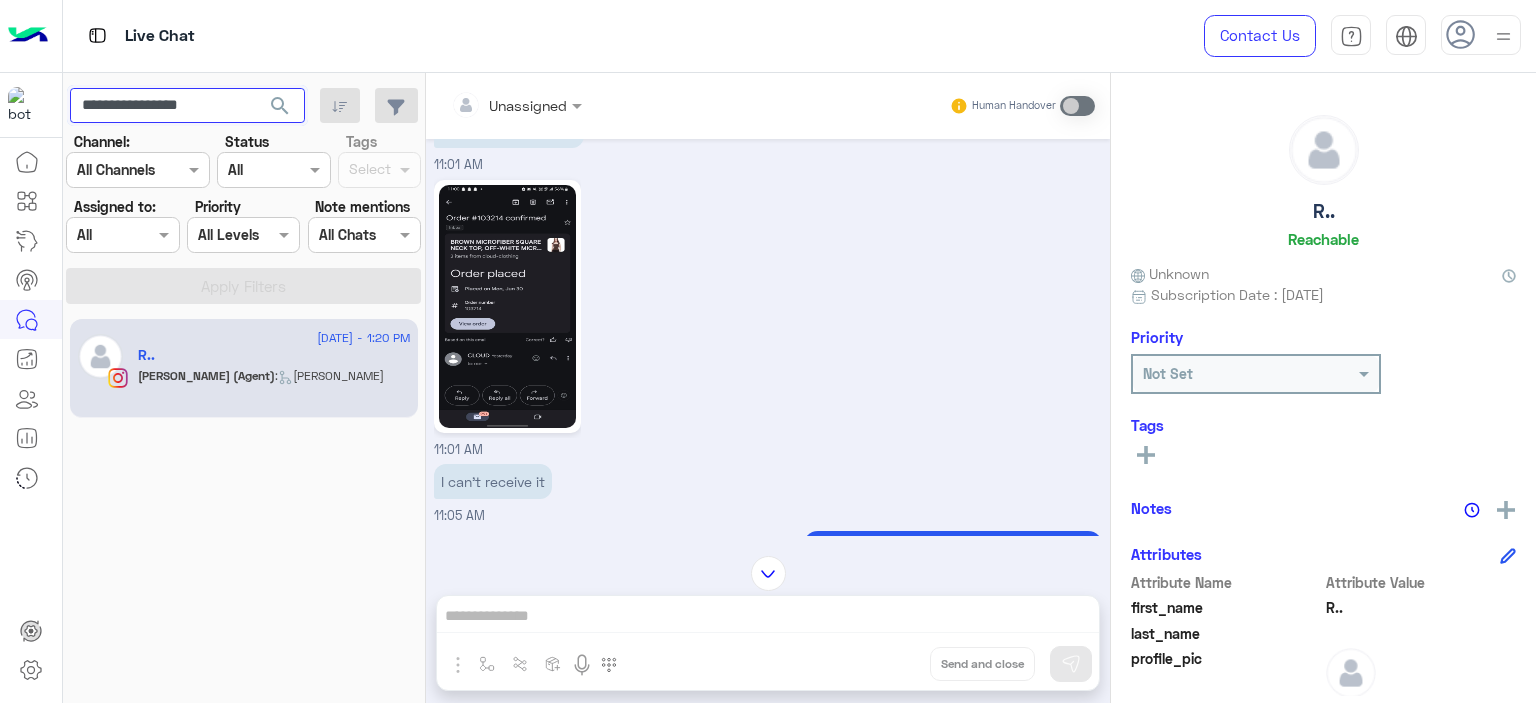 click on "**********" at bounding box center (187, 106) 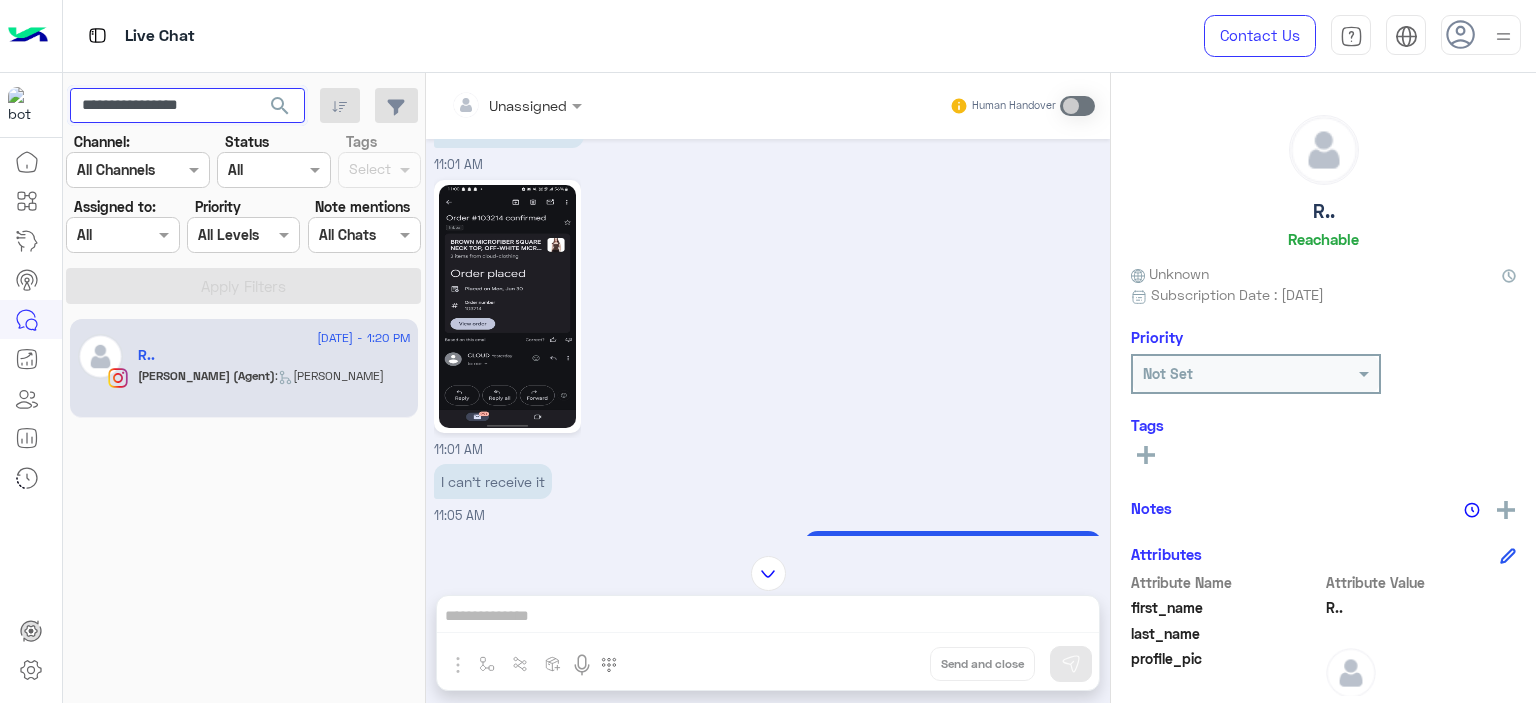 paste 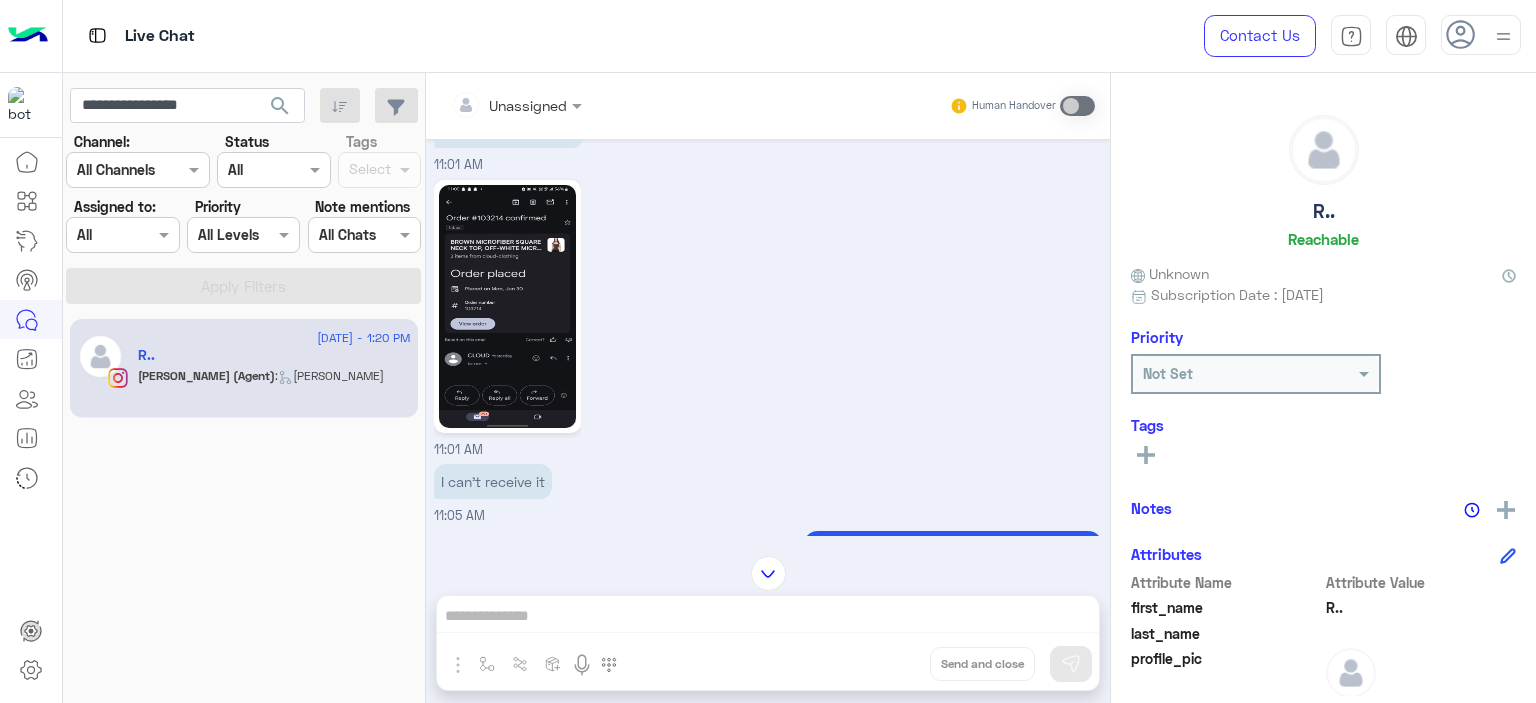 click on "search" 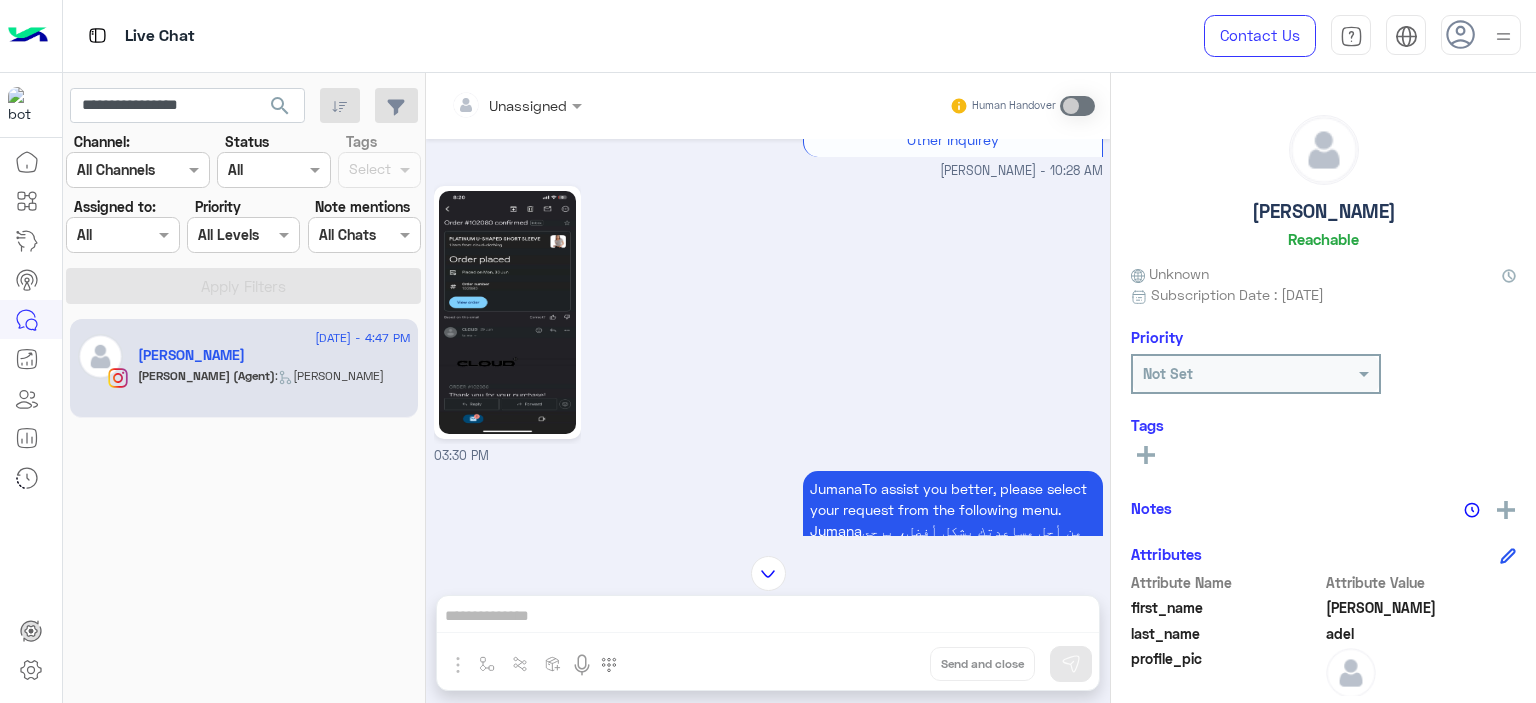 scroll, scrollTop: 1797, scrollLeft: 0, axis: vertical 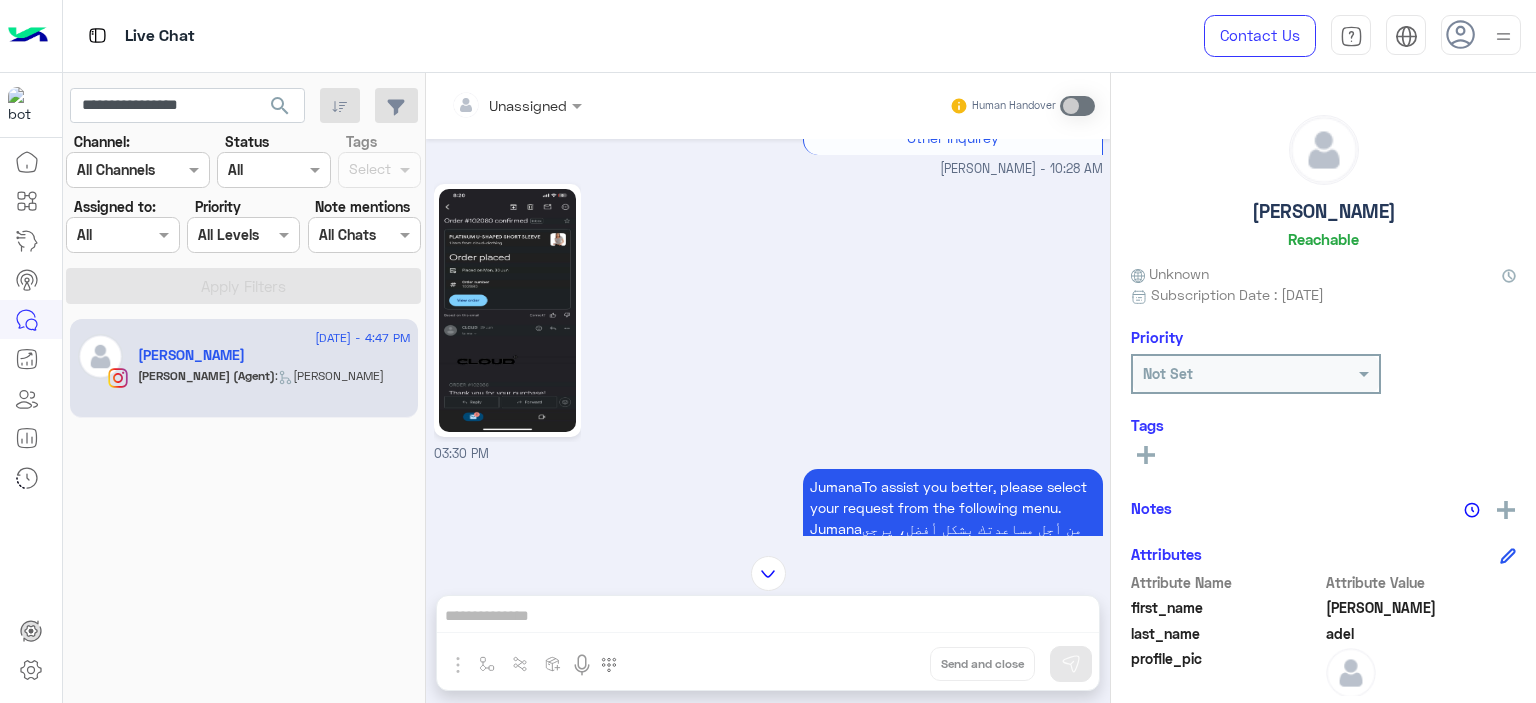 type 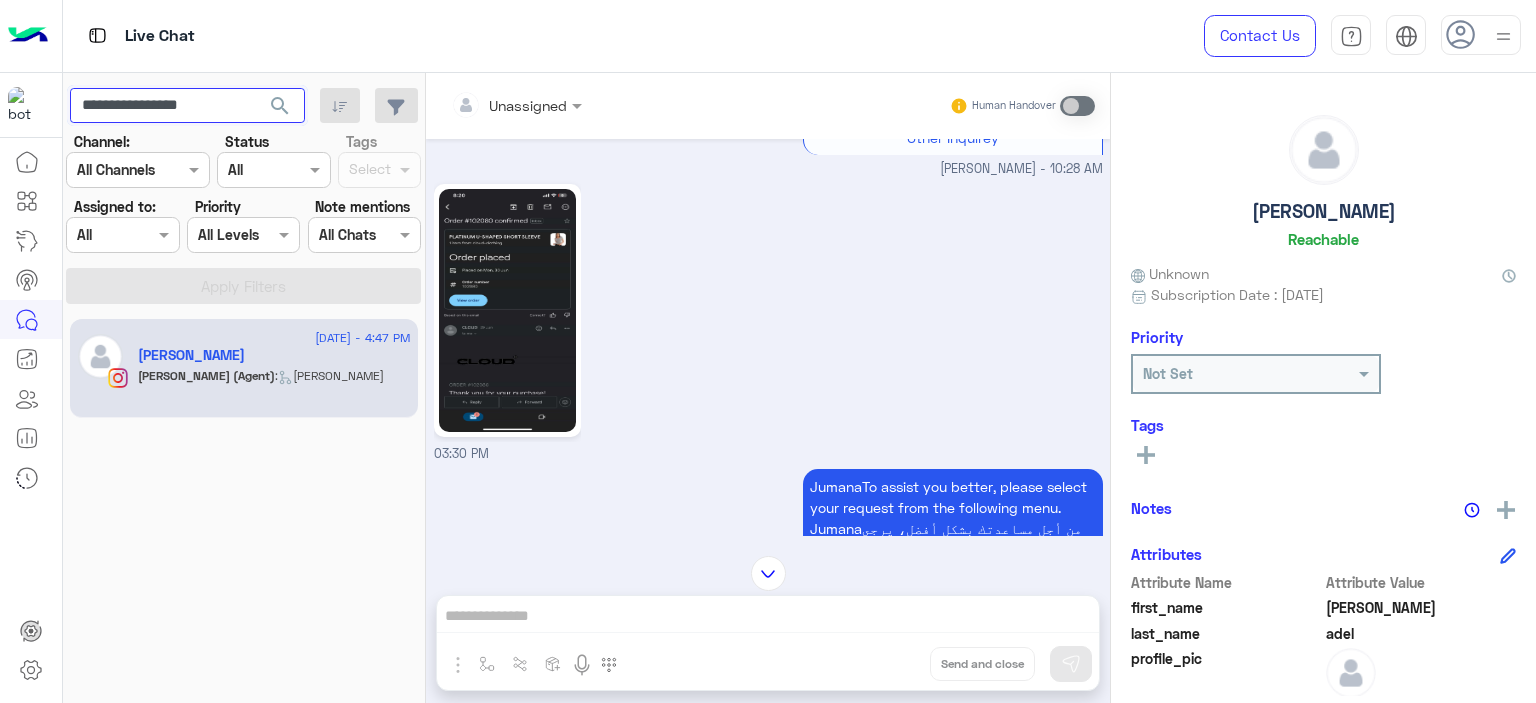 click on "**********" at bounding box center [187, 106] 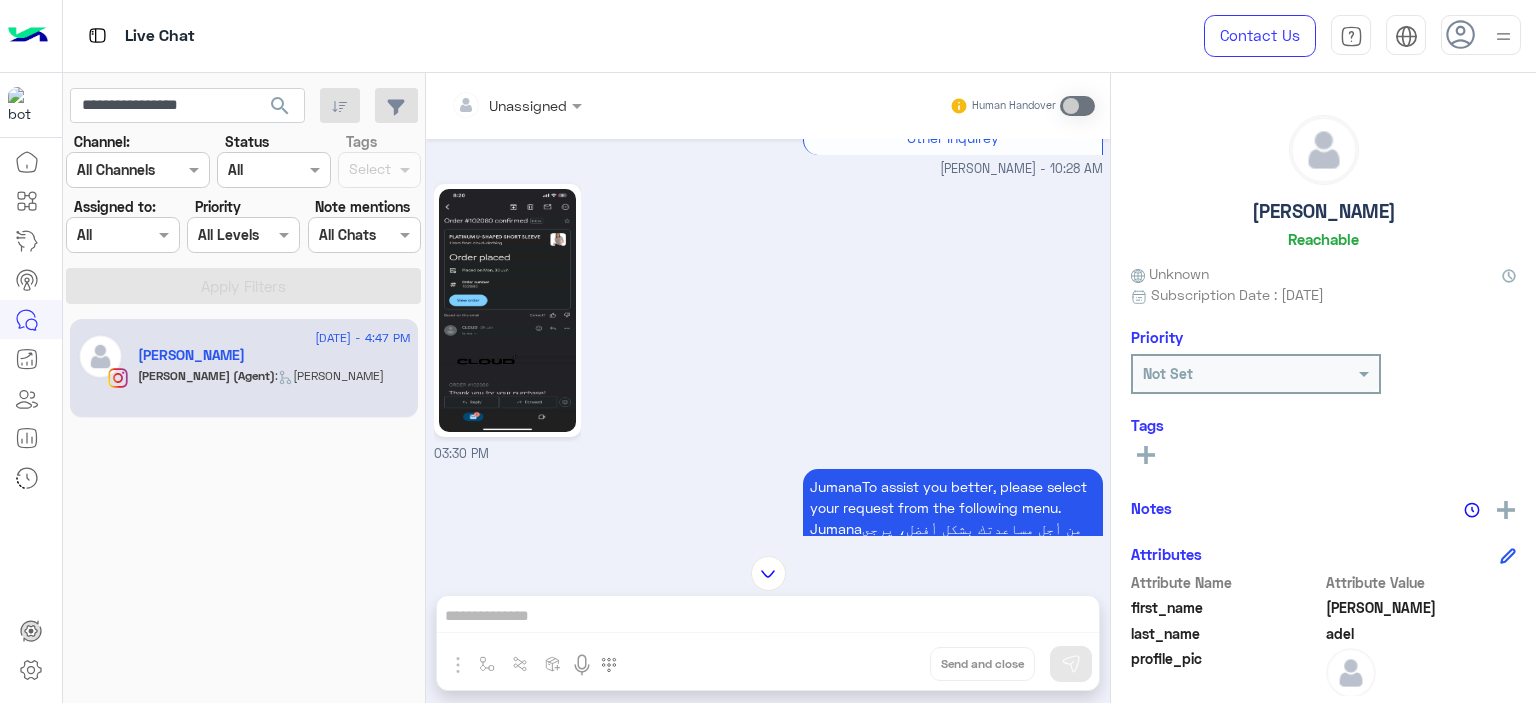 click on "search" 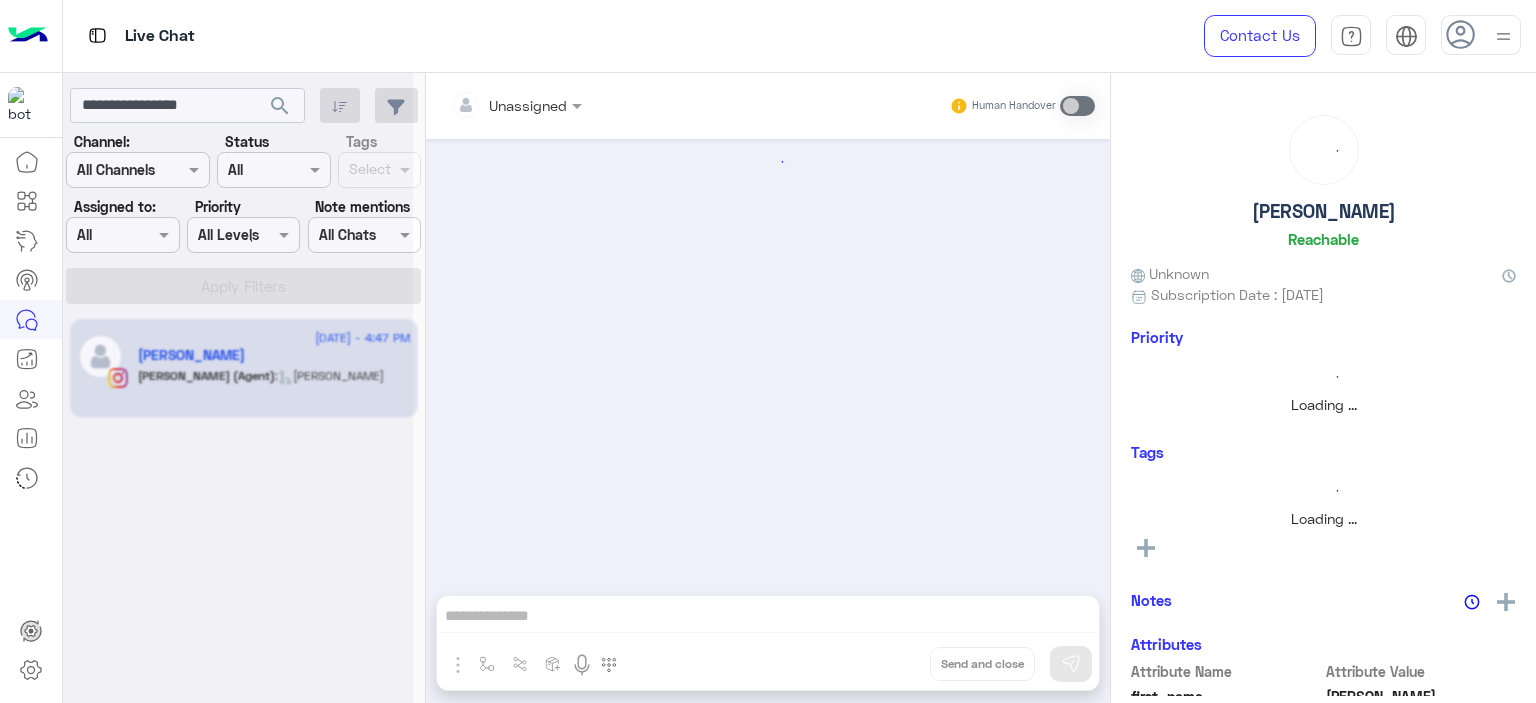 scroll, scrollTop: 1715, scrollLeft: 0, axis: vertical 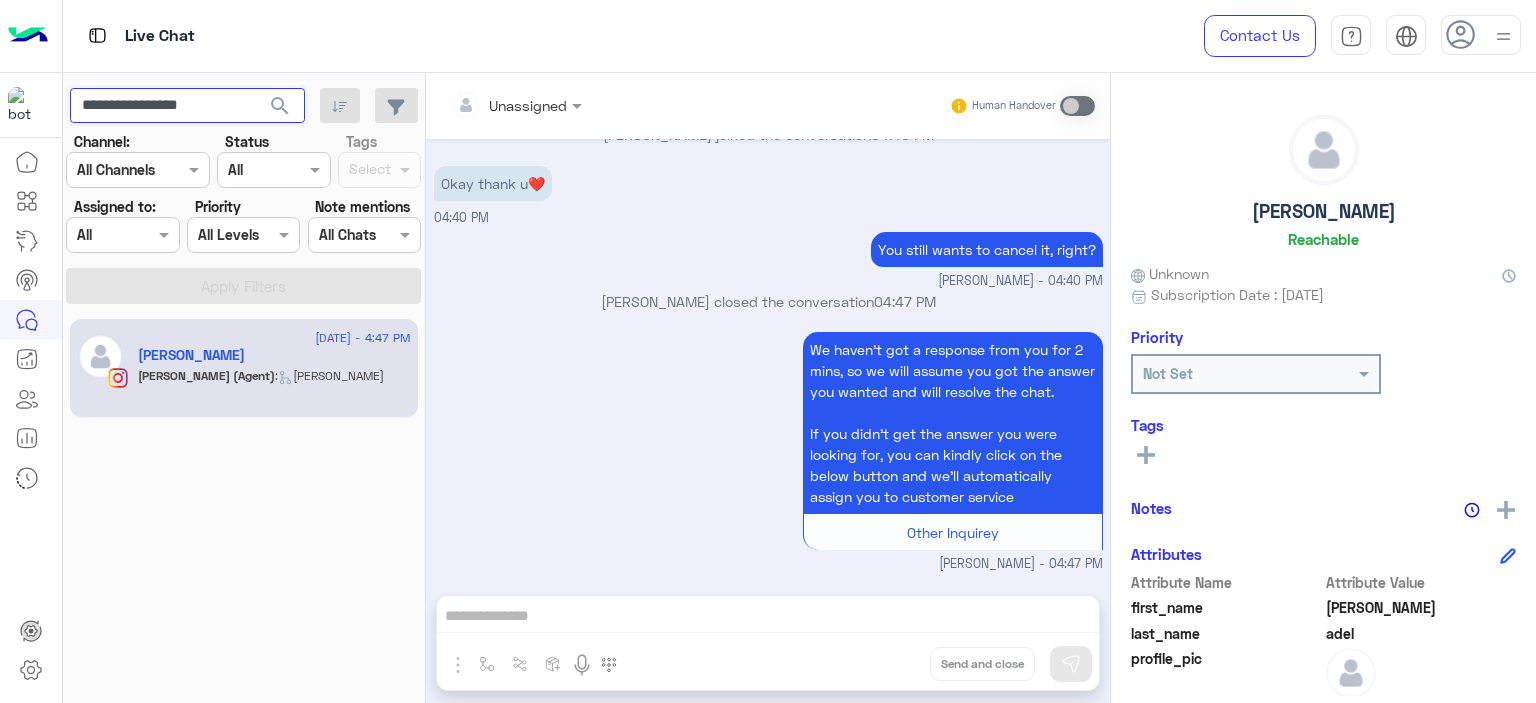 click on "**********" at bounding box center (187, 106) 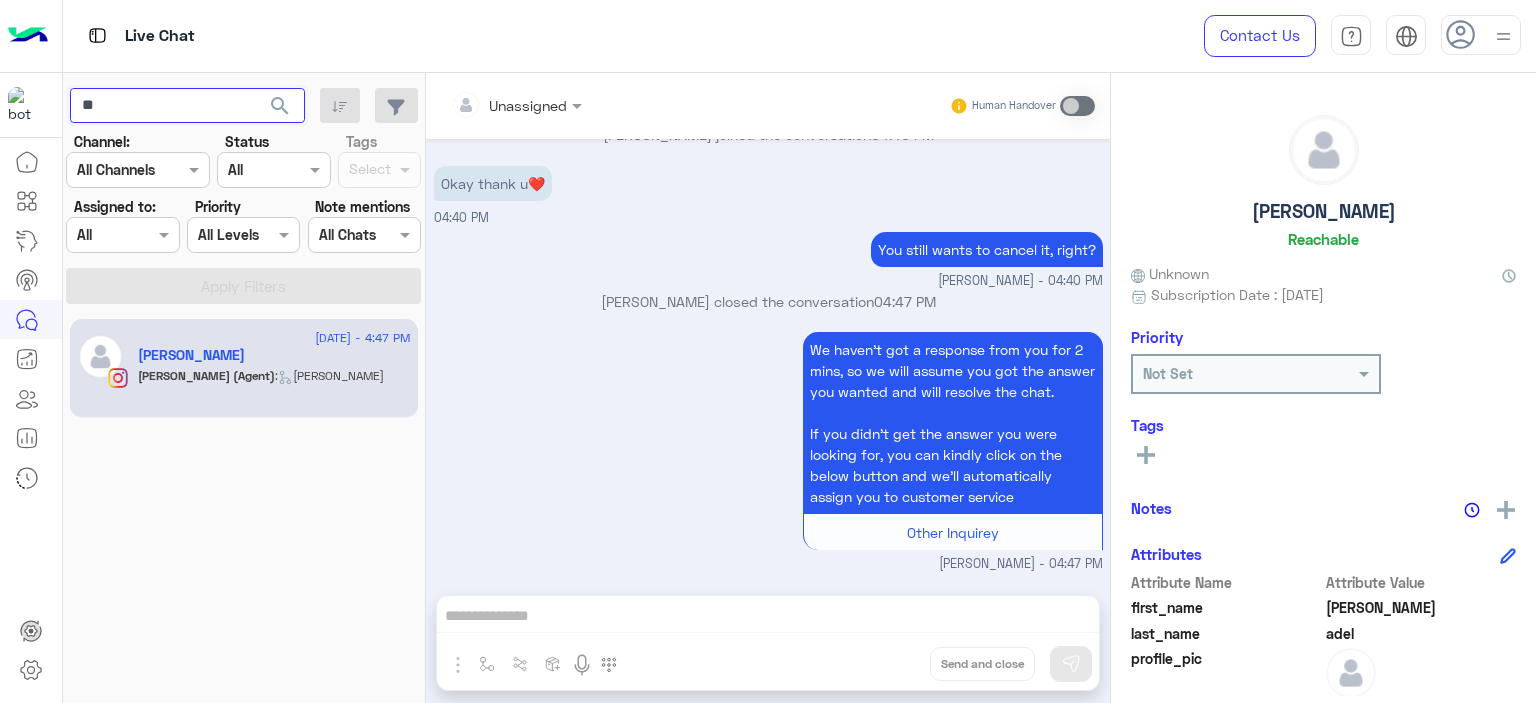 type on "*" 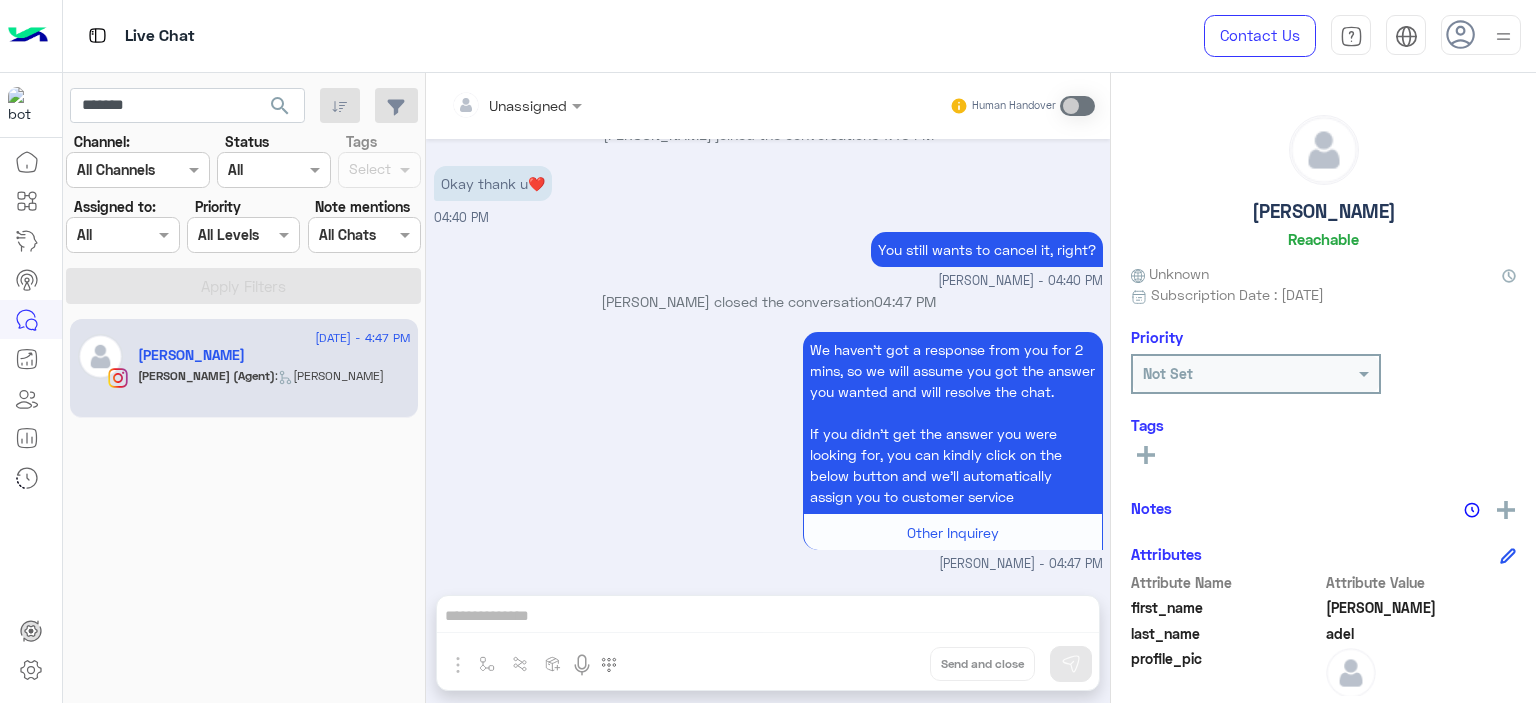 click on "search" 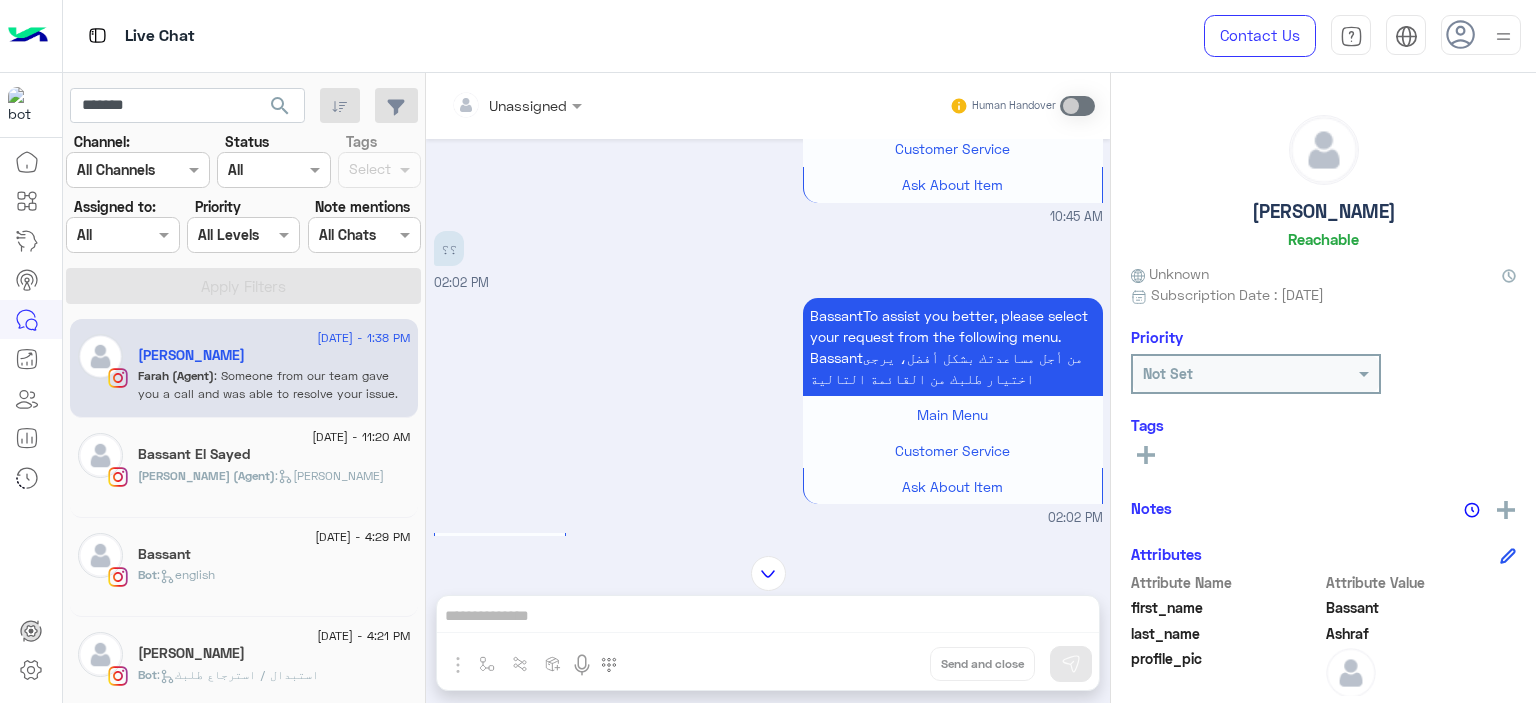 scroll, scrollTop: 1861, scrollLeft: 0, axis: vertical 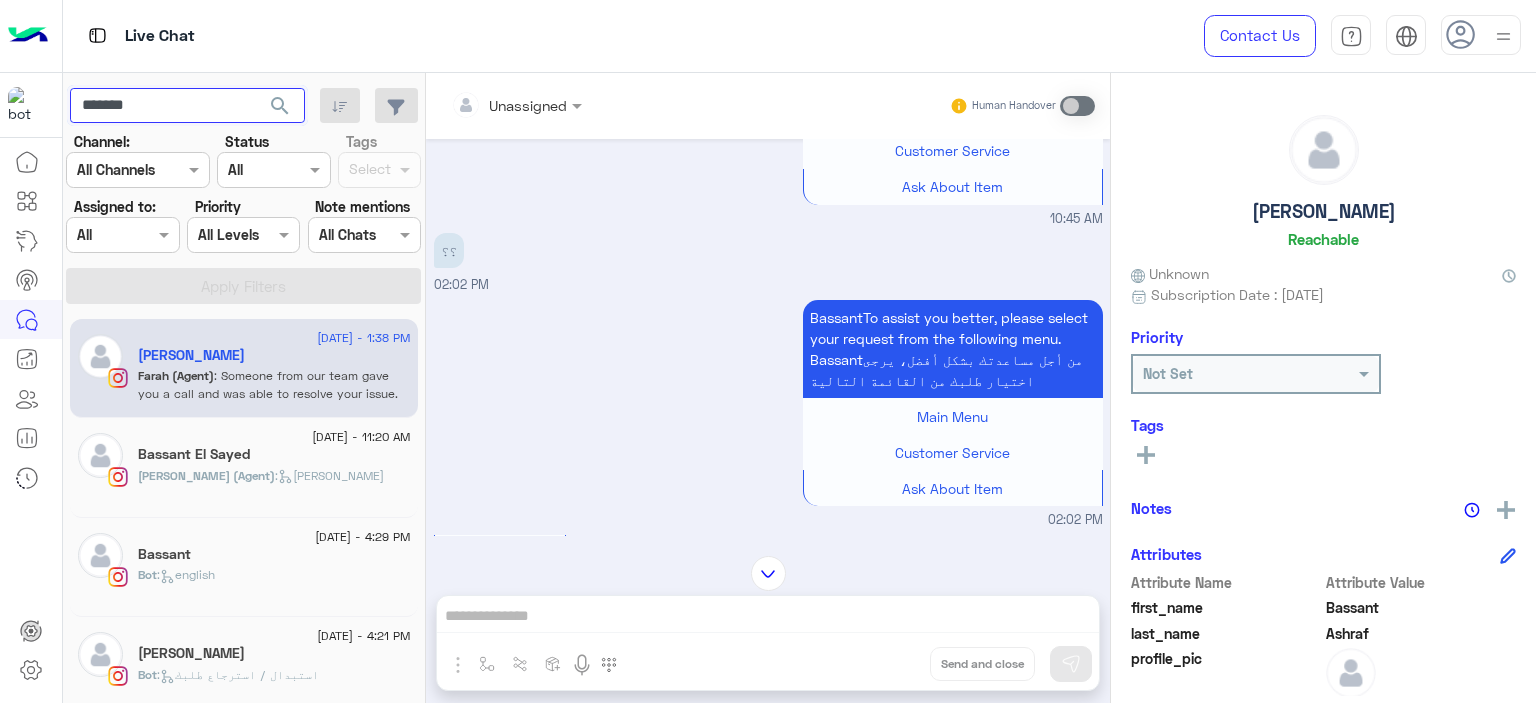 click on "*******" at bounding box center (187, 106) 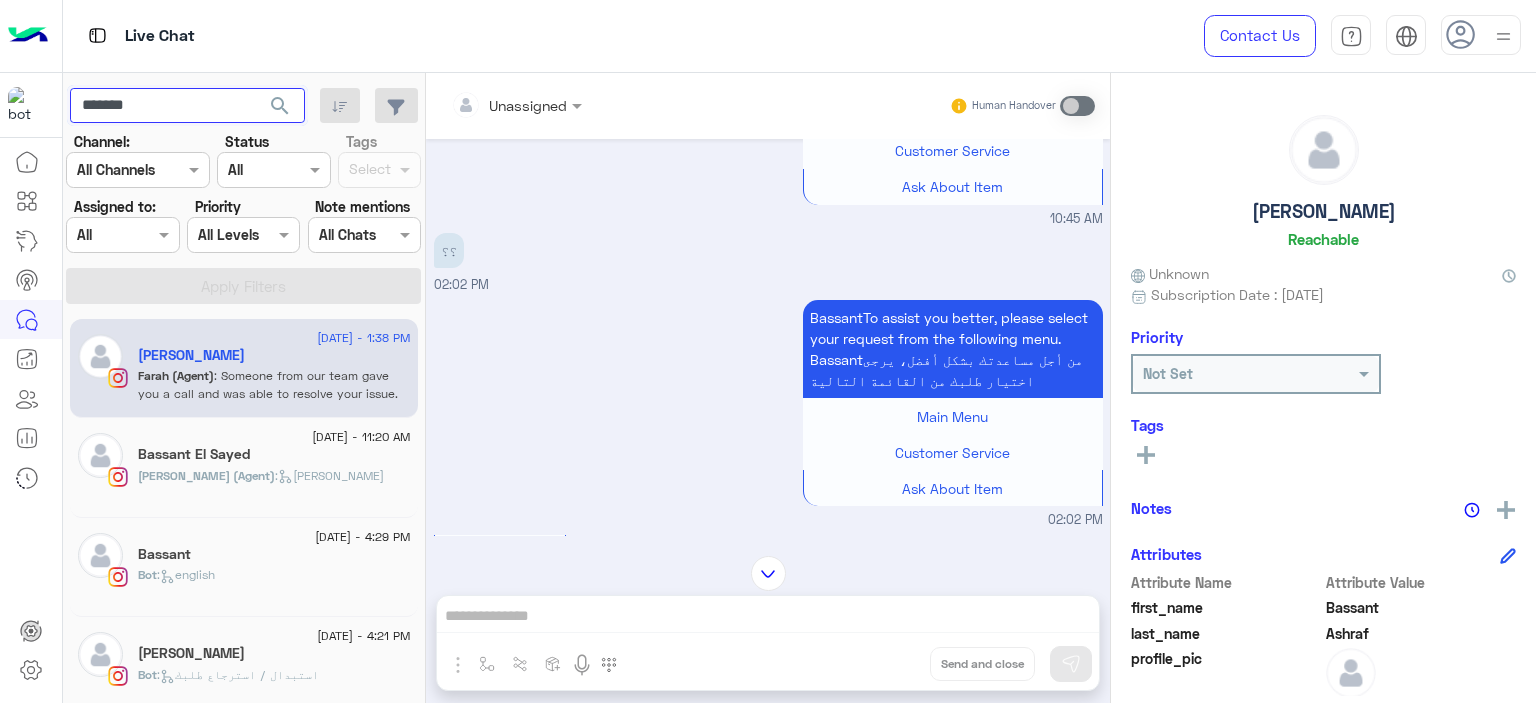 paste on "*********" 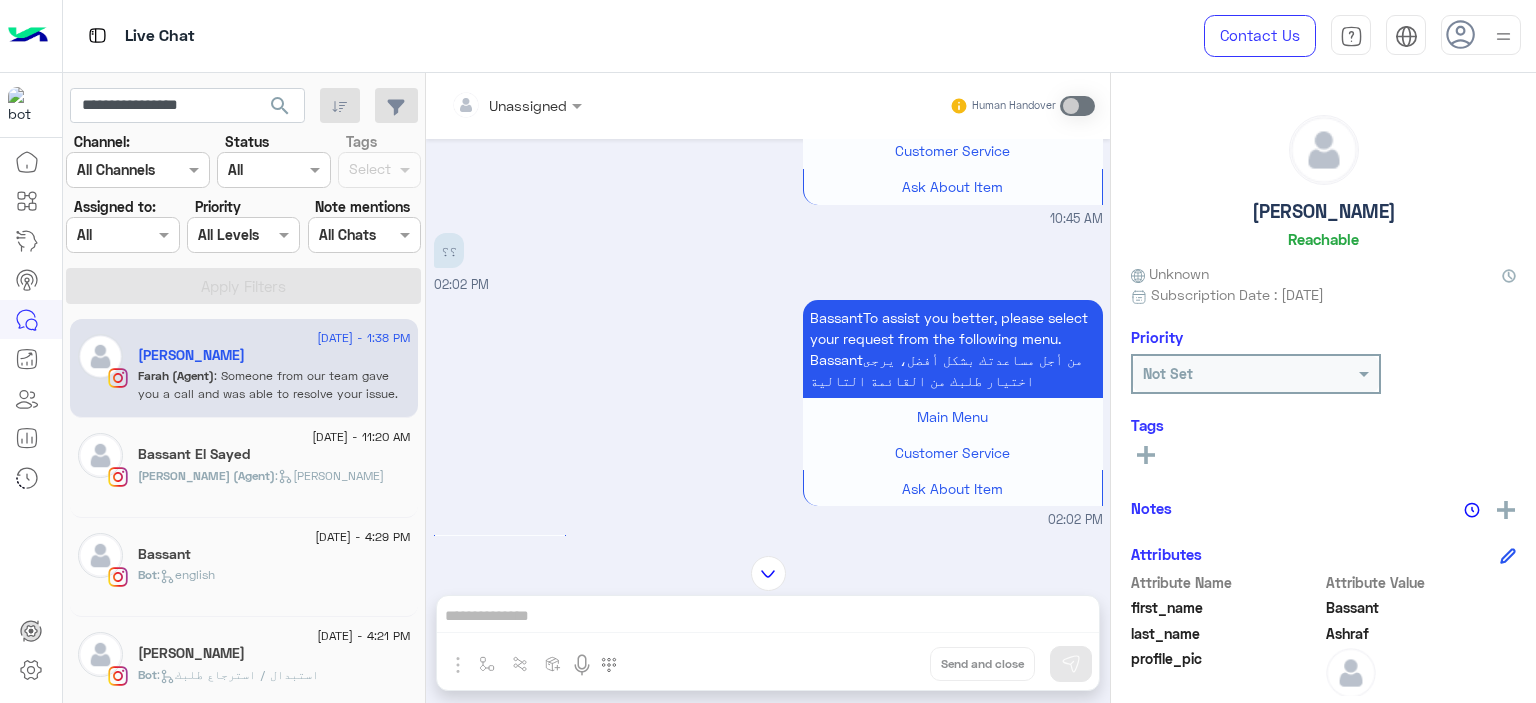 click on "search" 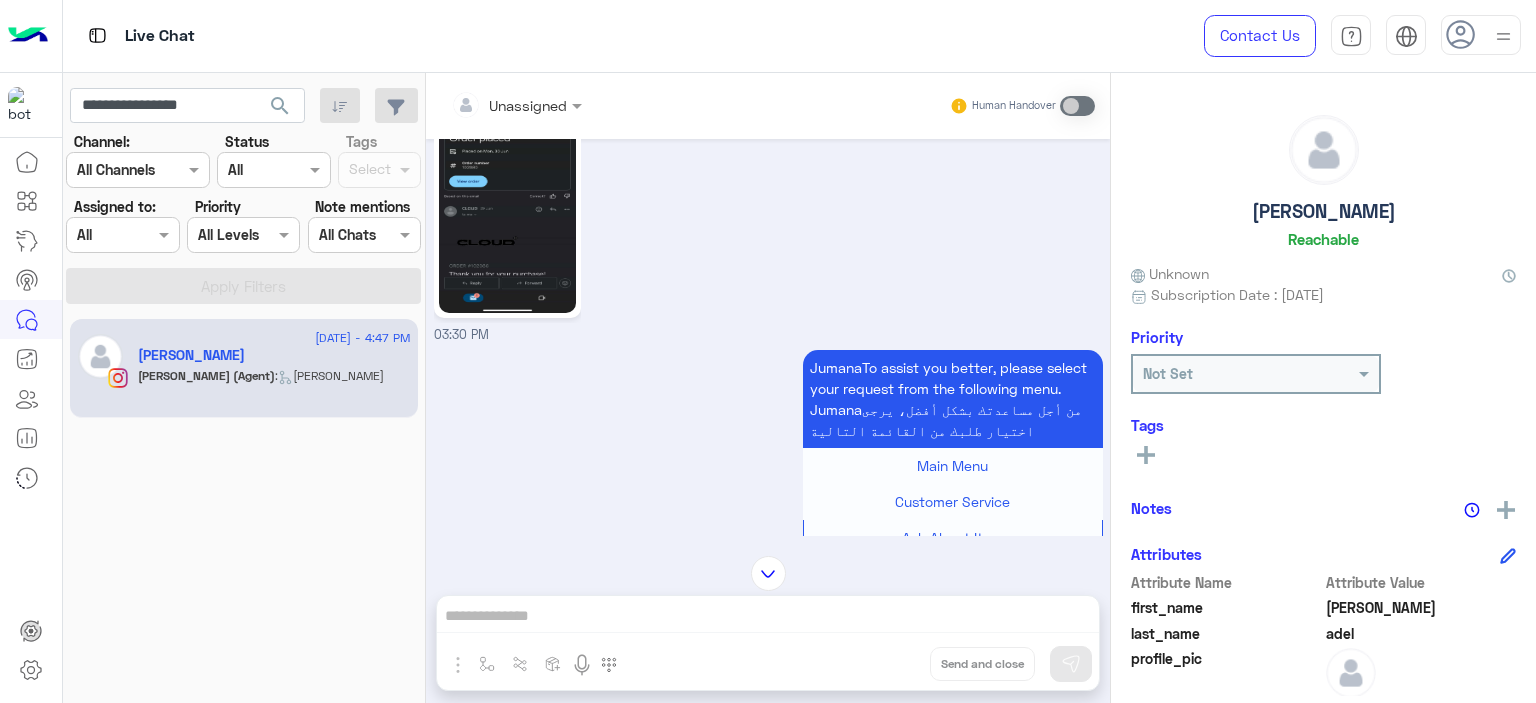 scroll, scrollTop: 1911, scrollLeft: 0, axis: vertical 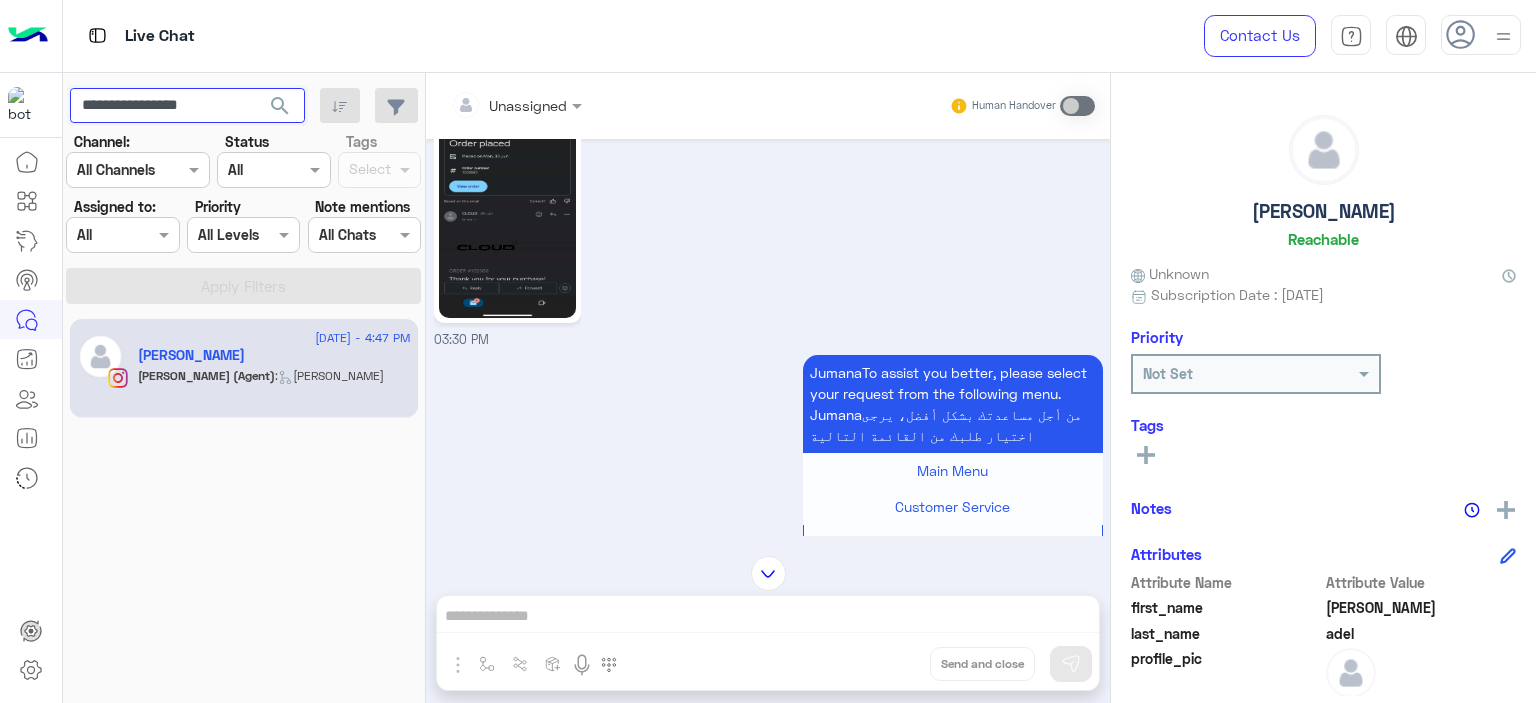 click on "**********" at bounding box center [187, 106] 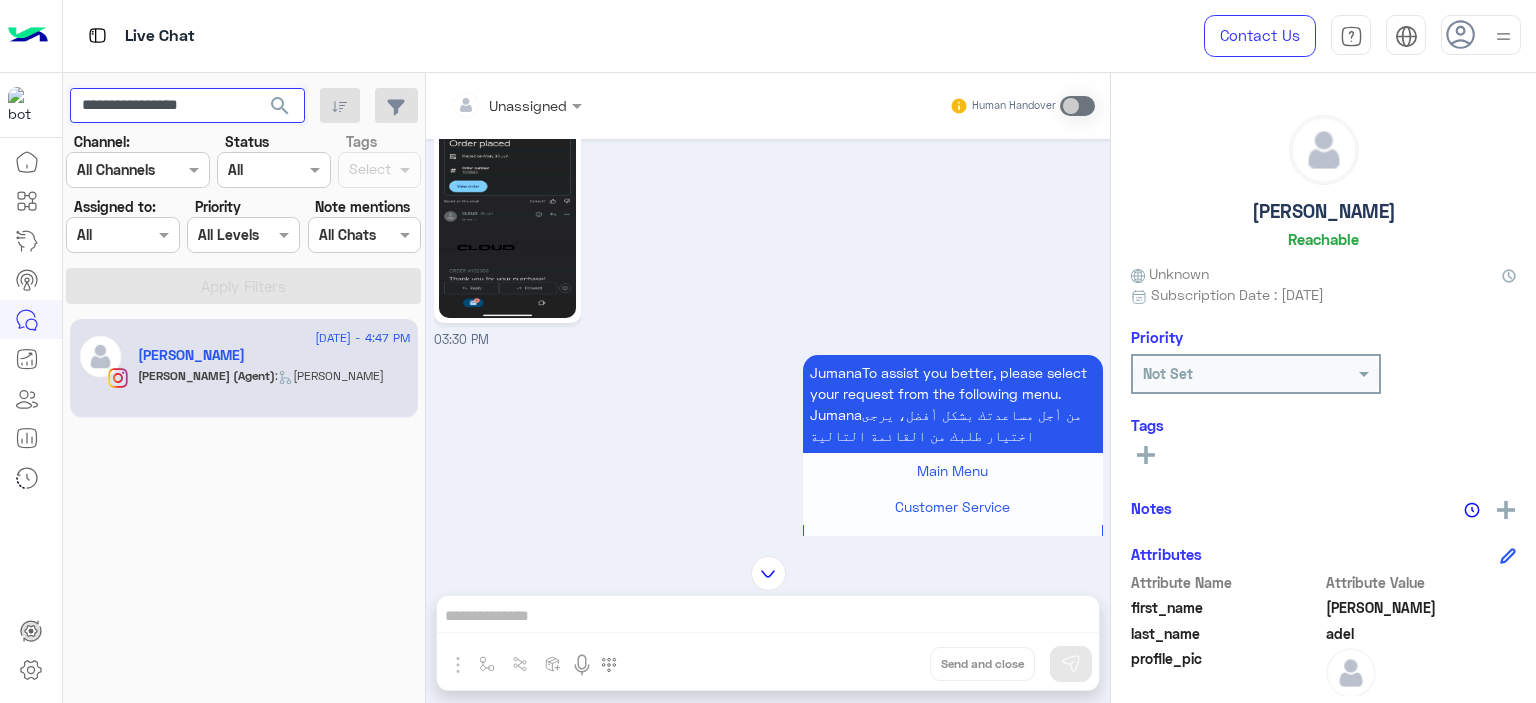paste 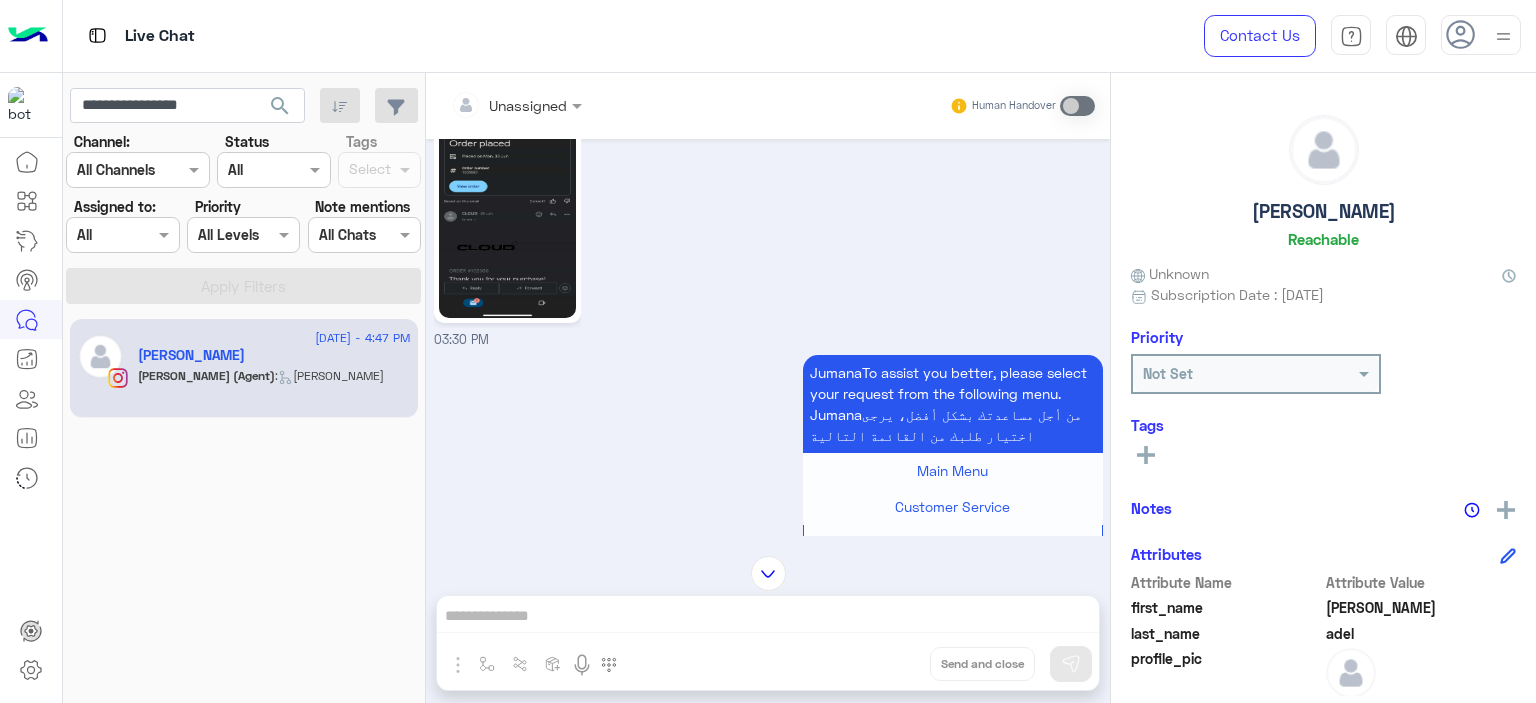 click on "search" 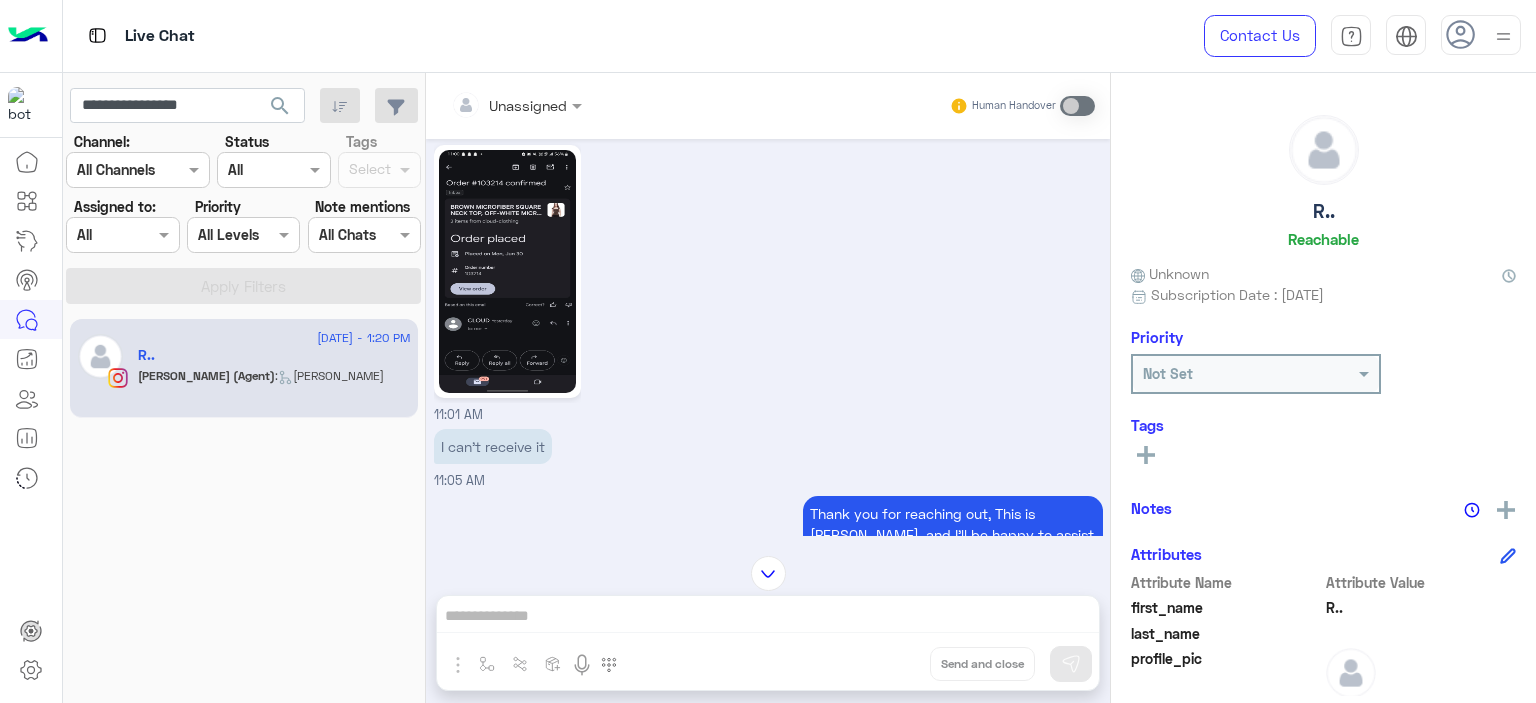 scroll, scrollTop: 1513, scrollLeft: 0, axis: vertical 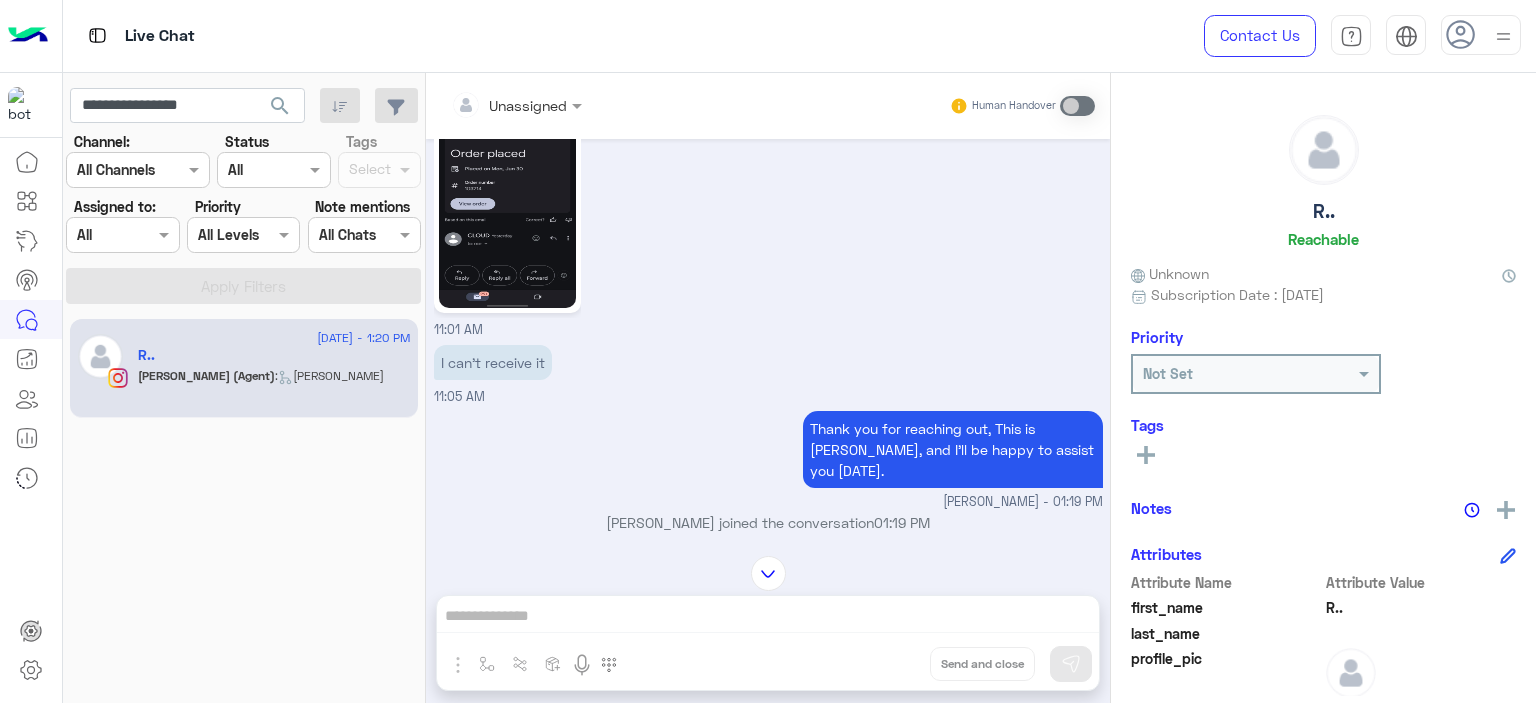 click on "I can't receive it" at bounding box center [493, 362] 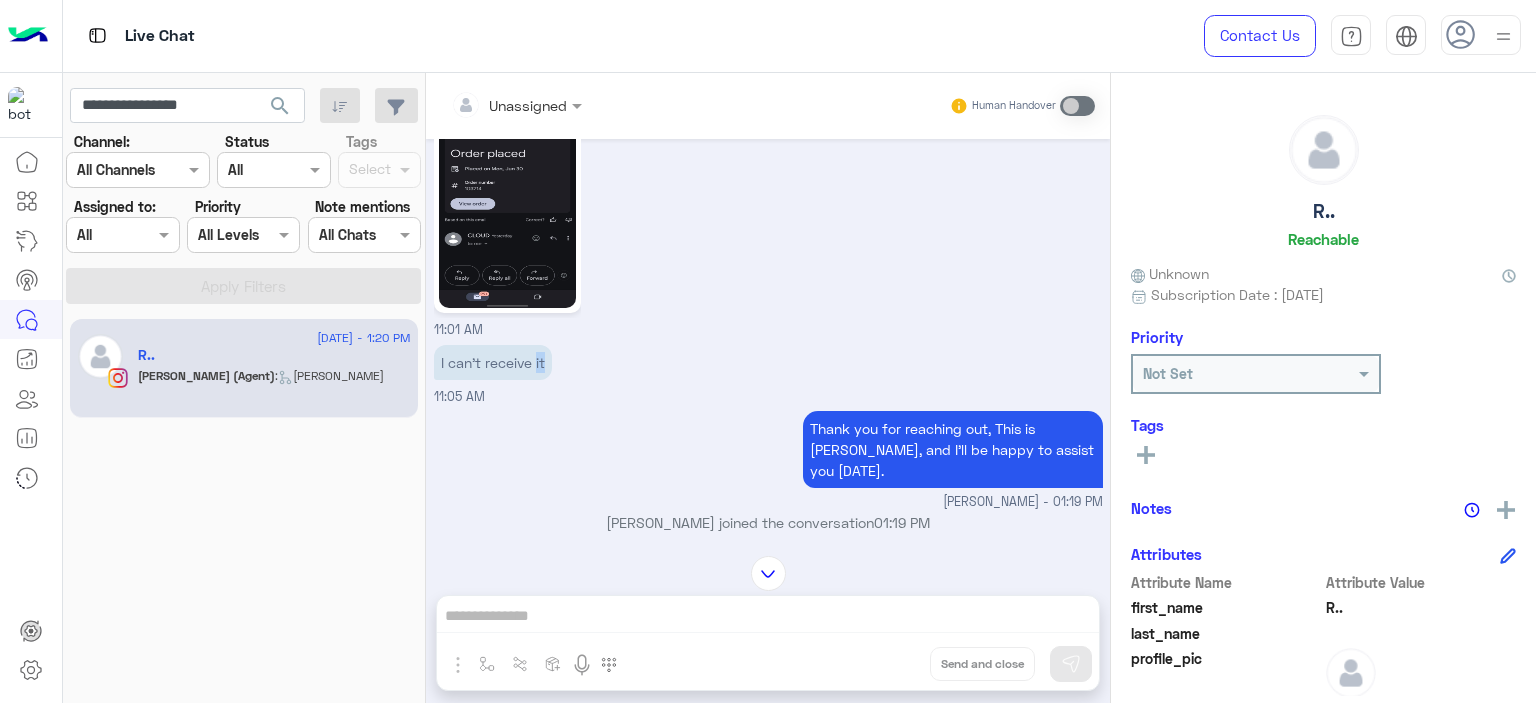 click on "I can't receive it" at bounding box center (493, 362) 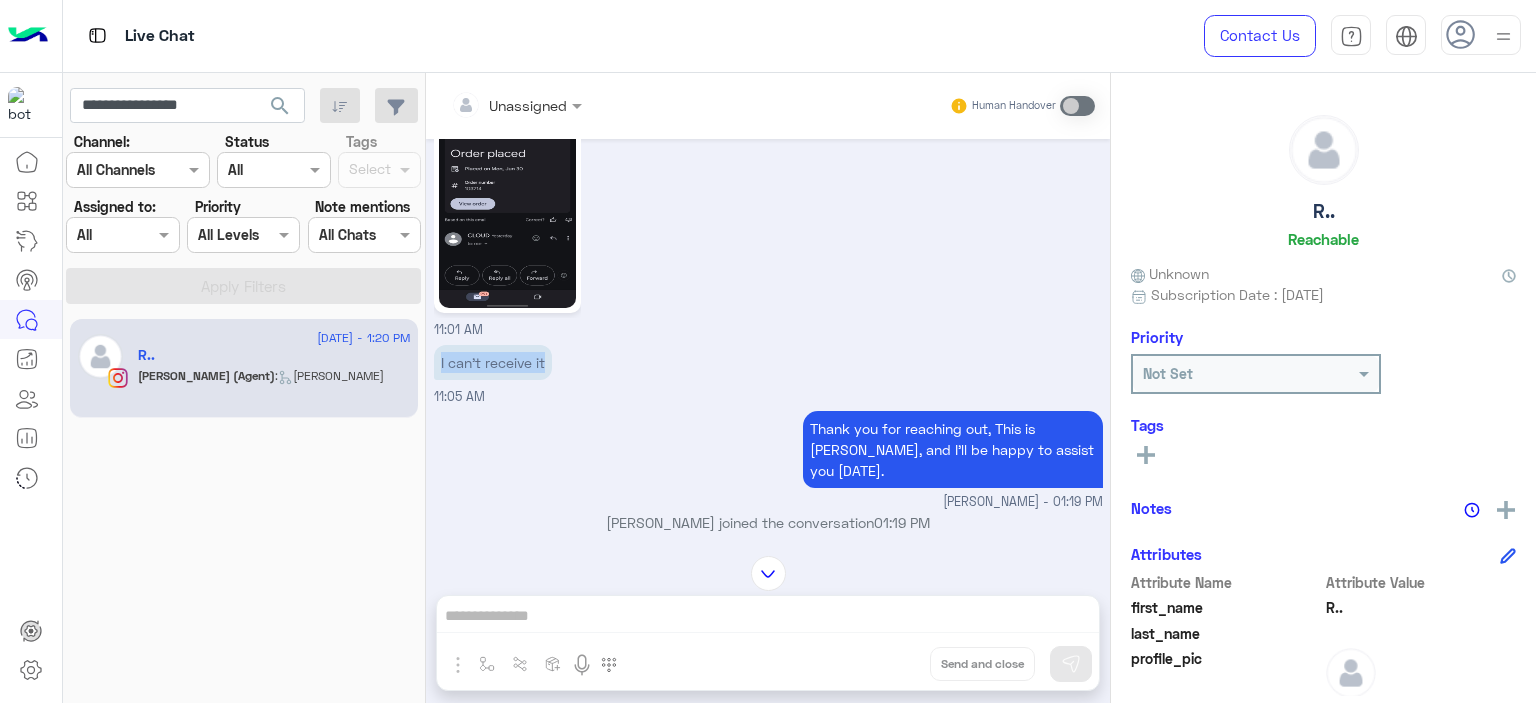 click on "I can't receive it" at bounding box center (493, 362) 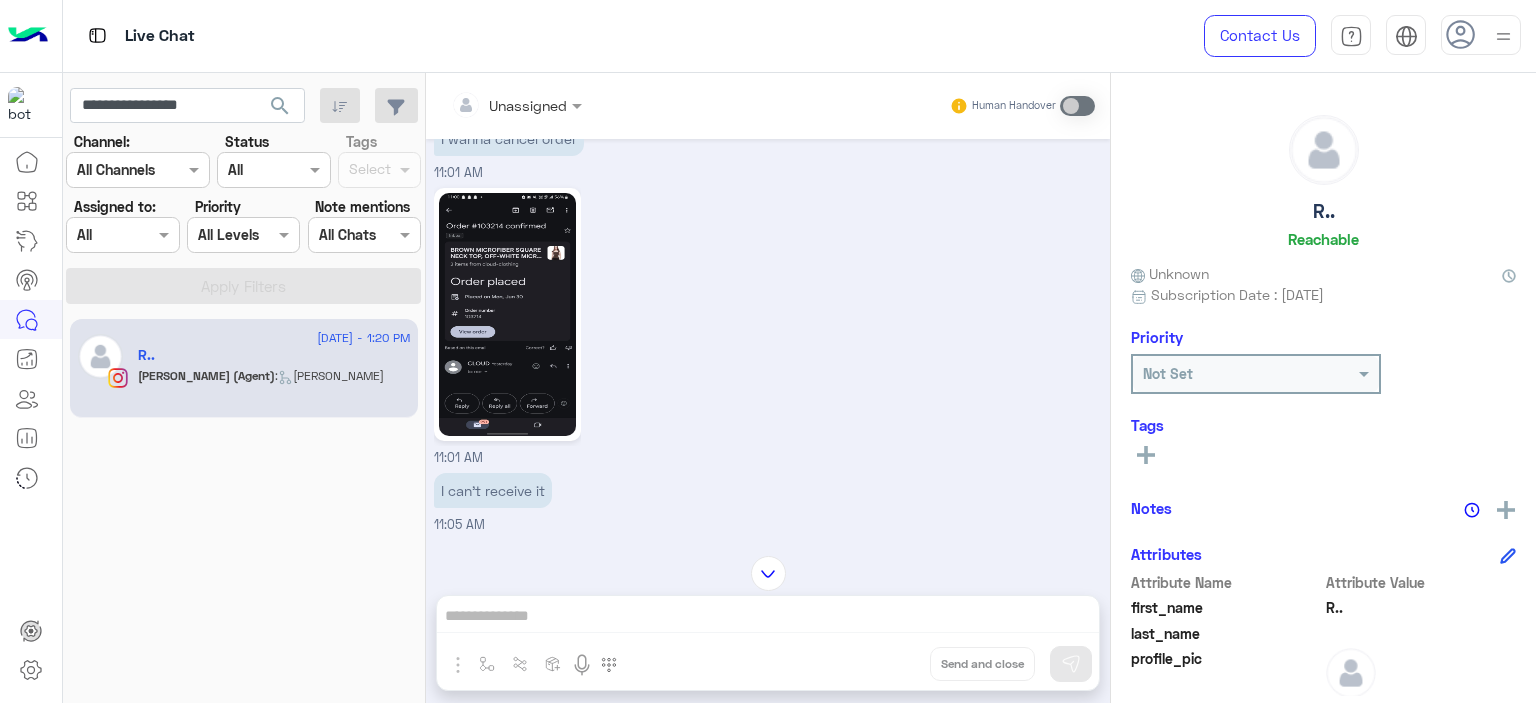 scroll, scrollTop: 1955, scrollLeft: 0, axis: vertical 